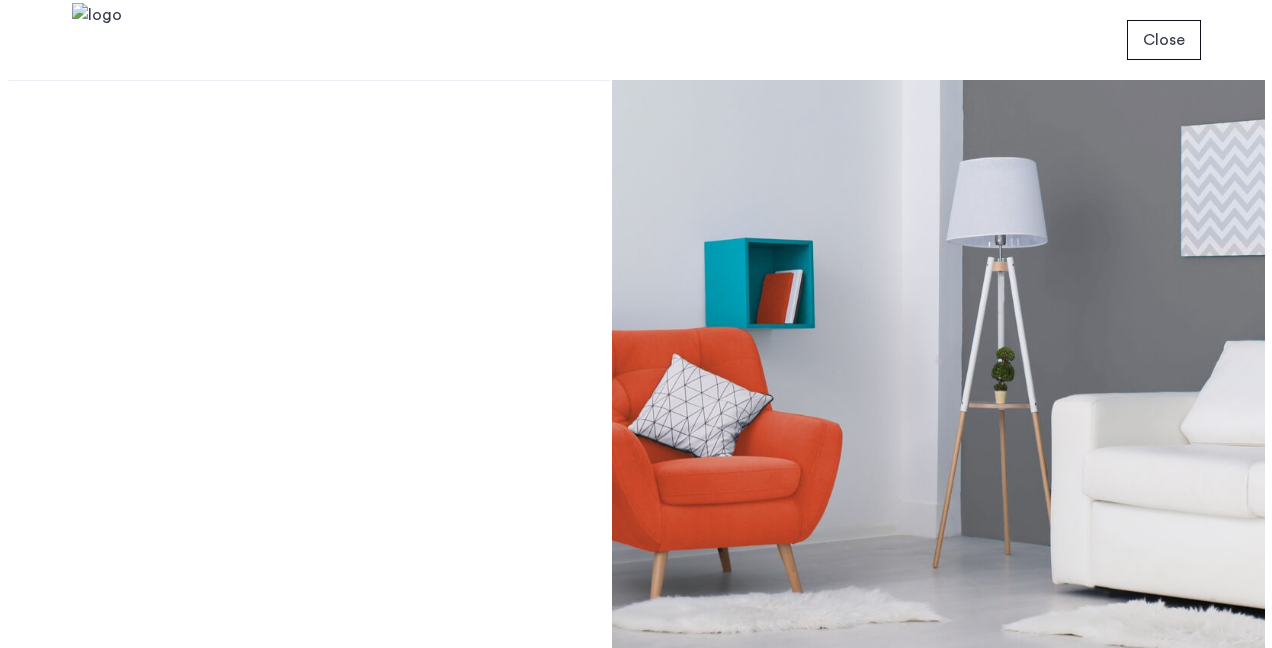 scroll, scrollTop: 0, scrollLeft: 0, axis: both 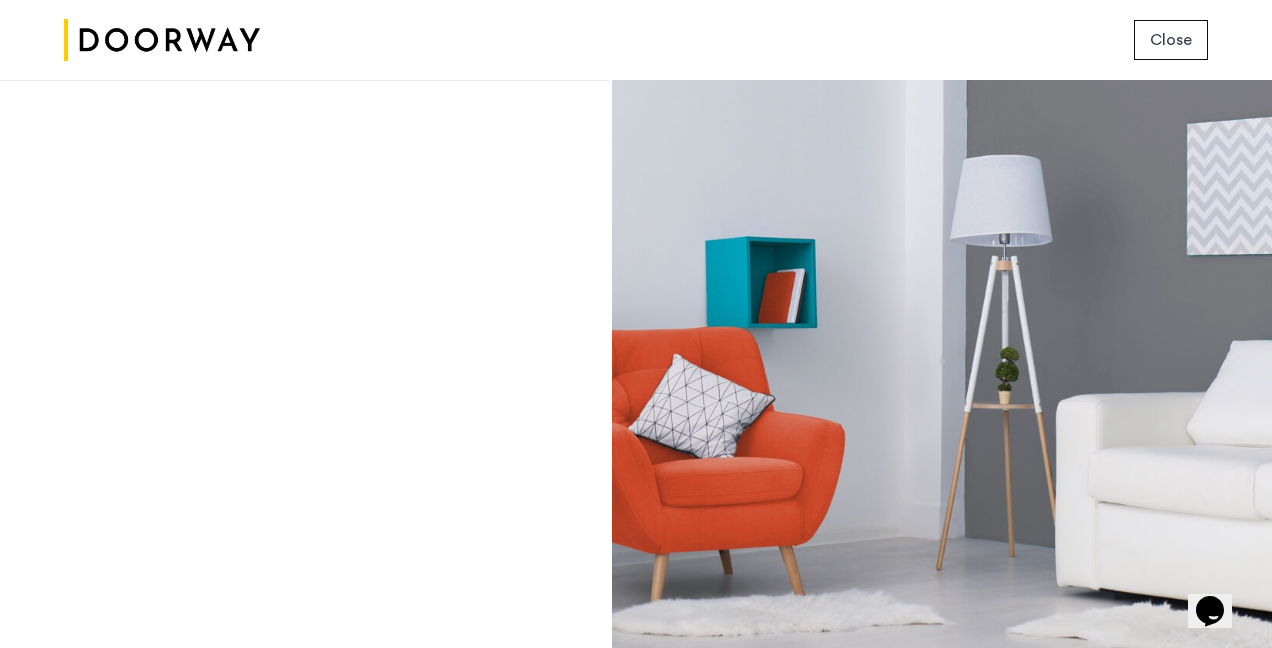 click on "Close" 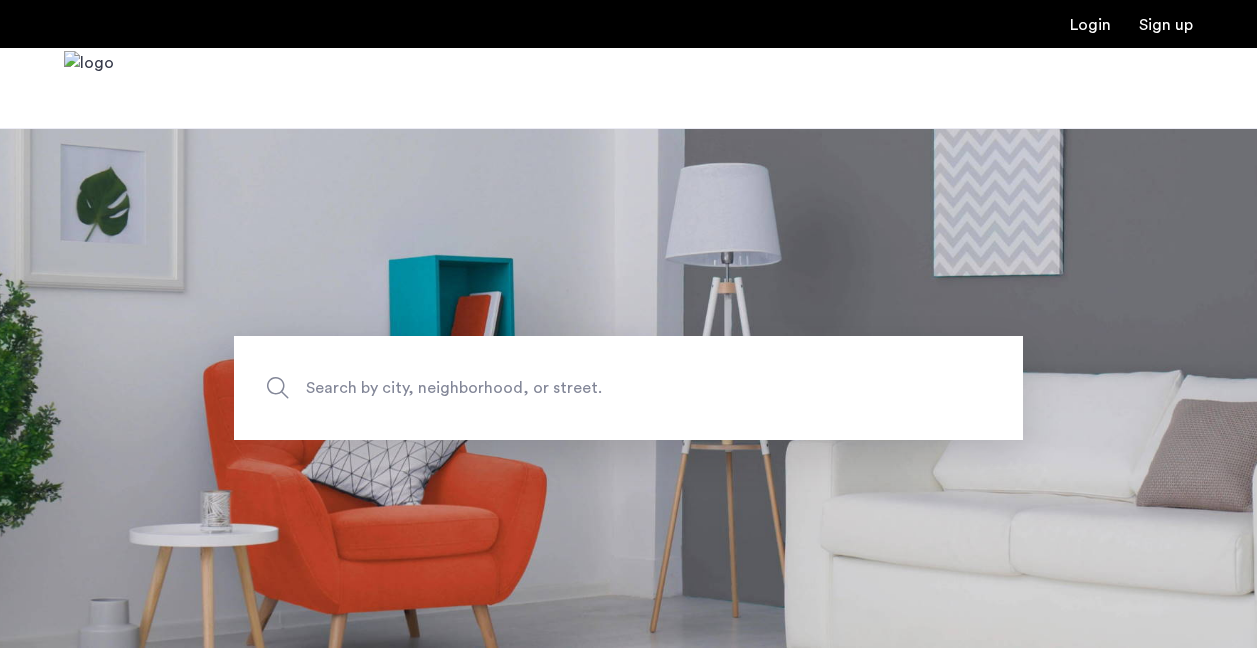 scroll, scrollTop: 0, scrollLeft: 0, axis: both 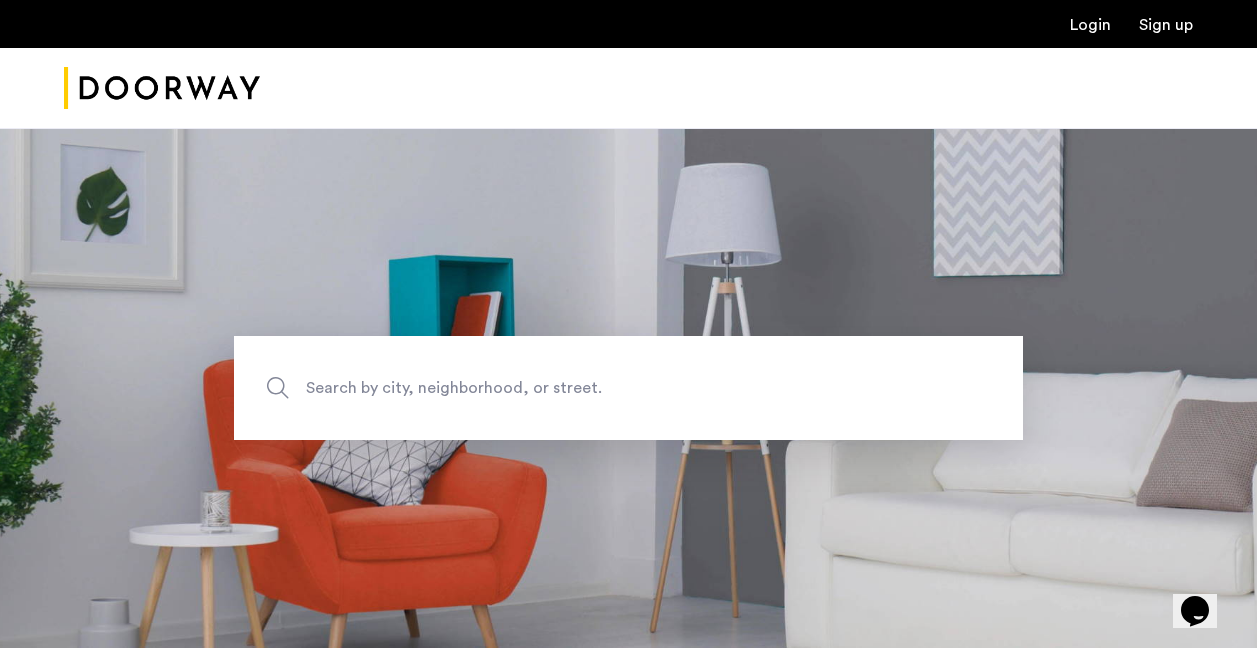 click on "Login" at bounding box center (1090, 25) 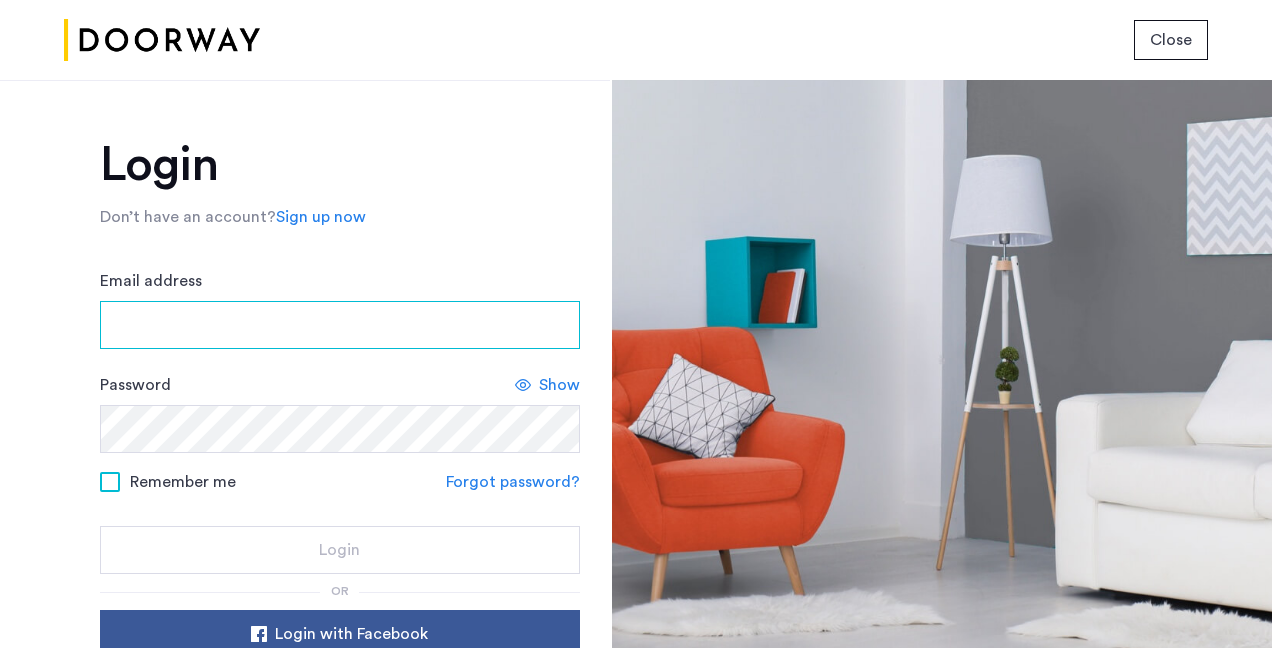 click on "Email address" at bounding box center (340, 325) 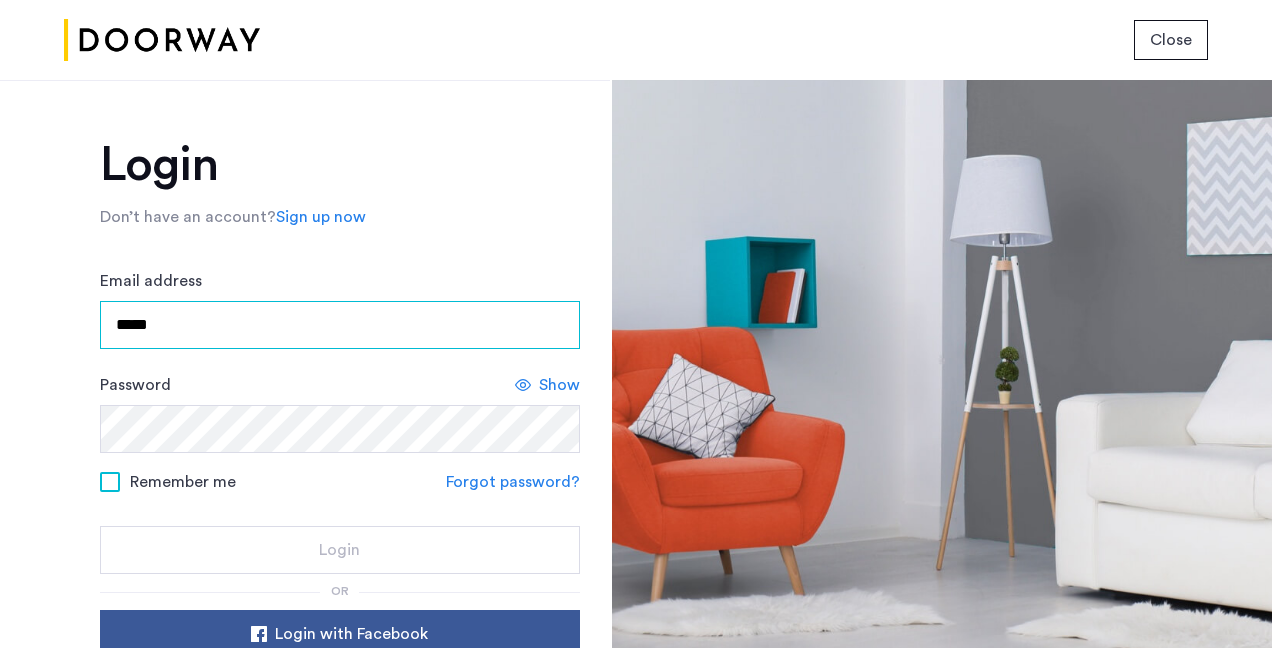type on "**********" 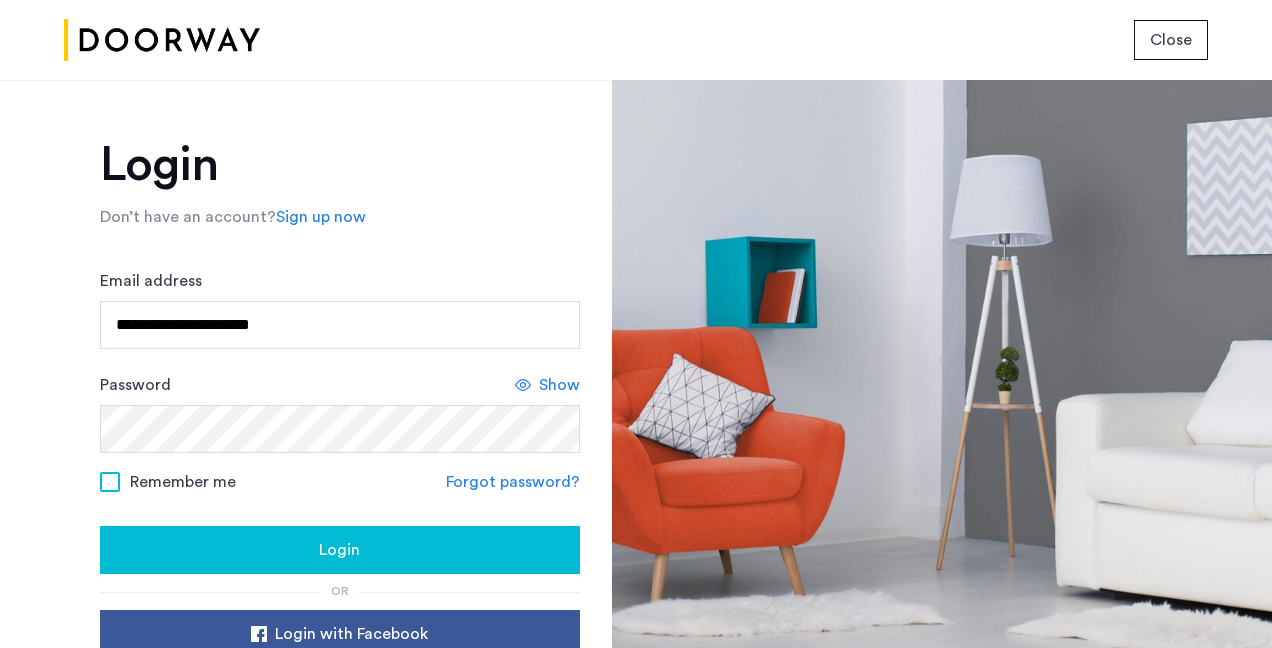 click on "Show" 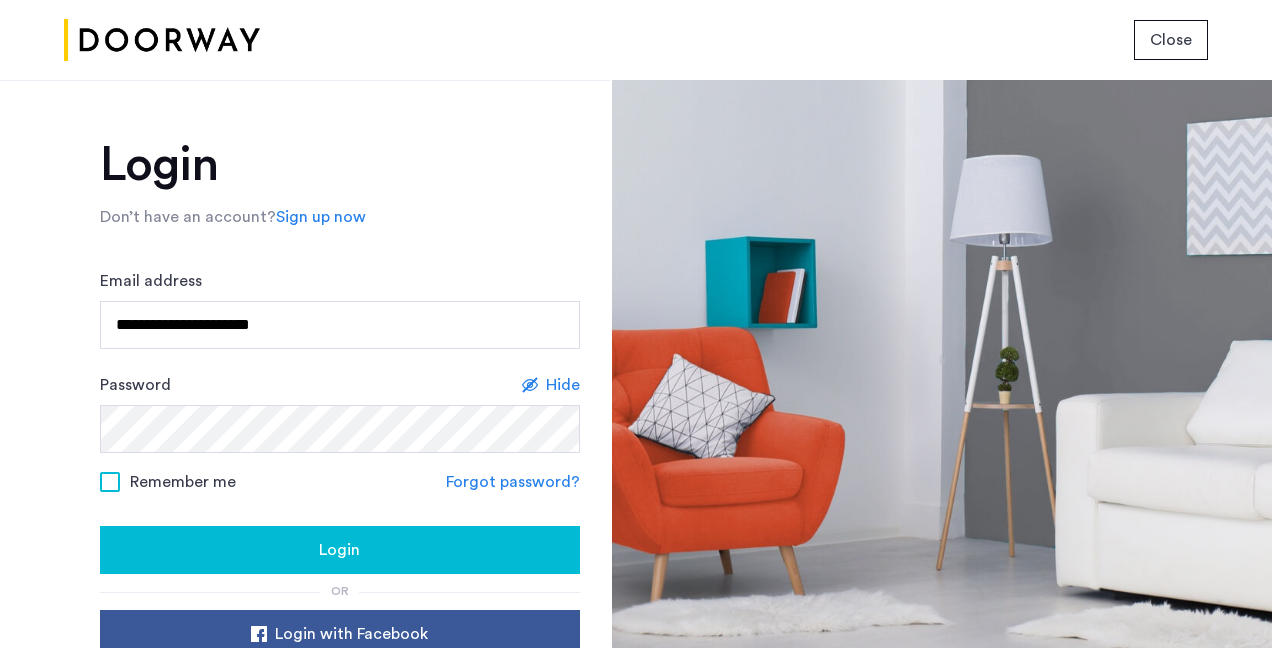 click on "Remember me" 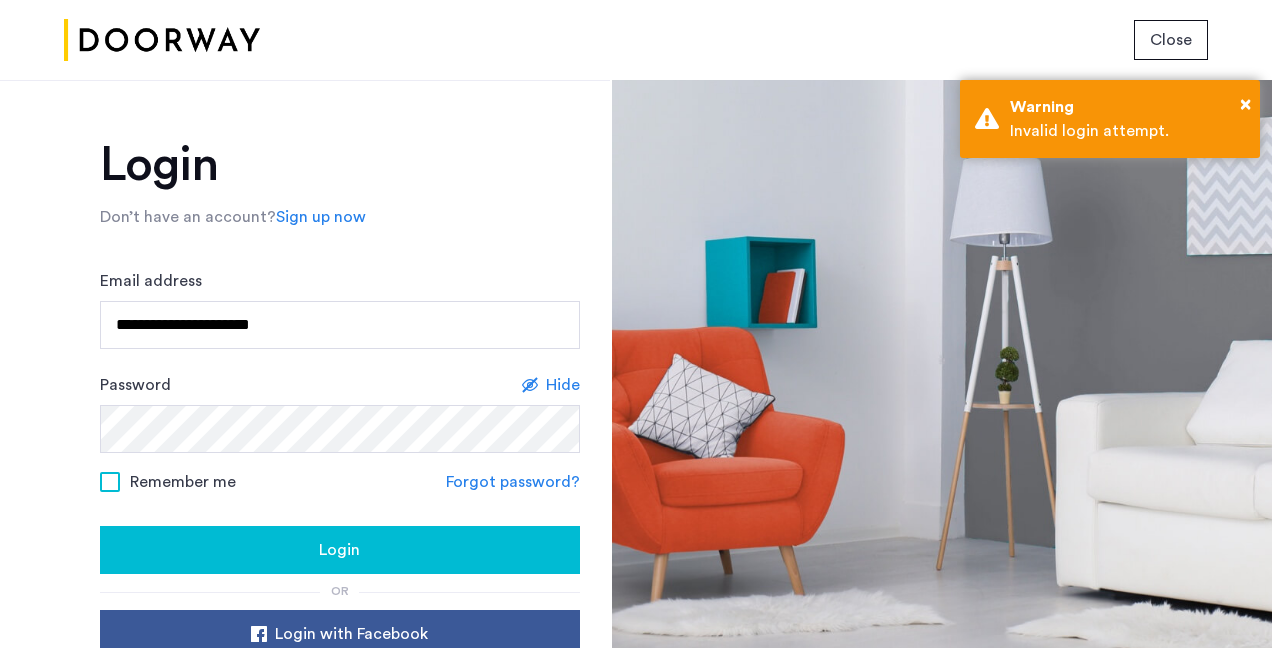 scroll, scrollTop: 102, scrollLeft: 0, axis: vertical 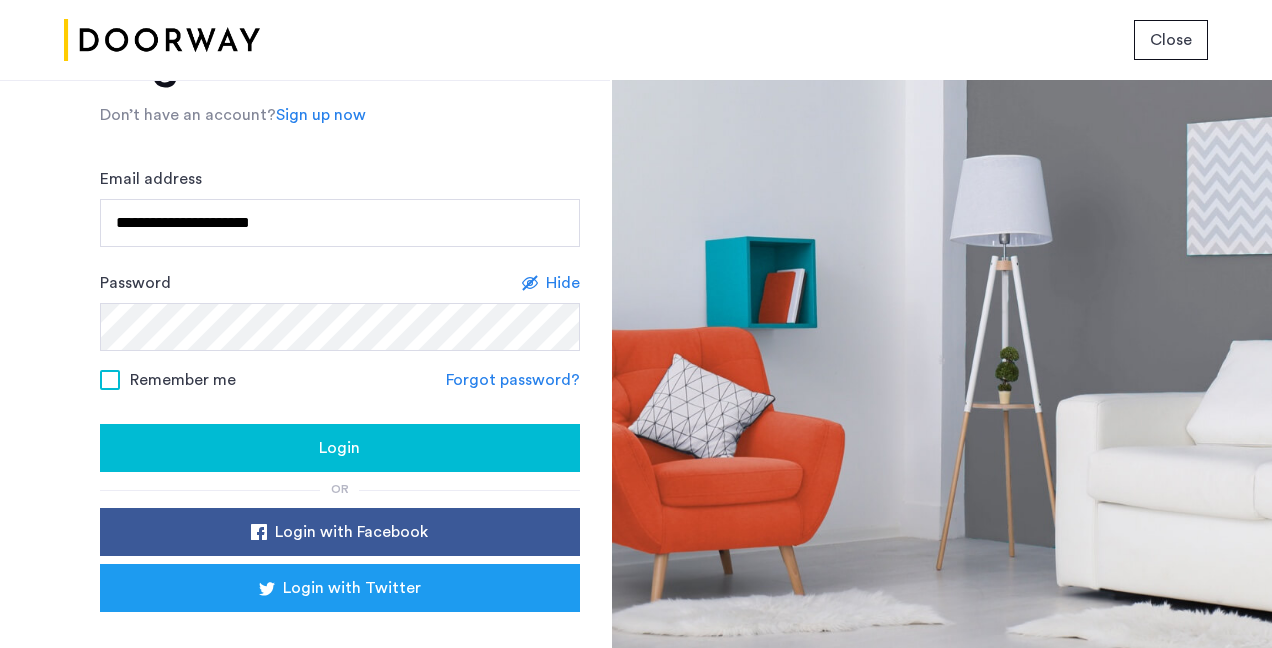 click on "Login" 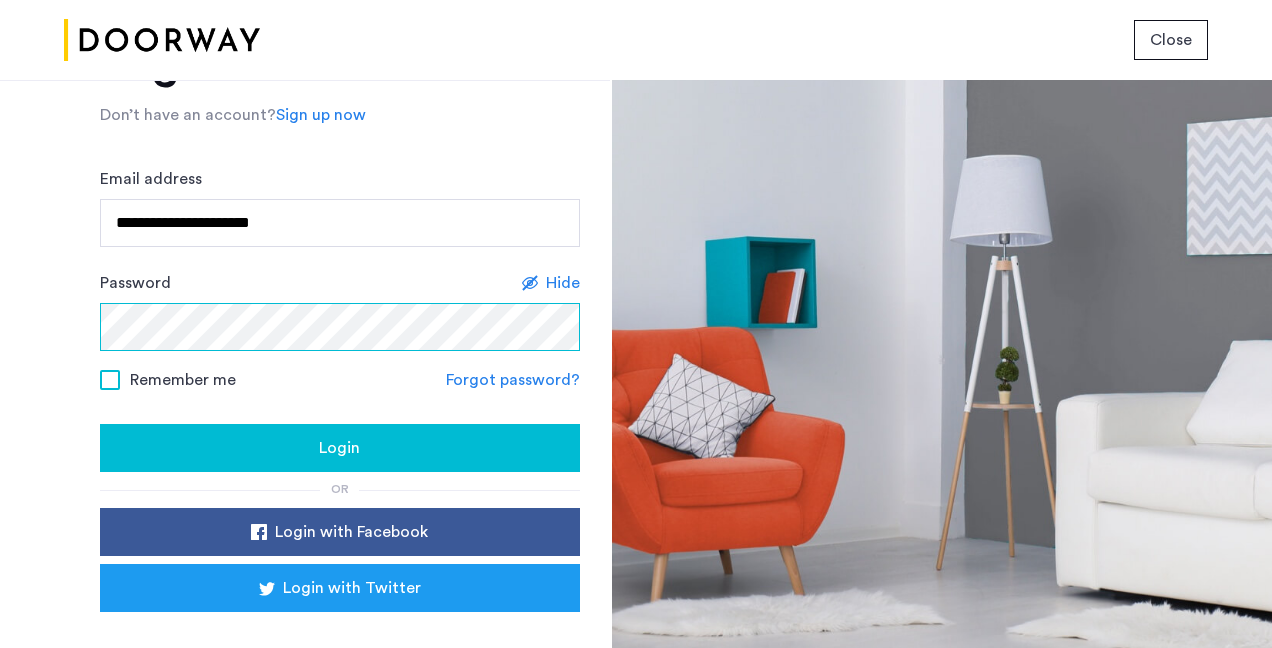 click on "Login" 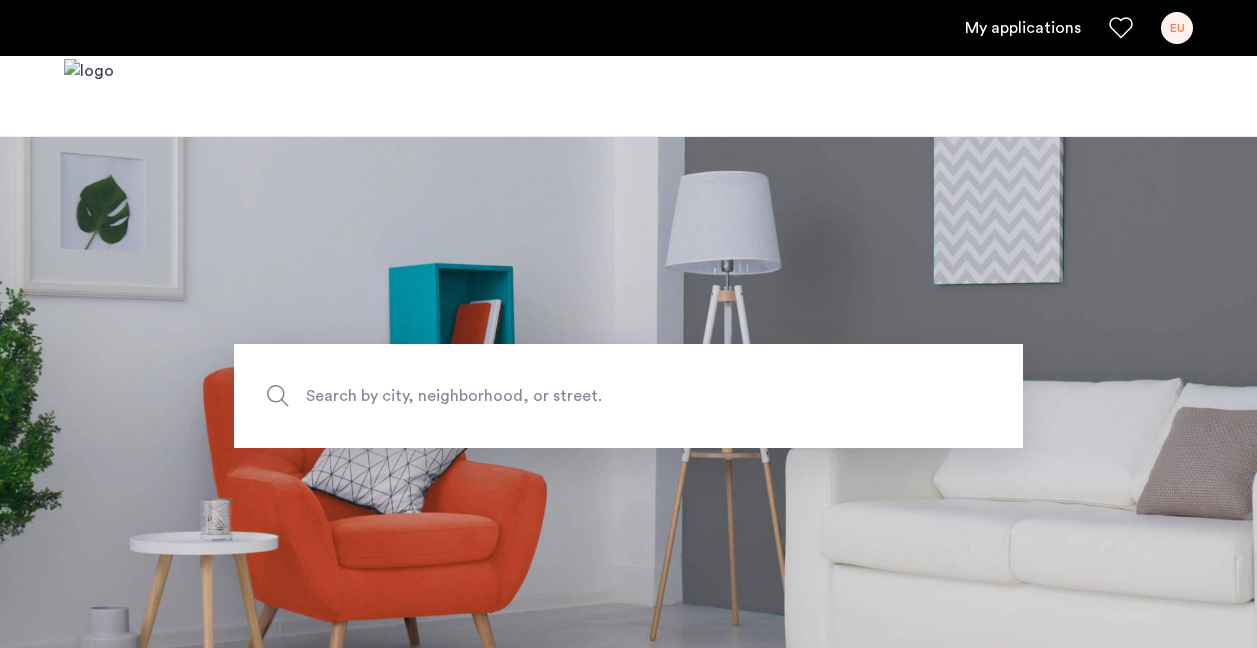 scroll, scrollTop: 0, scrollLeft: 0, axis: both 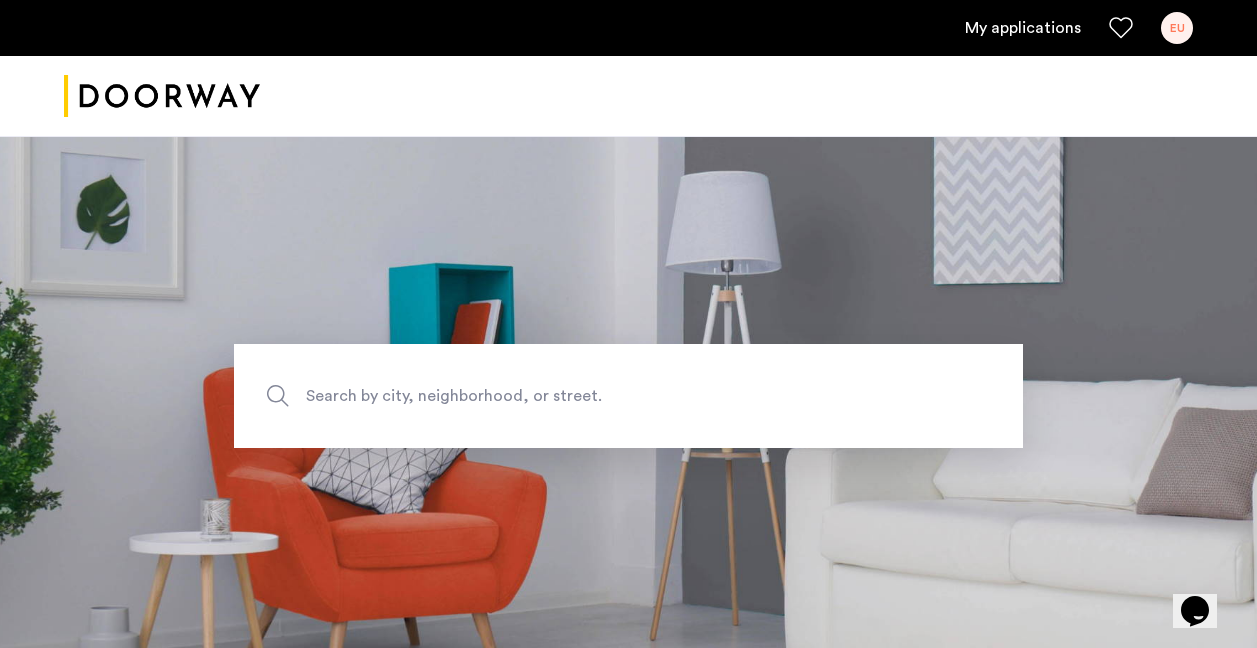 click on "My applications EU" at bounding box center (628, 28) 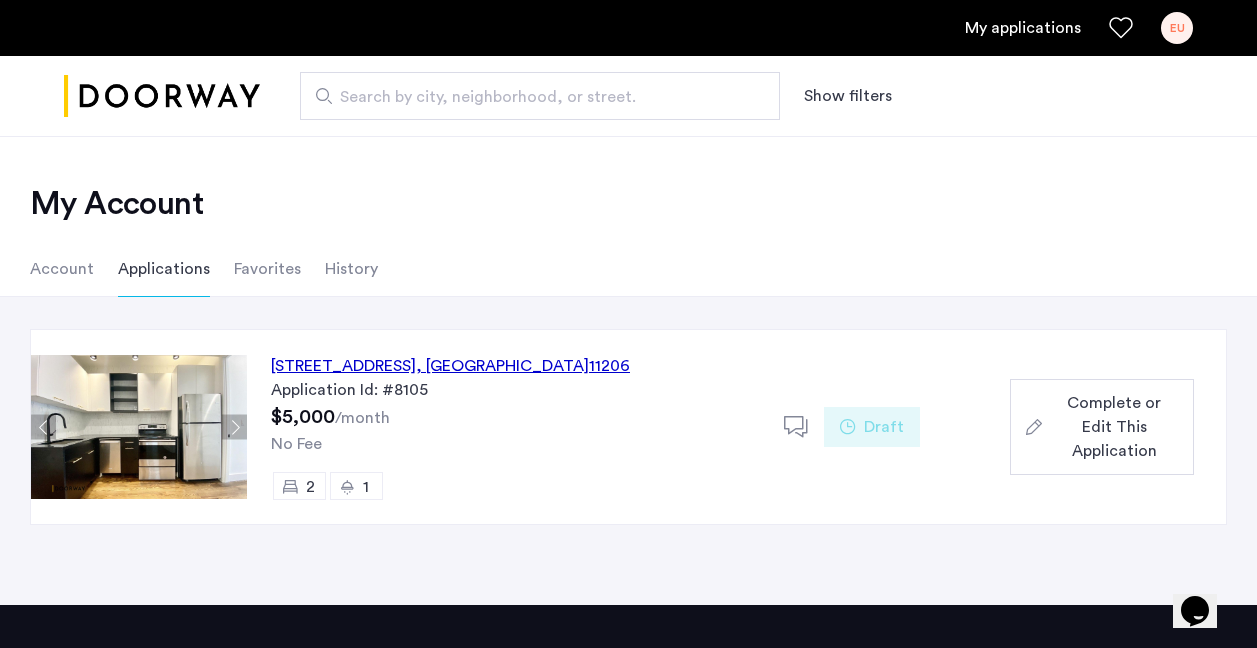 click on "Complete or Edit This Application" 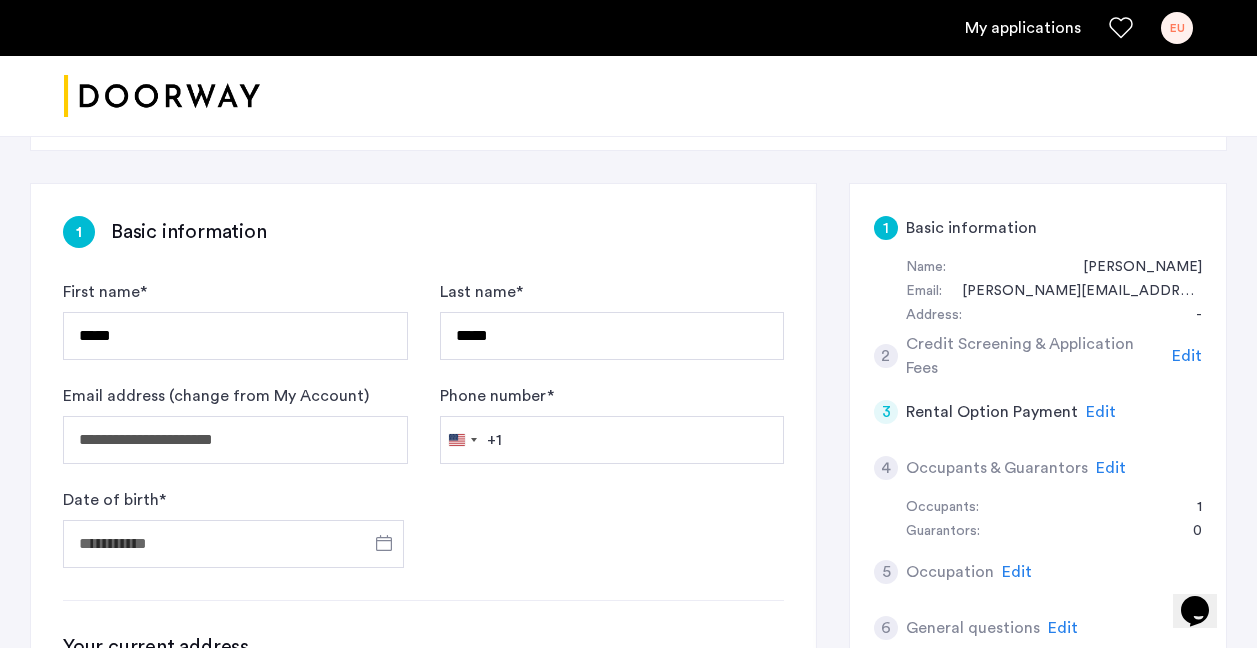 scroll, scrollTop: 273, scrollLeft: 0, axis: vertical 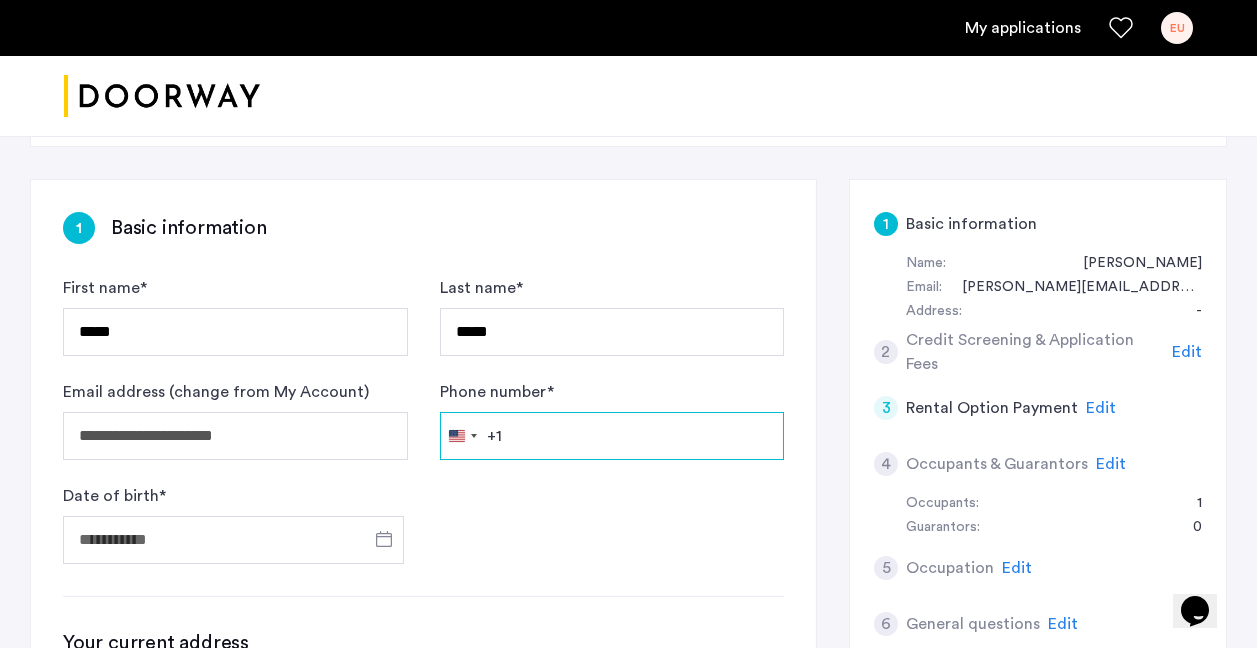 click on "Phone number  *" at bounding box center (612, 436) 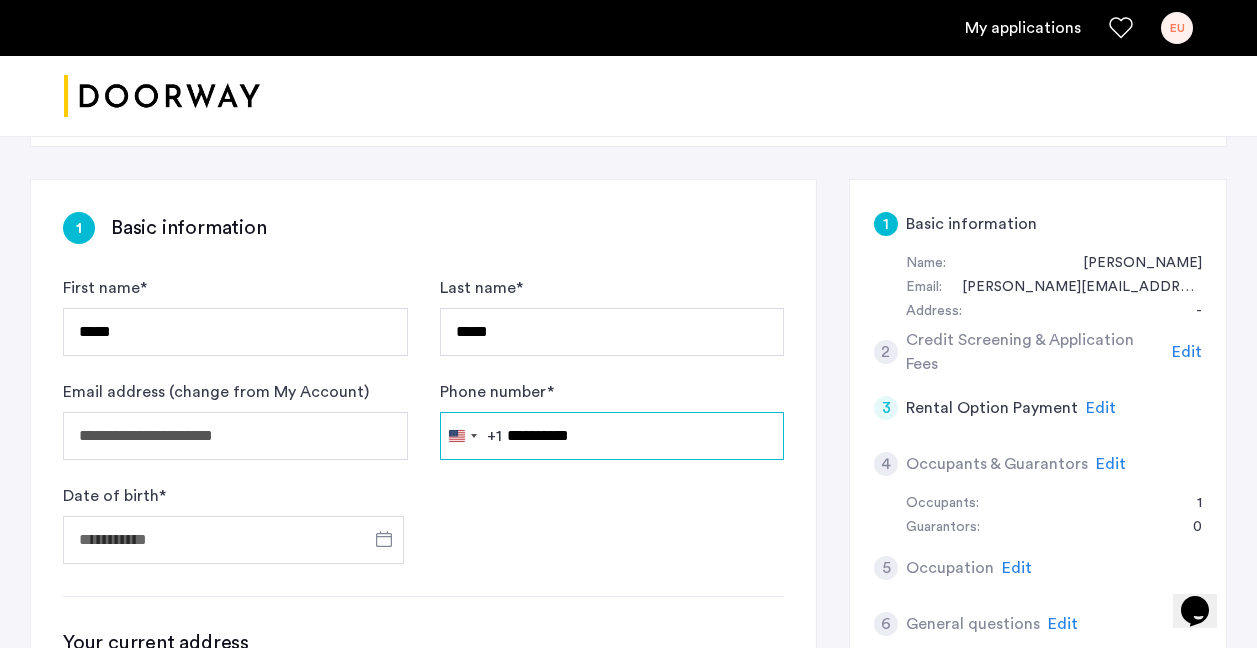 type on "**********" 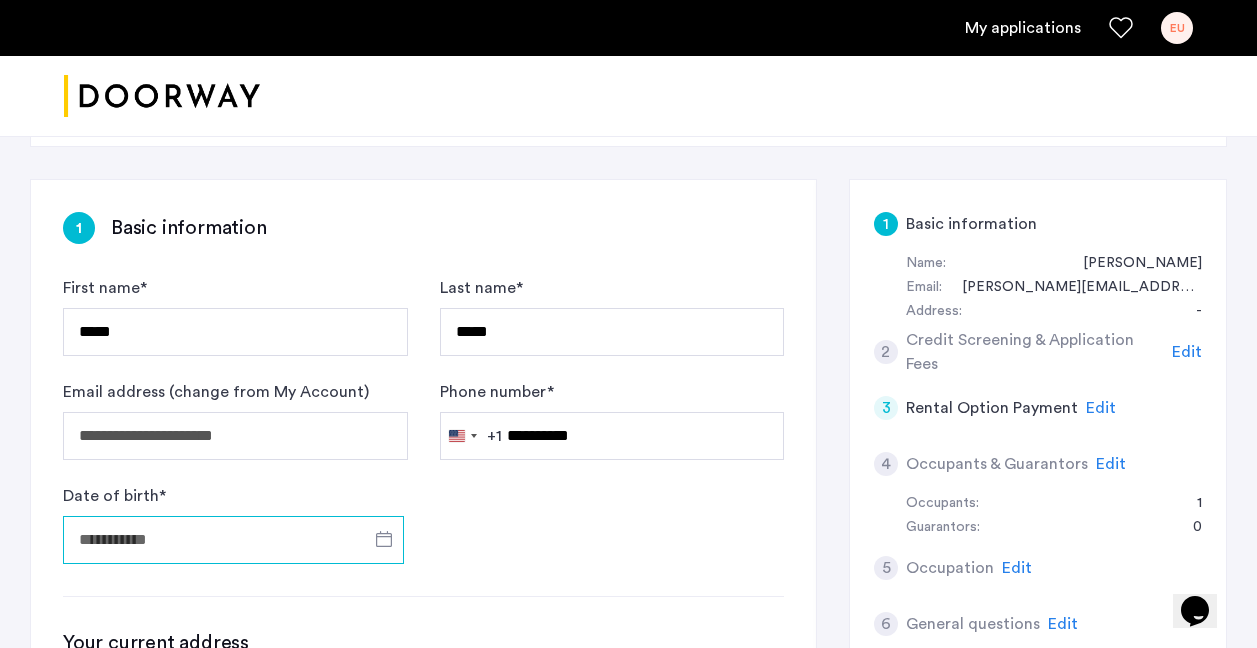 click on "Date of birth  *" at bounding box center [233, 540] 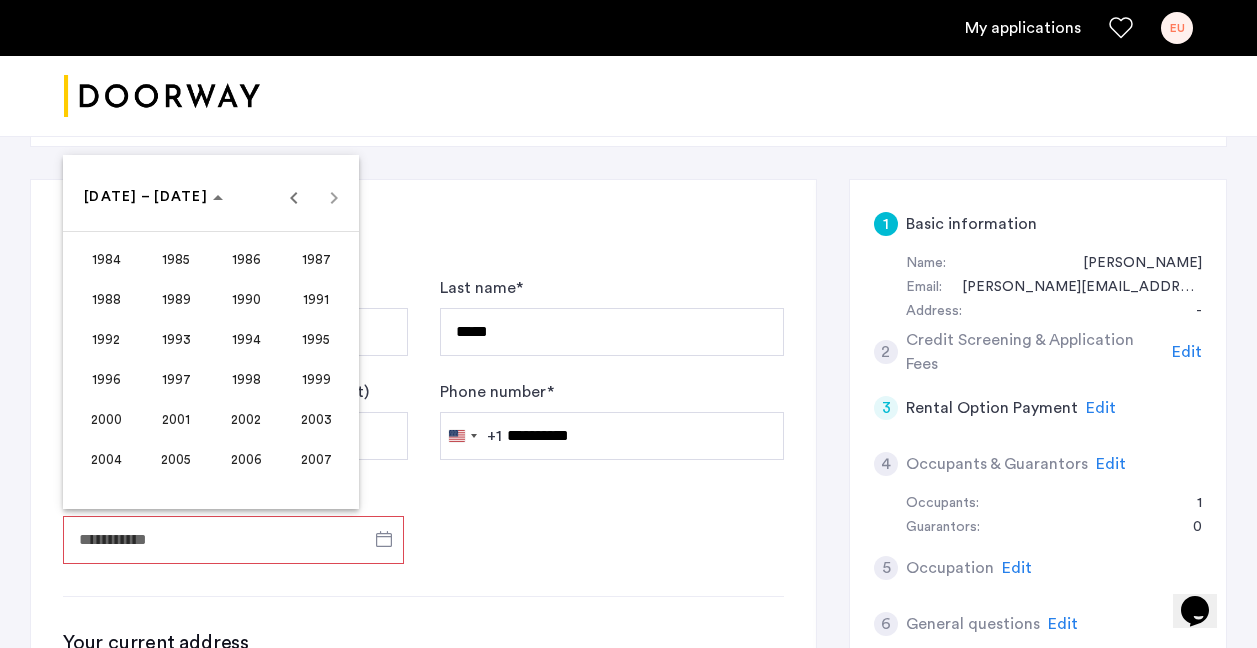 drag, startPoint x: 155, startPoint y: 190, endPoint x: 236, endPoint y: 267, distance: 111.75867 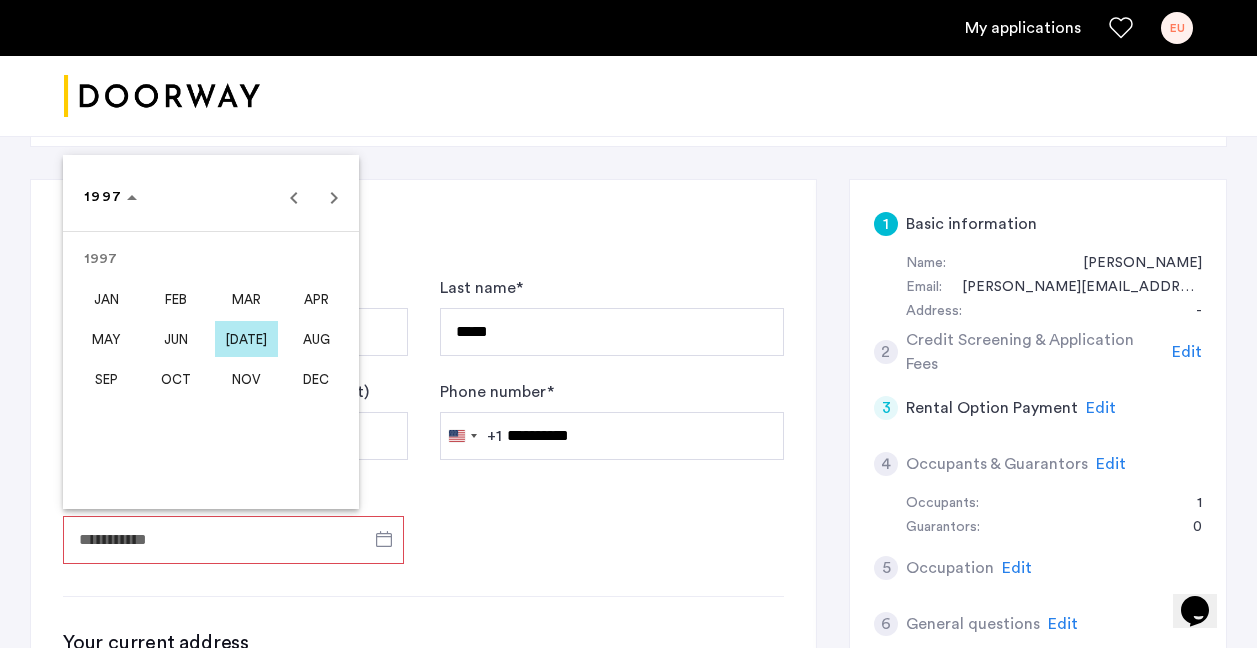 click on "DEC" at bounding box center (316, 379) 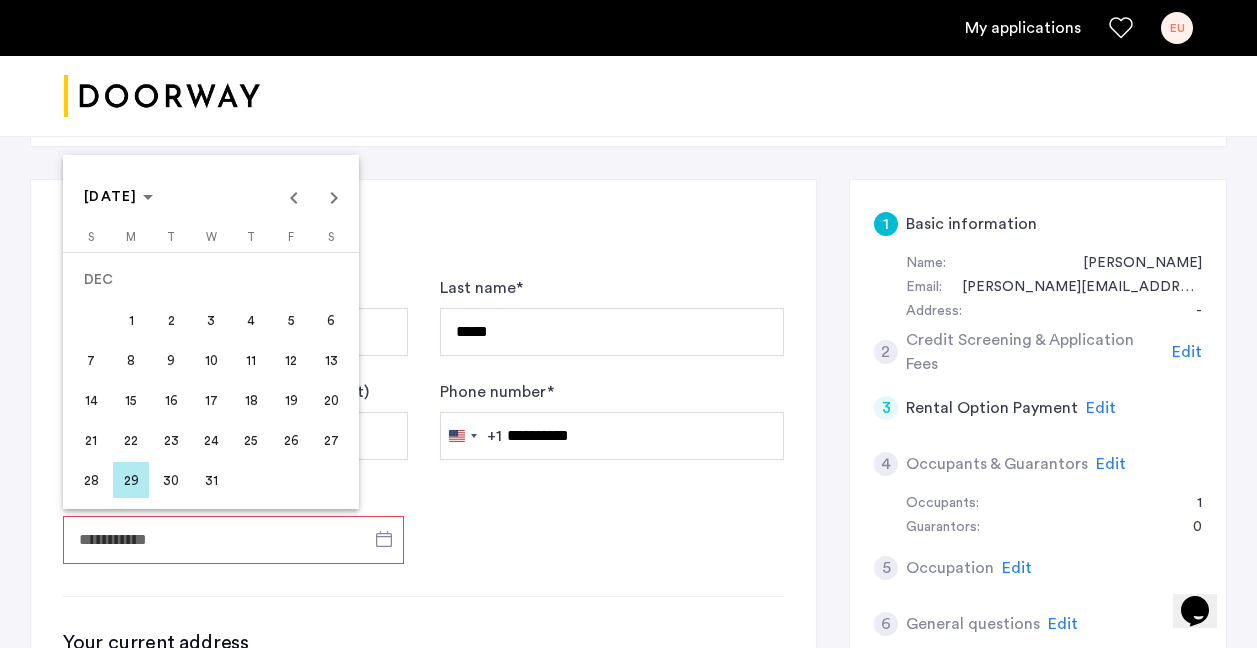 click on "17" at bounding box center (211, 400) 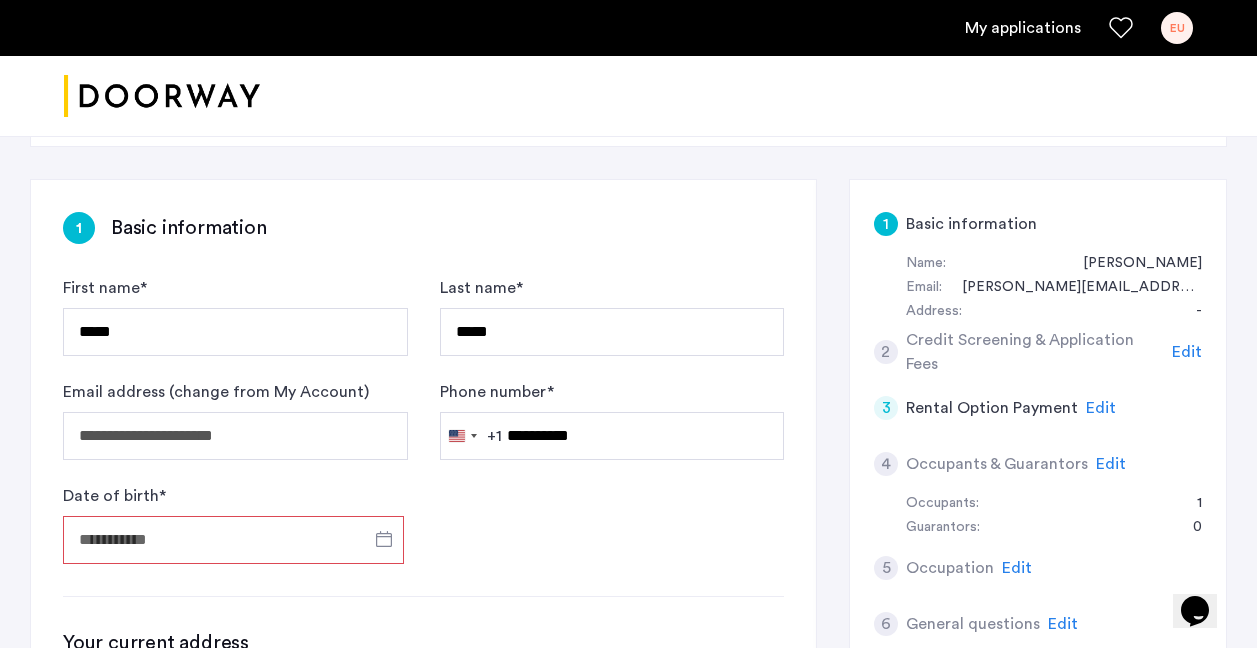type on "**********" 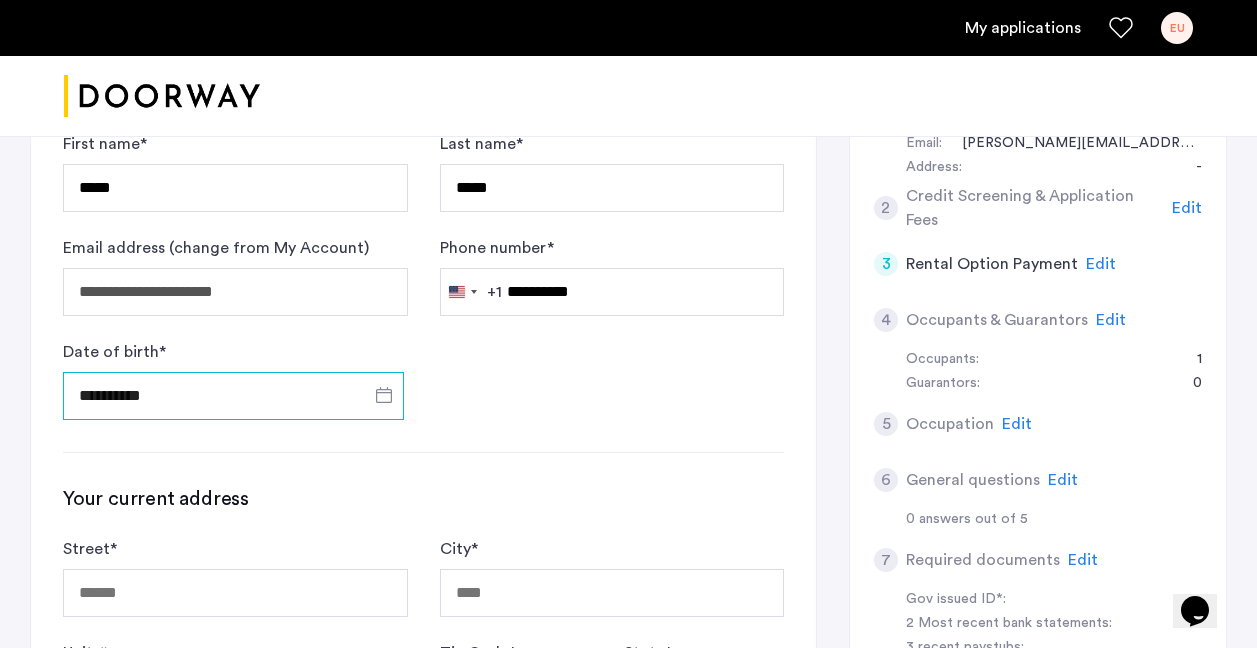 scroll, scrollTop: 510, scrollLeft: 0, axis: vertical 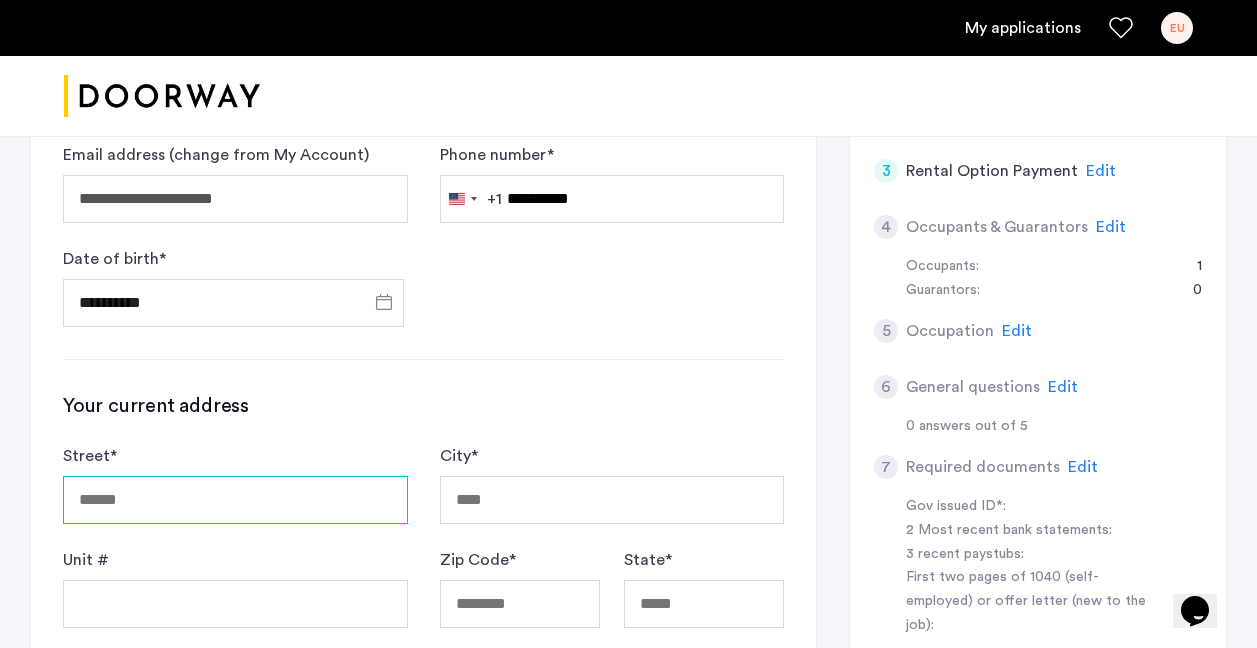 click on "Street  *" at bounding box center (235, 500) 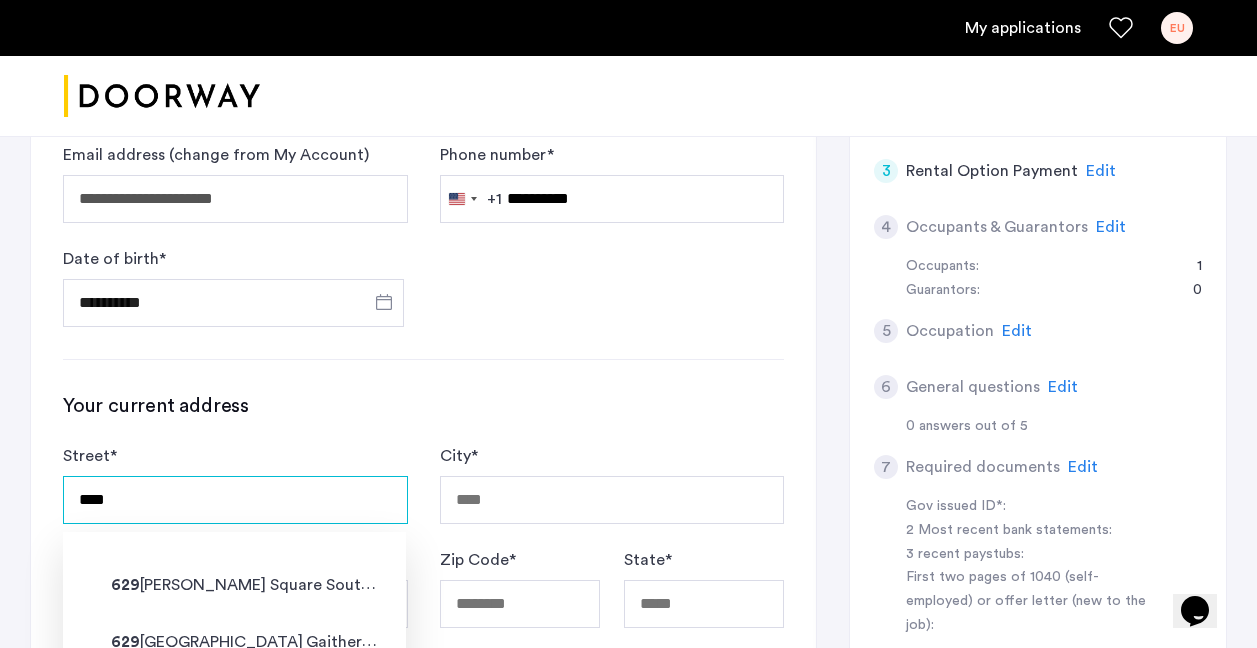 type on "**********" 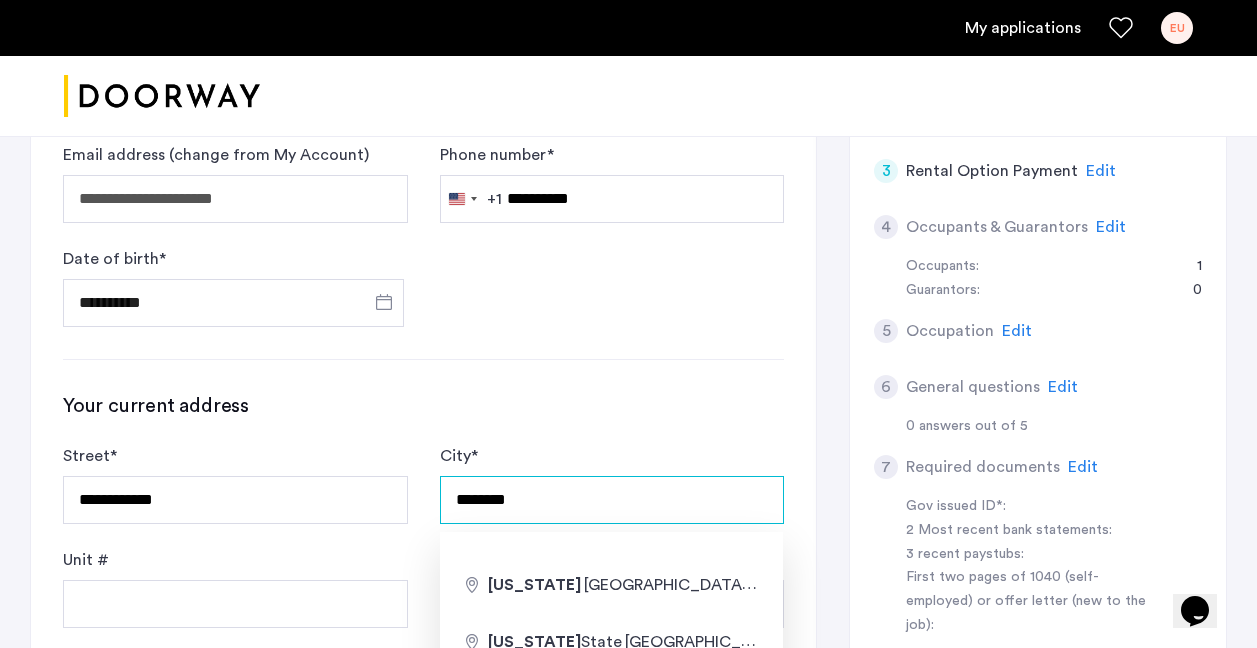 type on "********" 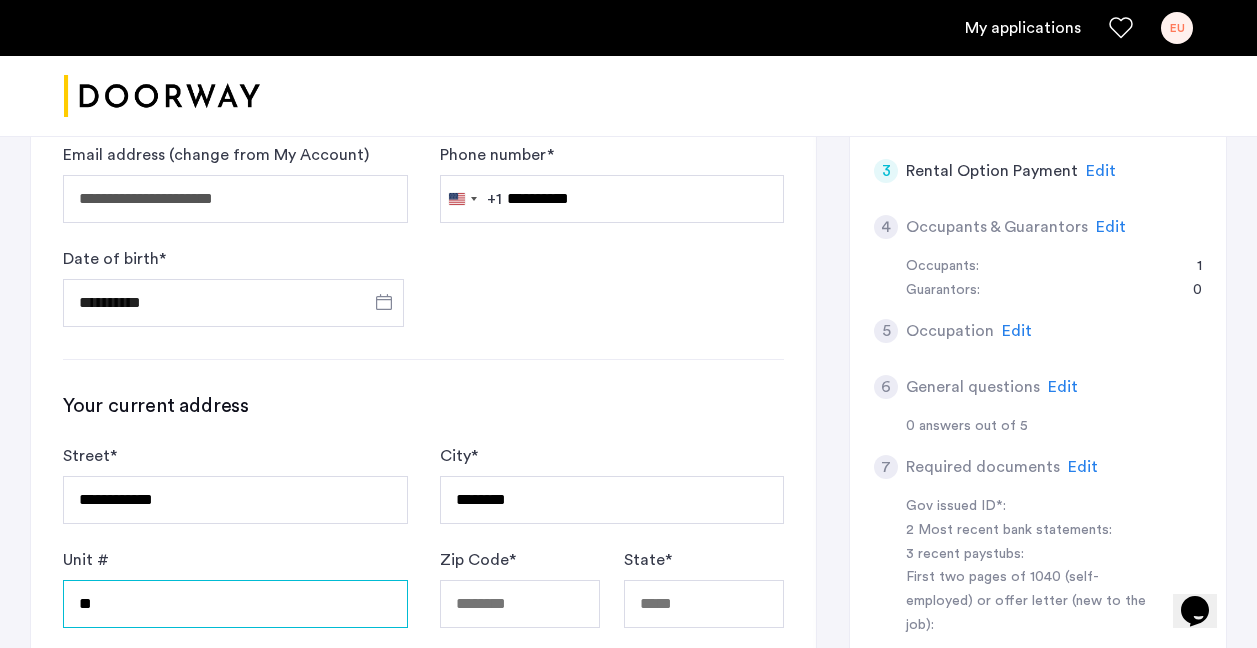 type on "**" 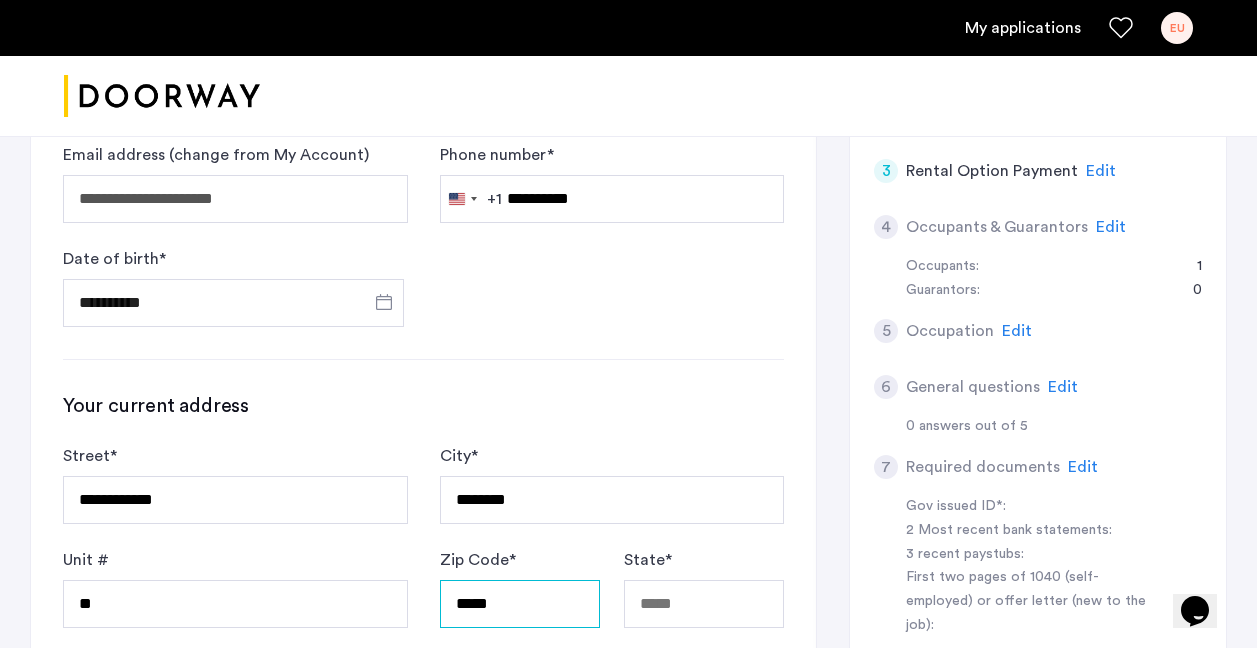 type on "*****" 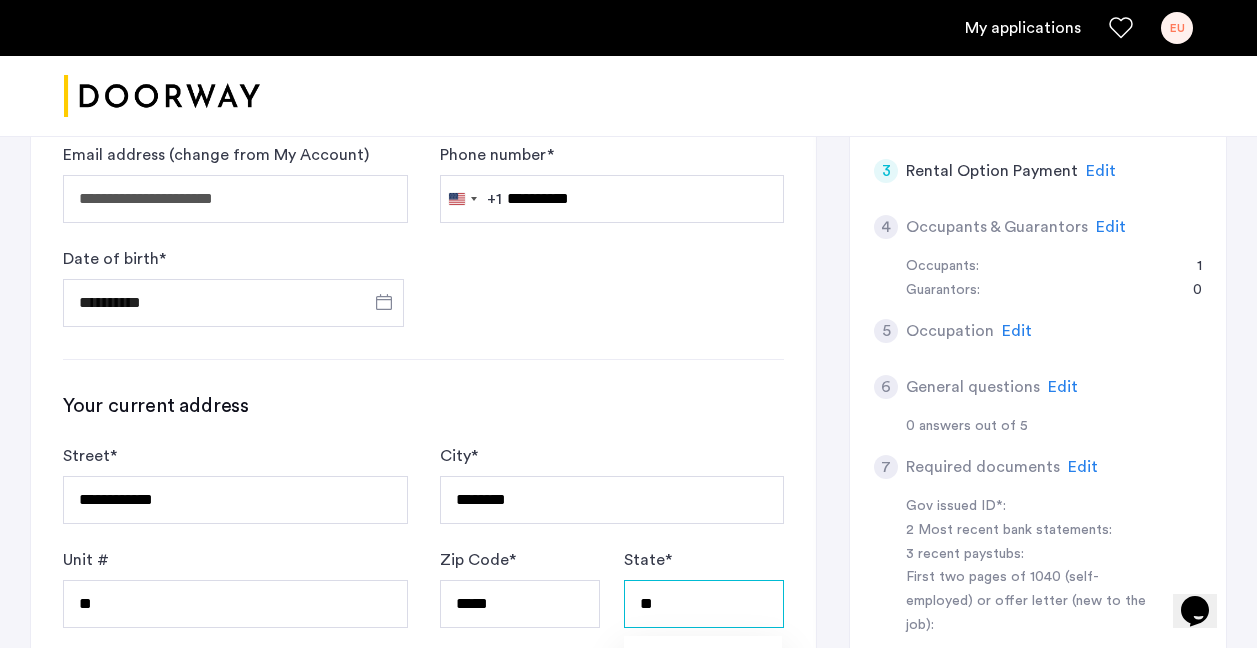 type on "**" 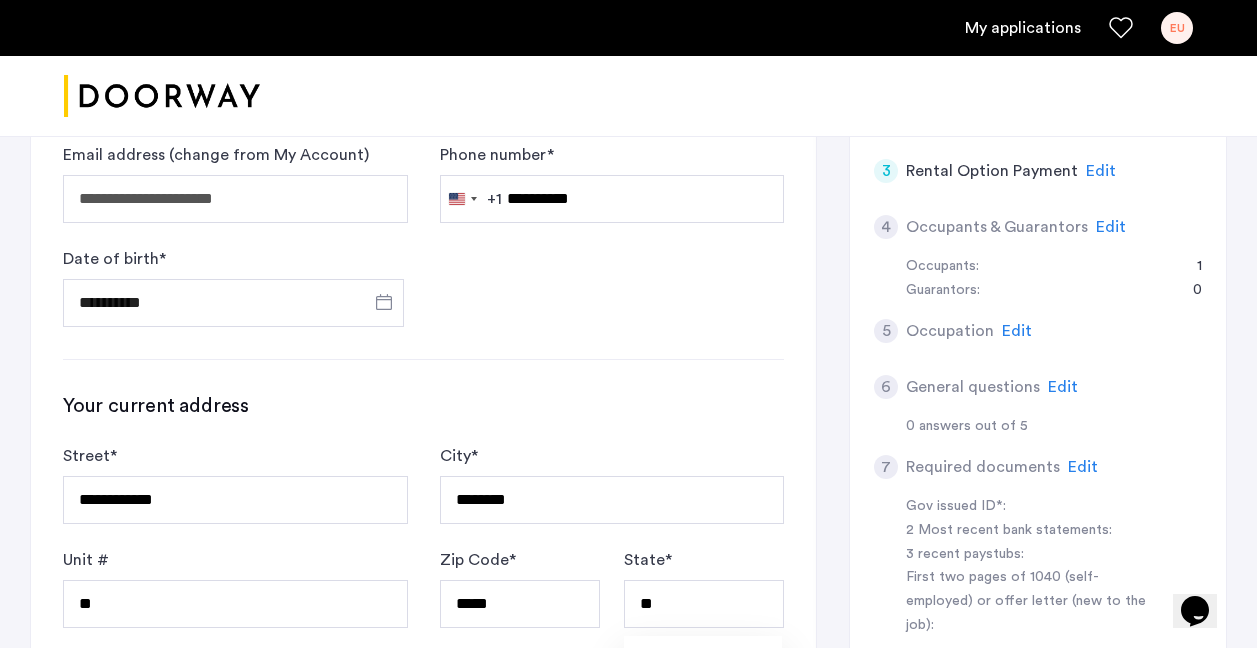 type 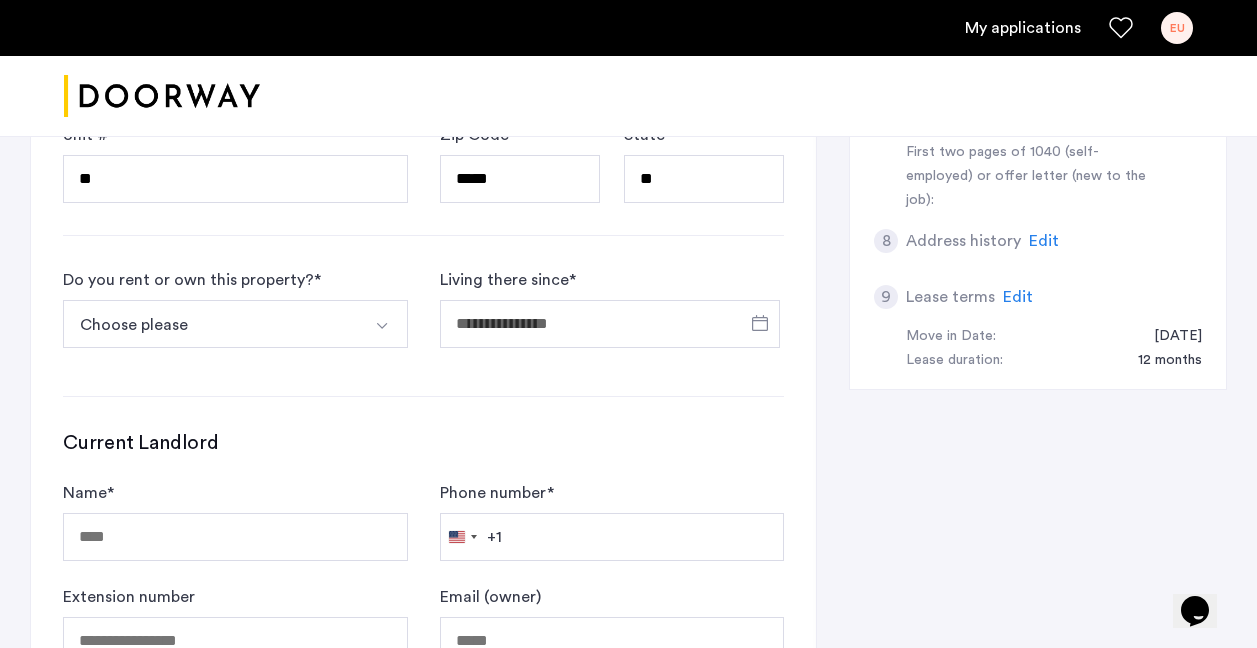 click on "Choose please" at bounding box center (212, 324) 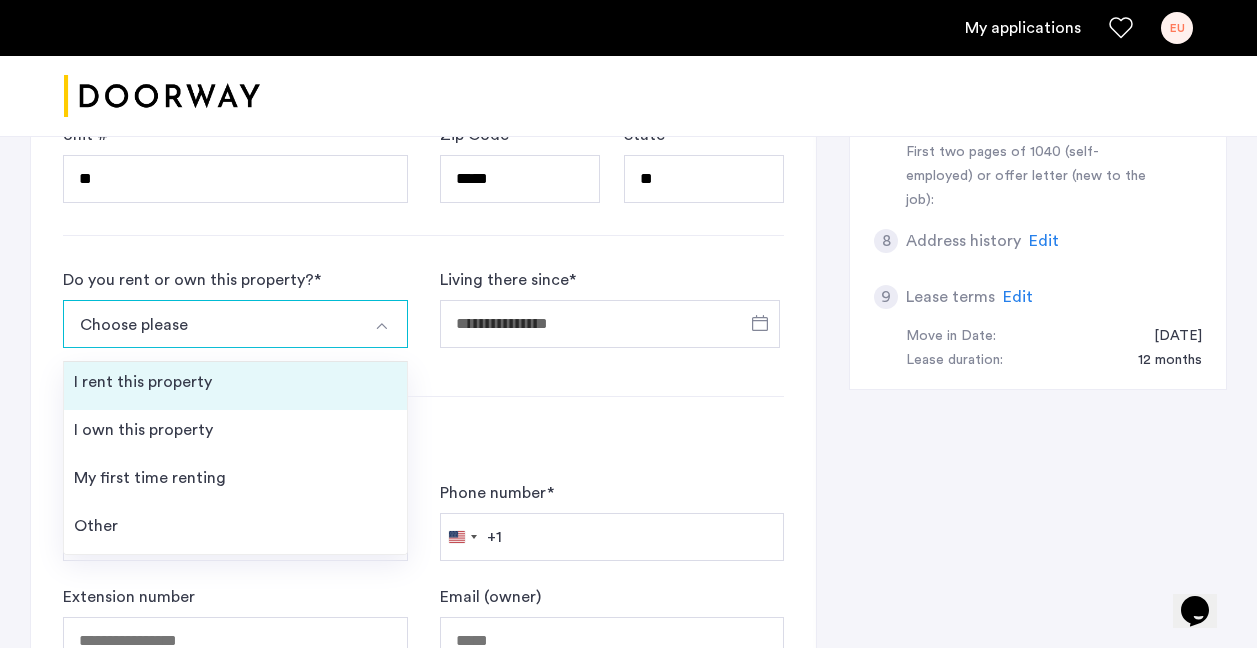 click on "I rent this property" at bounding box center [235, 386] 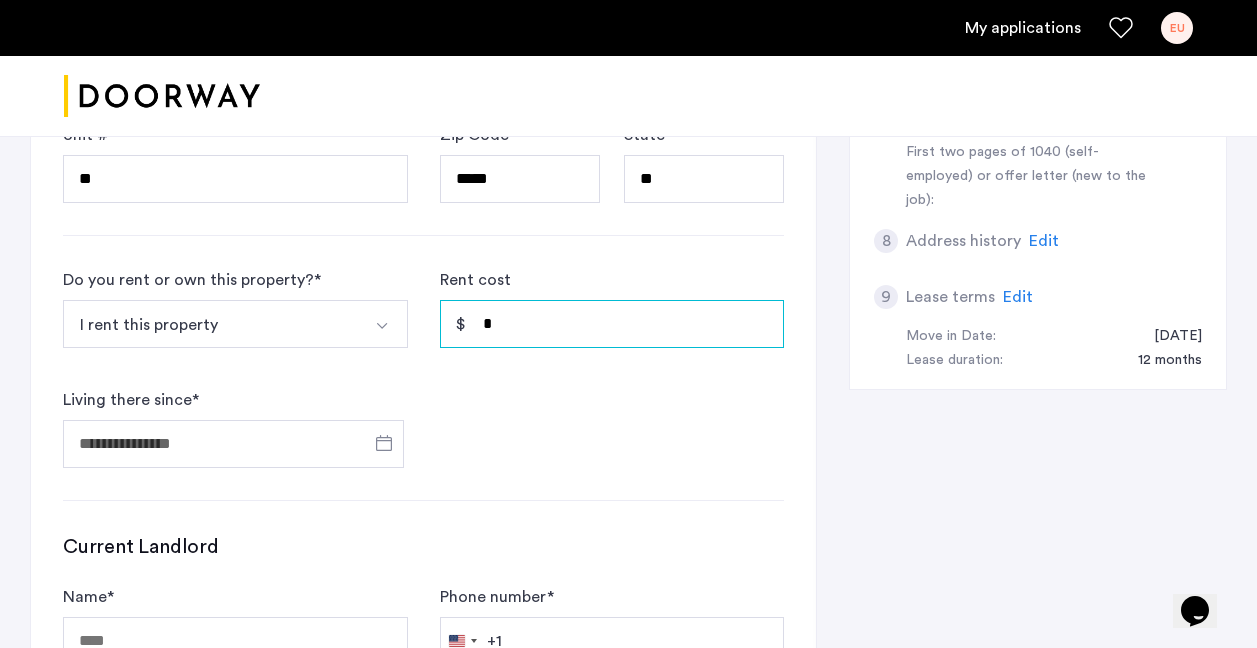 click on "*" at bounding box center [612, 324] 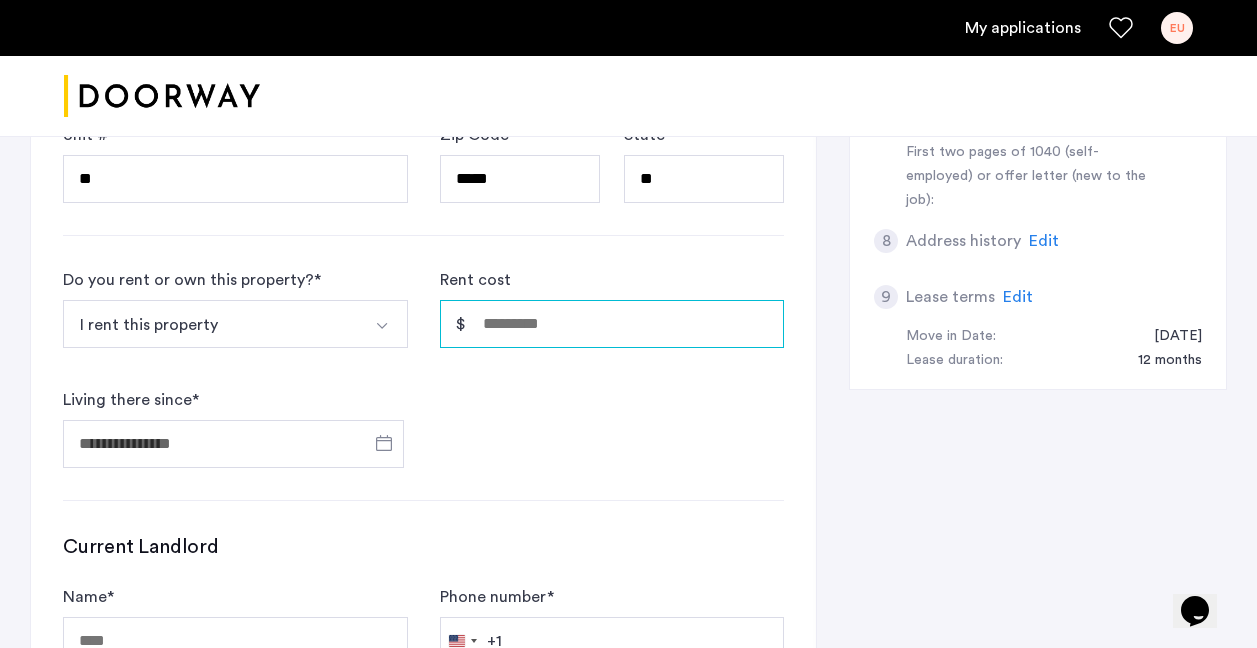 click on "Rent cost" at bounding box center [612, 324] 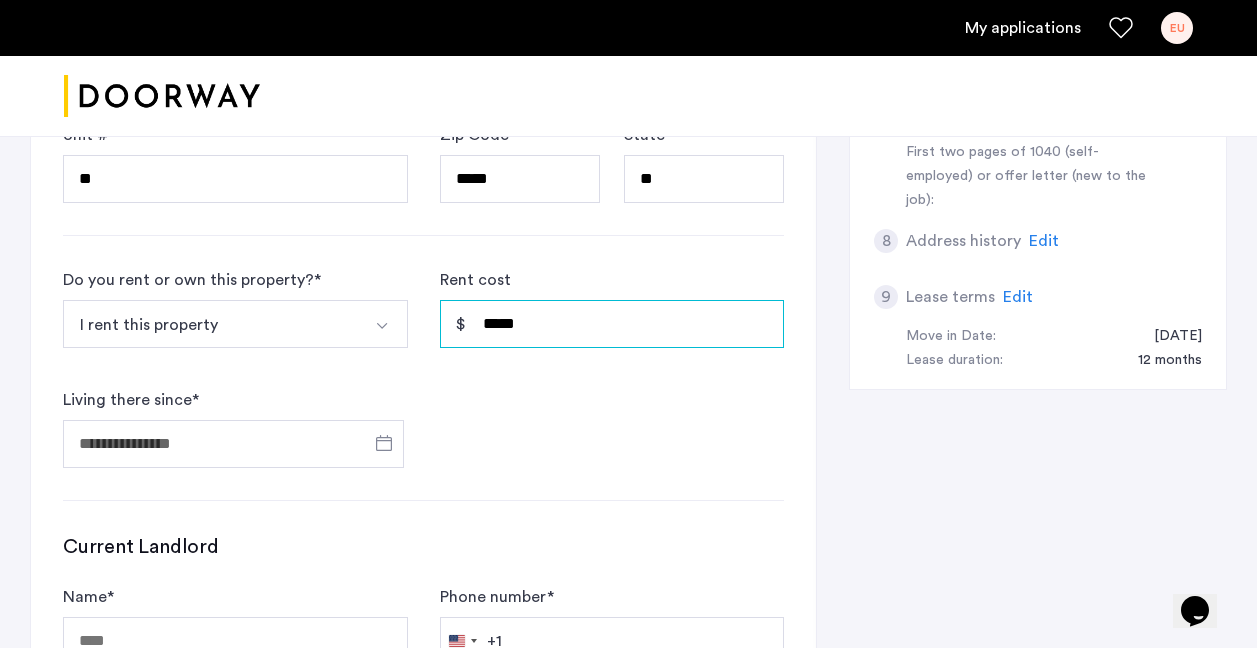 type on "*****" 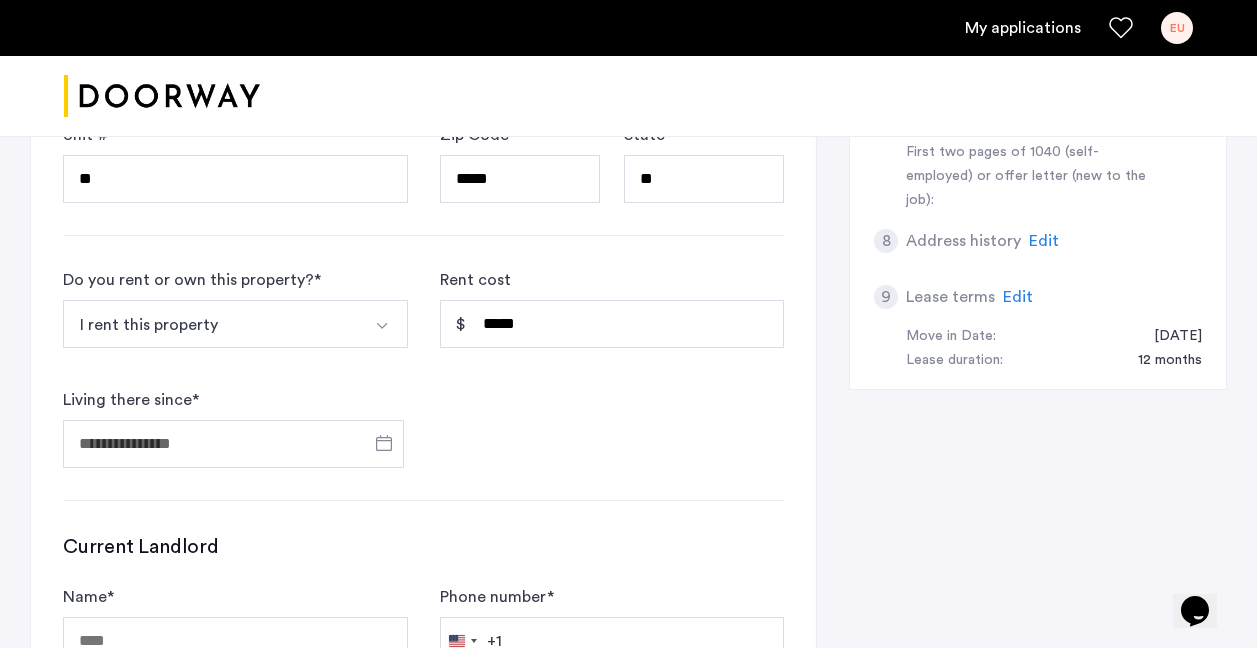 click on "Do you rent or own this property?  * I rent this property I rent this property I own this property My first time renting Other Rent cost ***** Living there since  *" 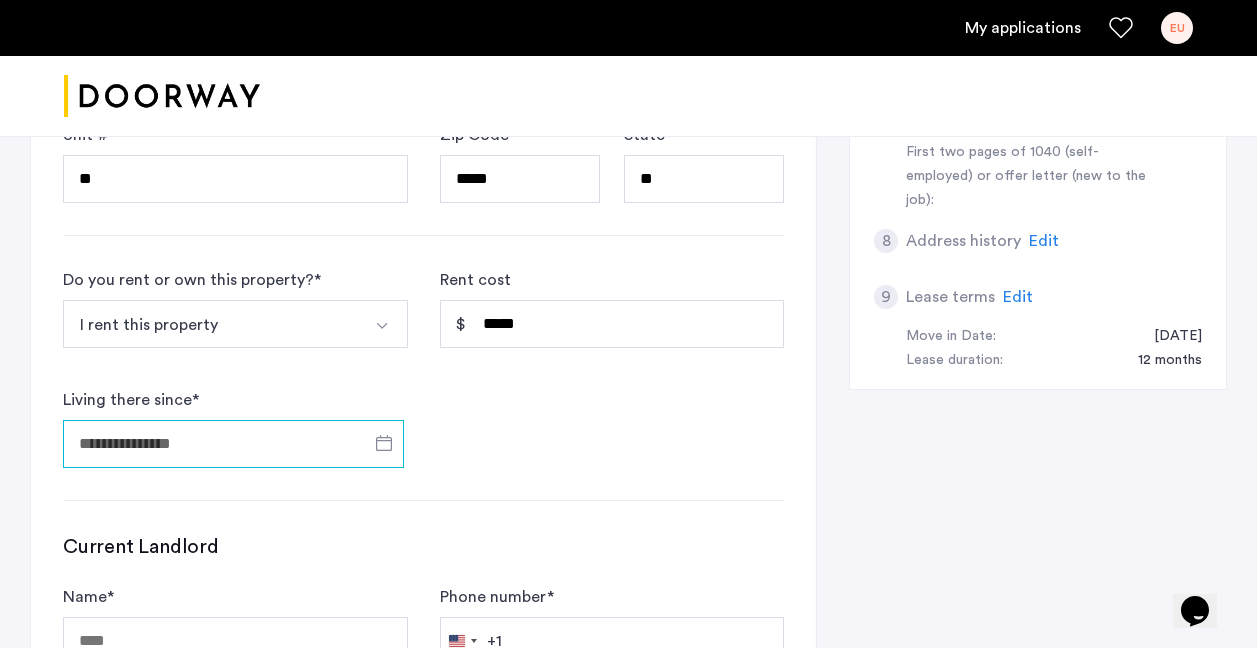 click on "Living there since  *" at bounding box center [233, 444] 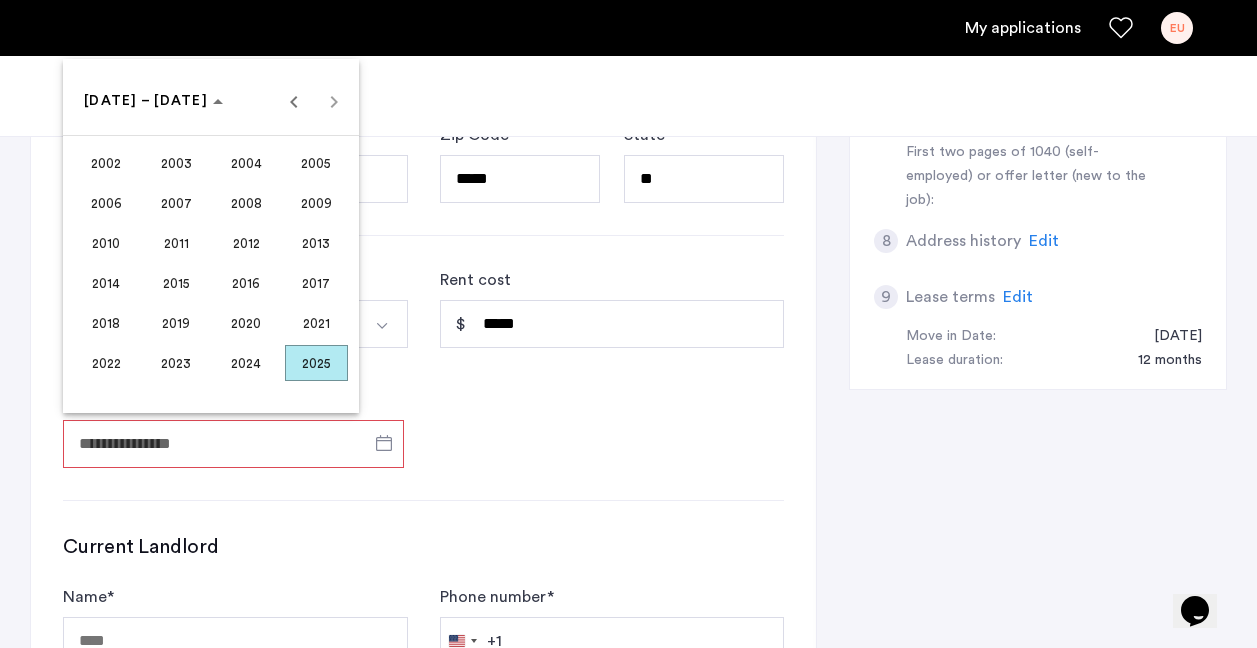 click on "2024" at bounding box center (246, 363) 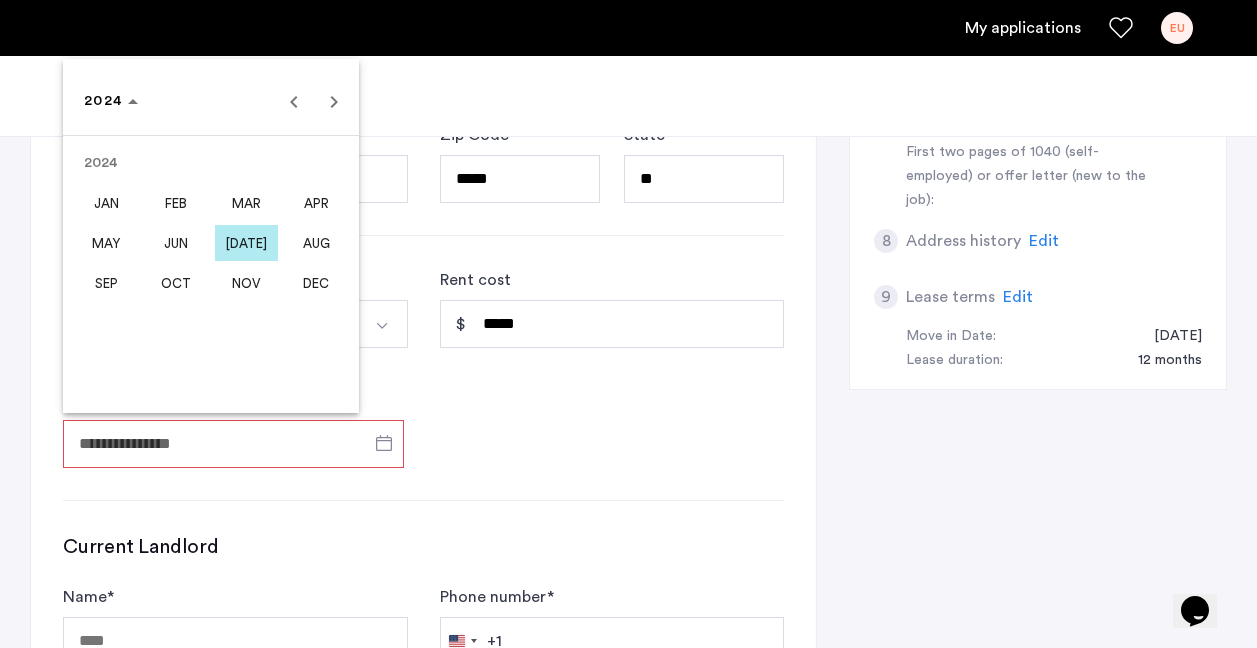 click on "OCT" at bounding box center (176, 283) 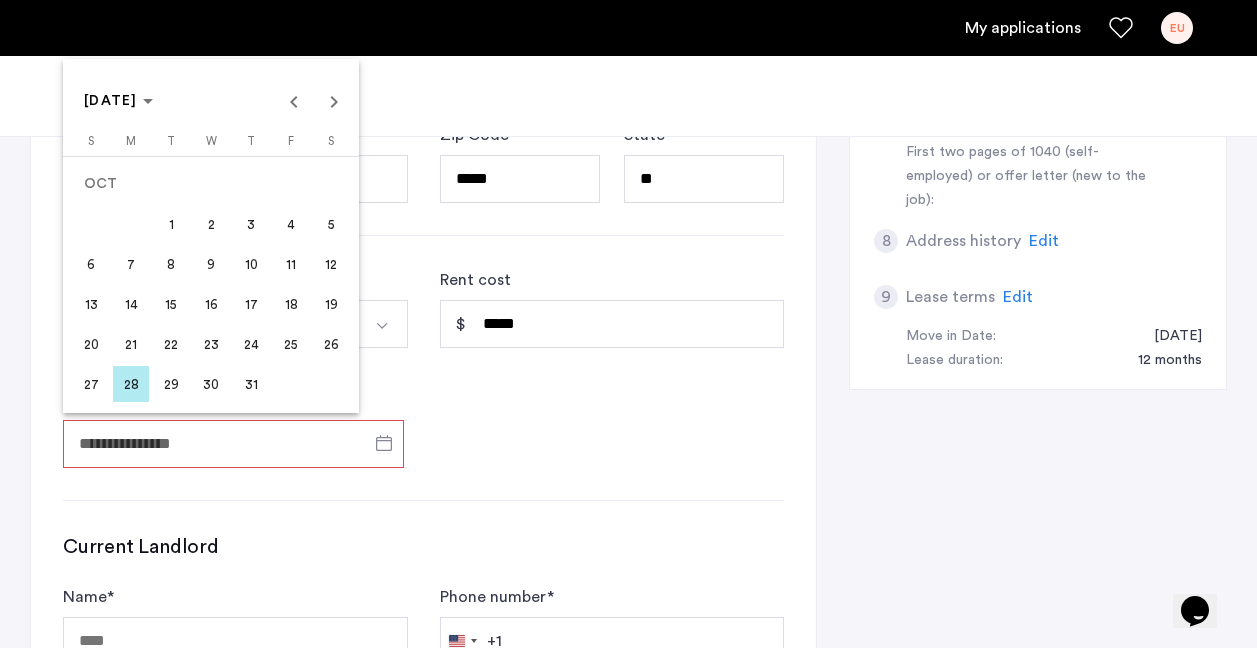 click on "1" at bounding box center [171, 224] 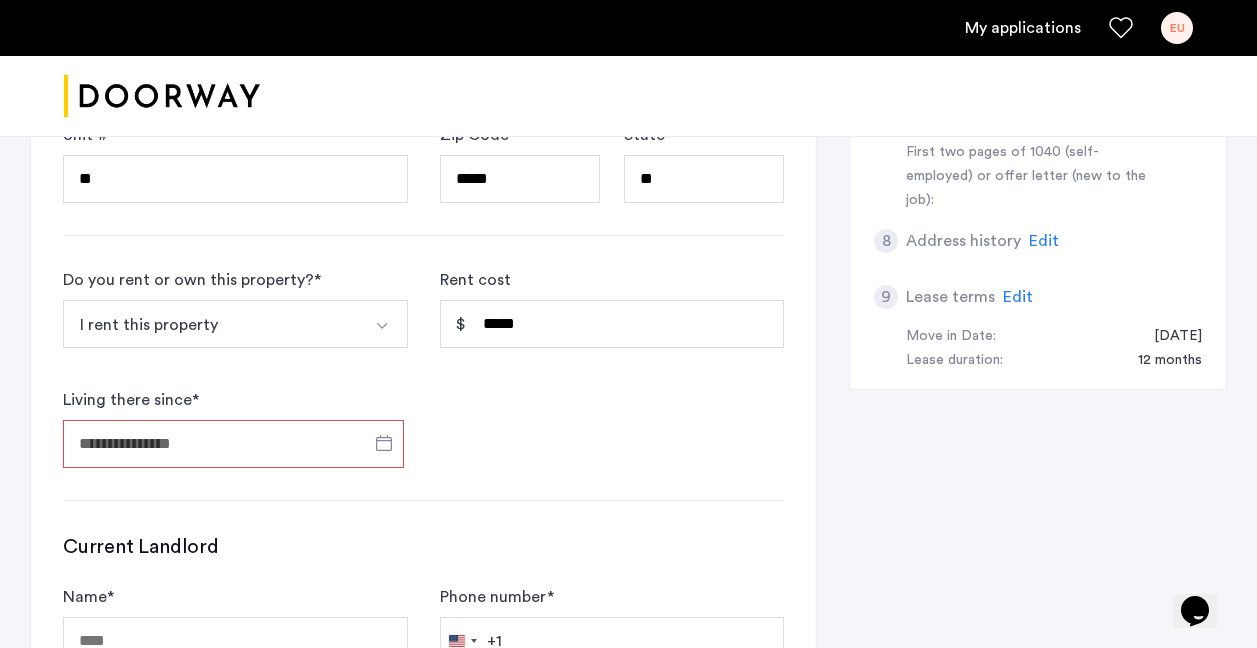 type on "**********" 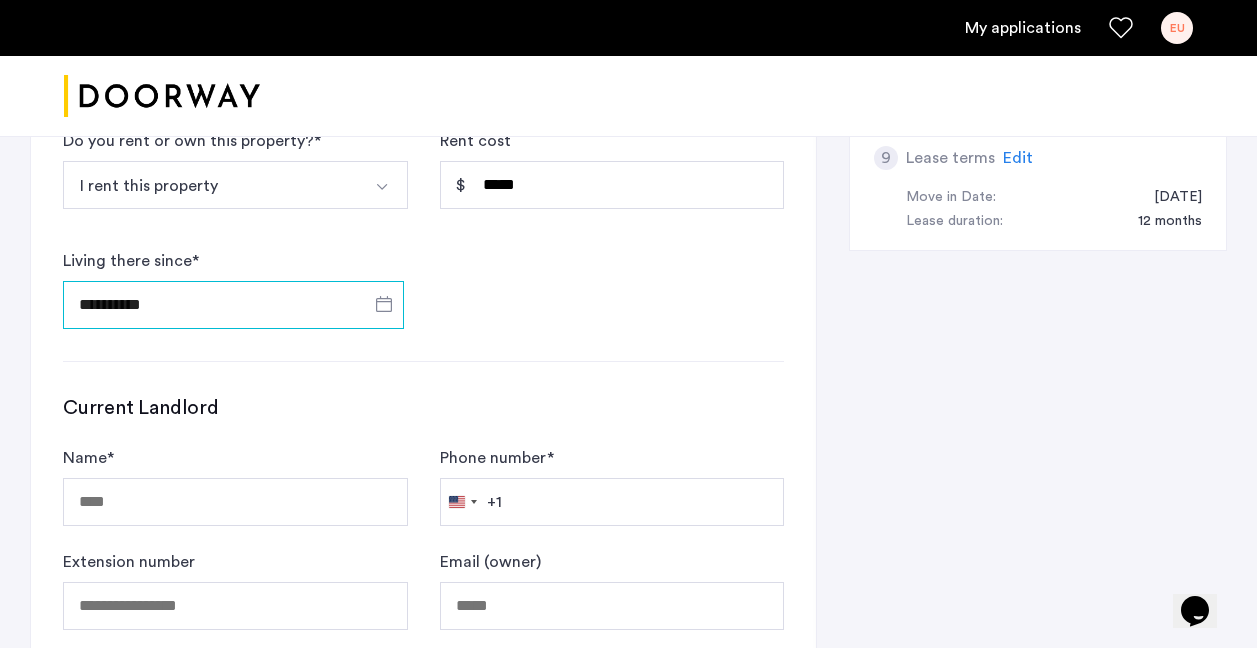 scroll, scrollTop: 1147, scrollLeft: 0, axis: vertical 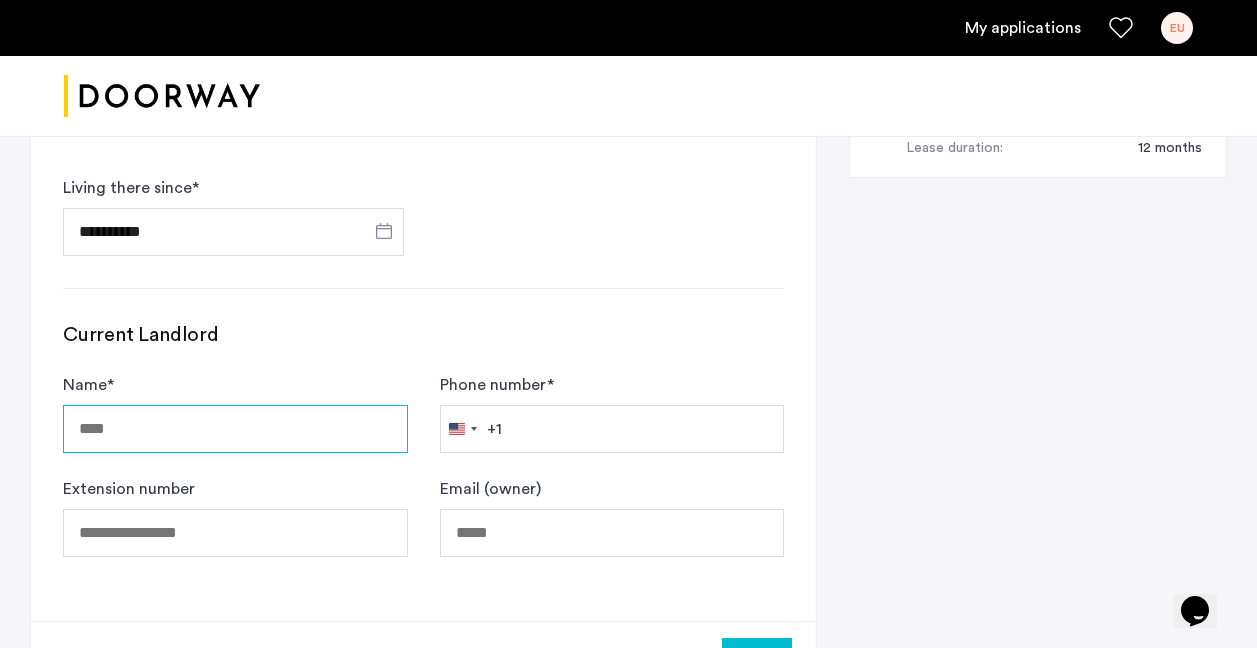 click on "Name  *" at bounding box center [235, 429] 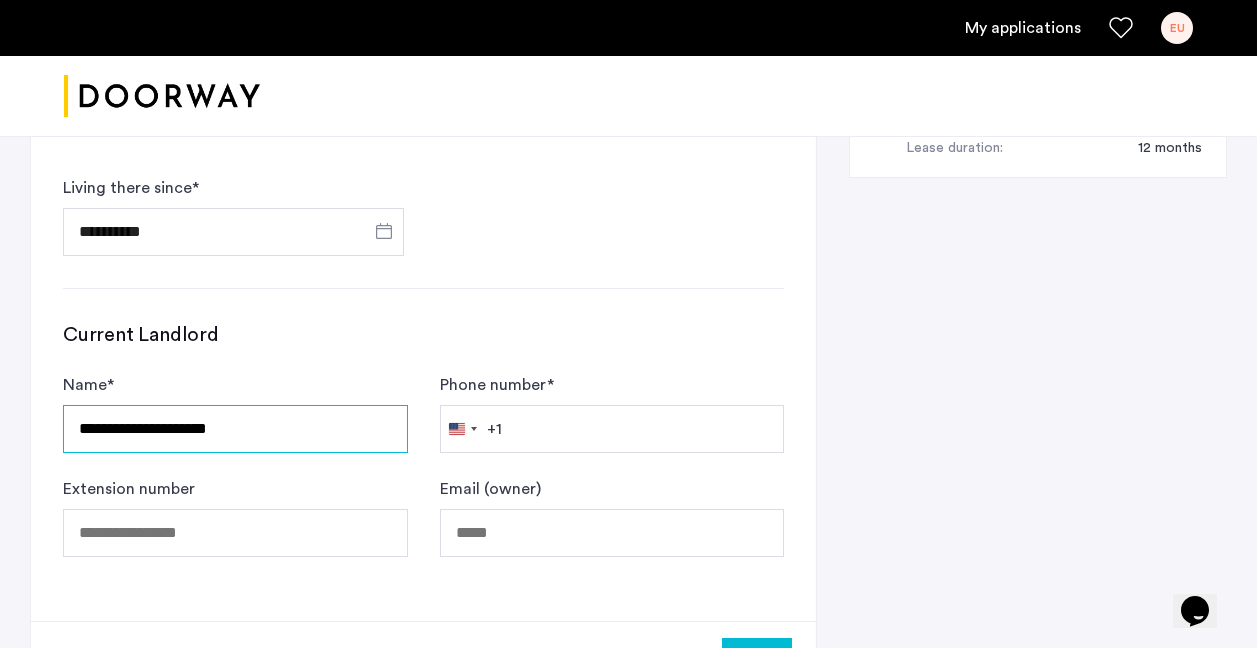 type on "**********" 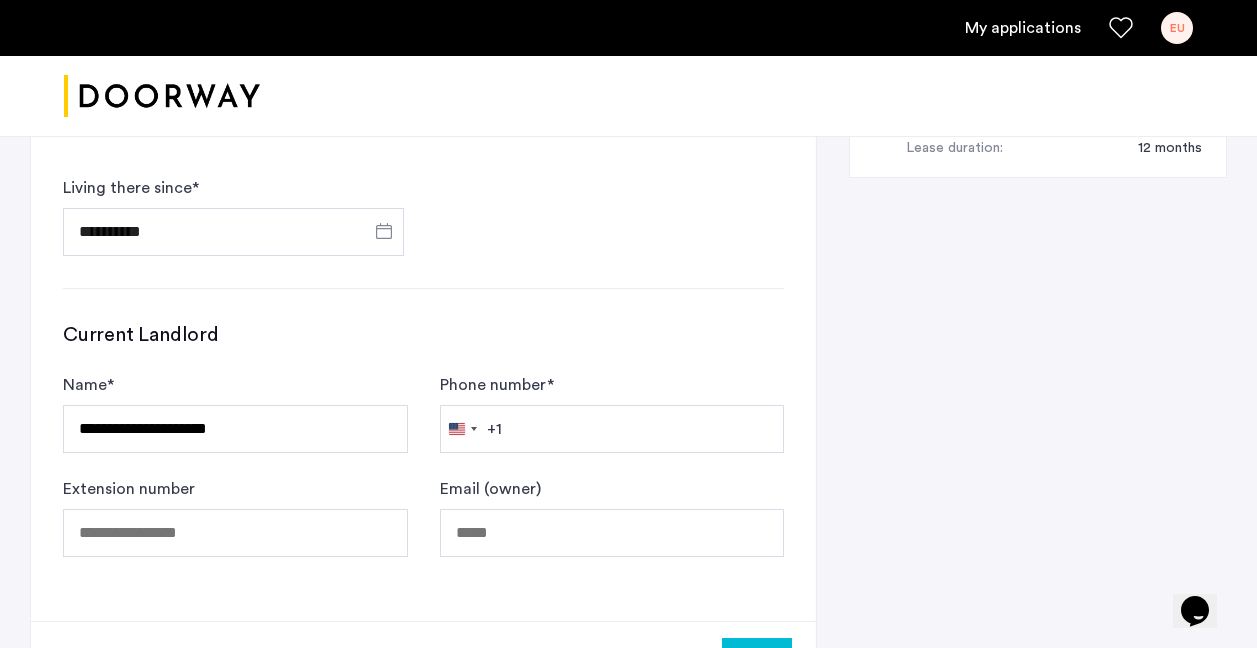 type 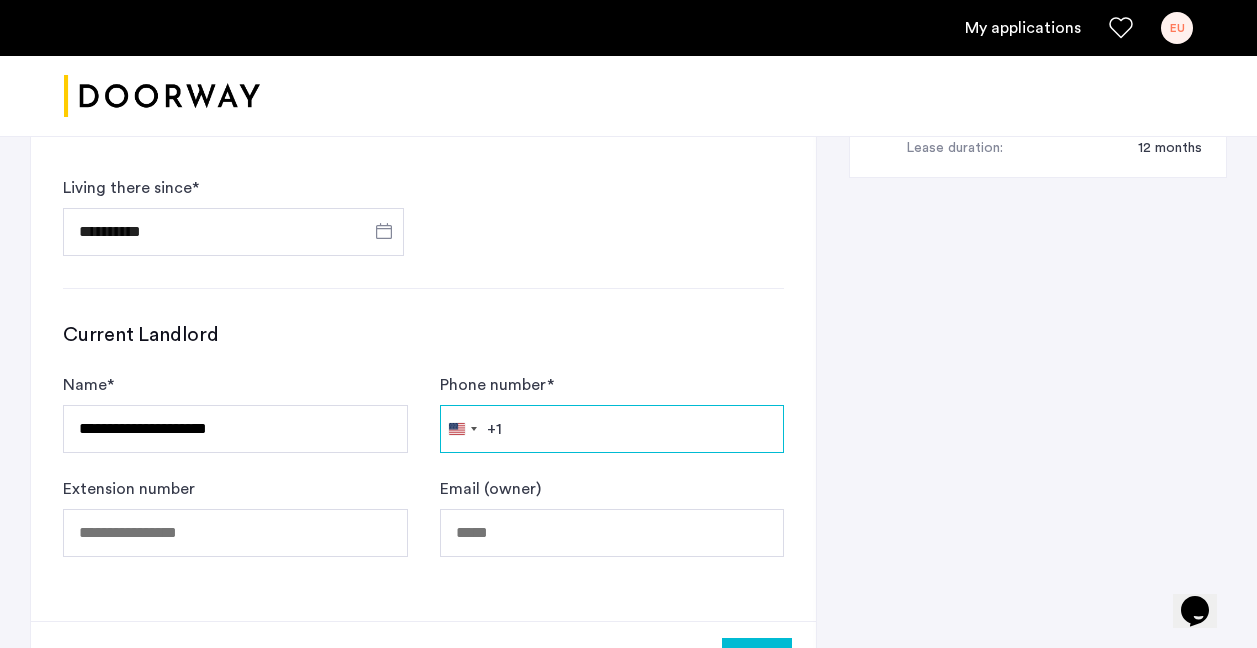 click on "Phone number  *" at bounding box center (612, 429) 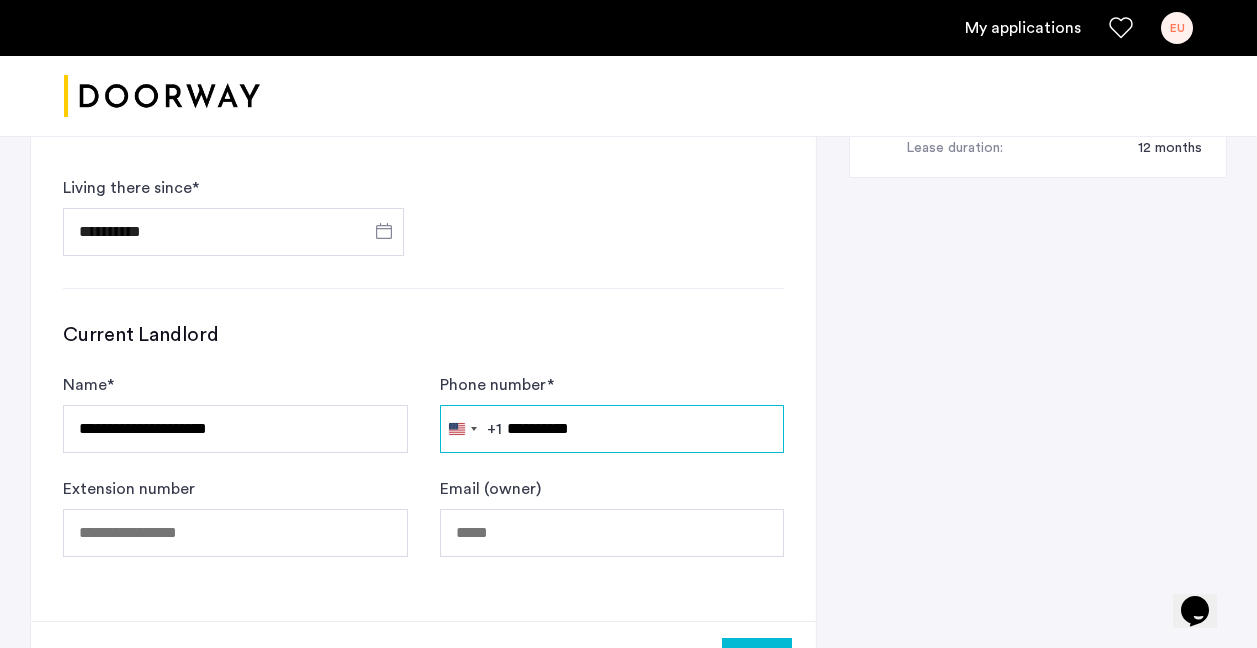 click on "**********" at bounding box center [612, 429] 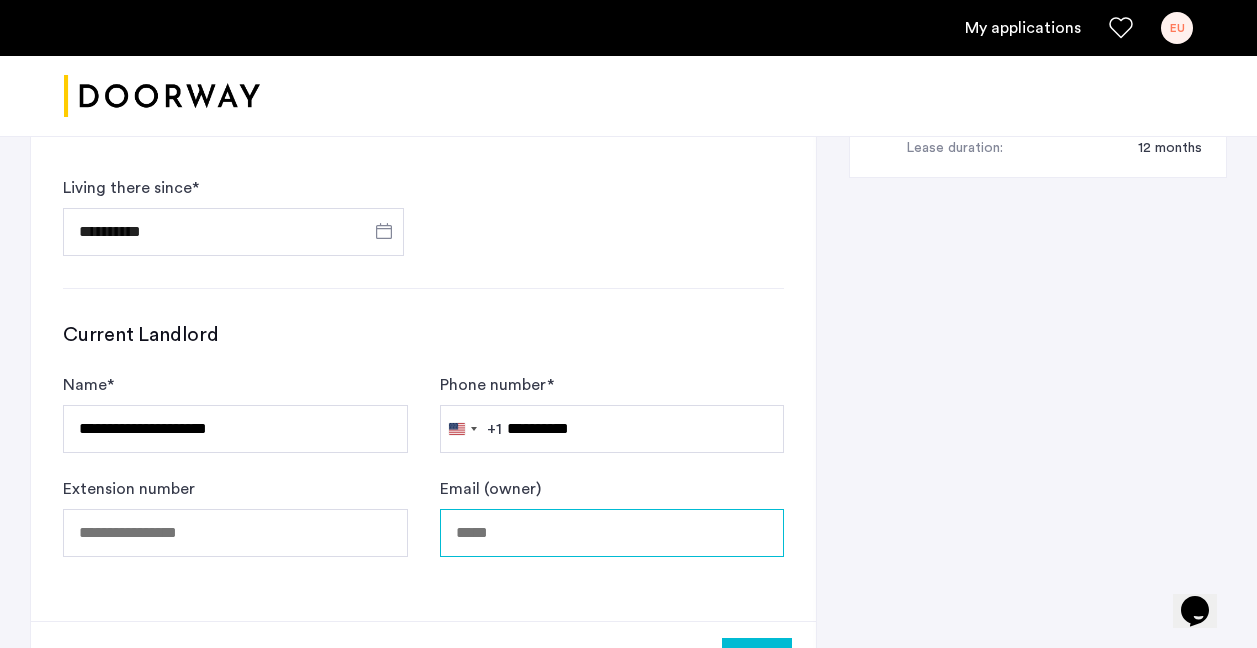 click on "Email (owner)" at bounding box center (612, 533) 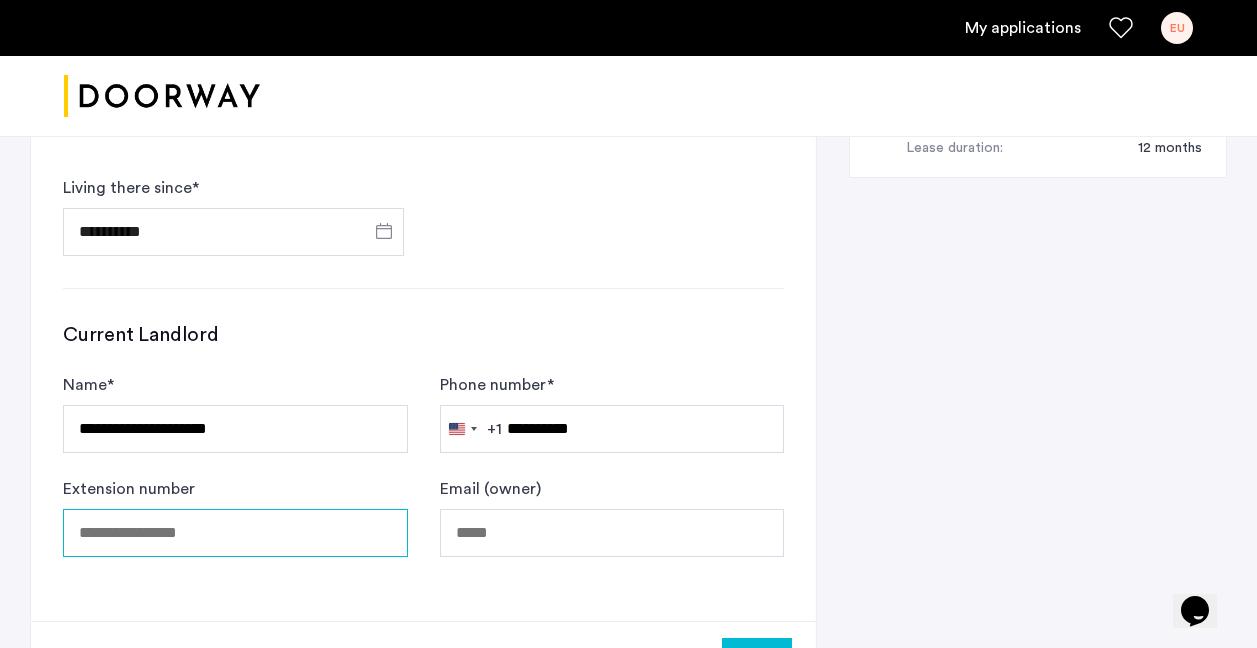 click on "Extension number" at bounding box center [235, 533] 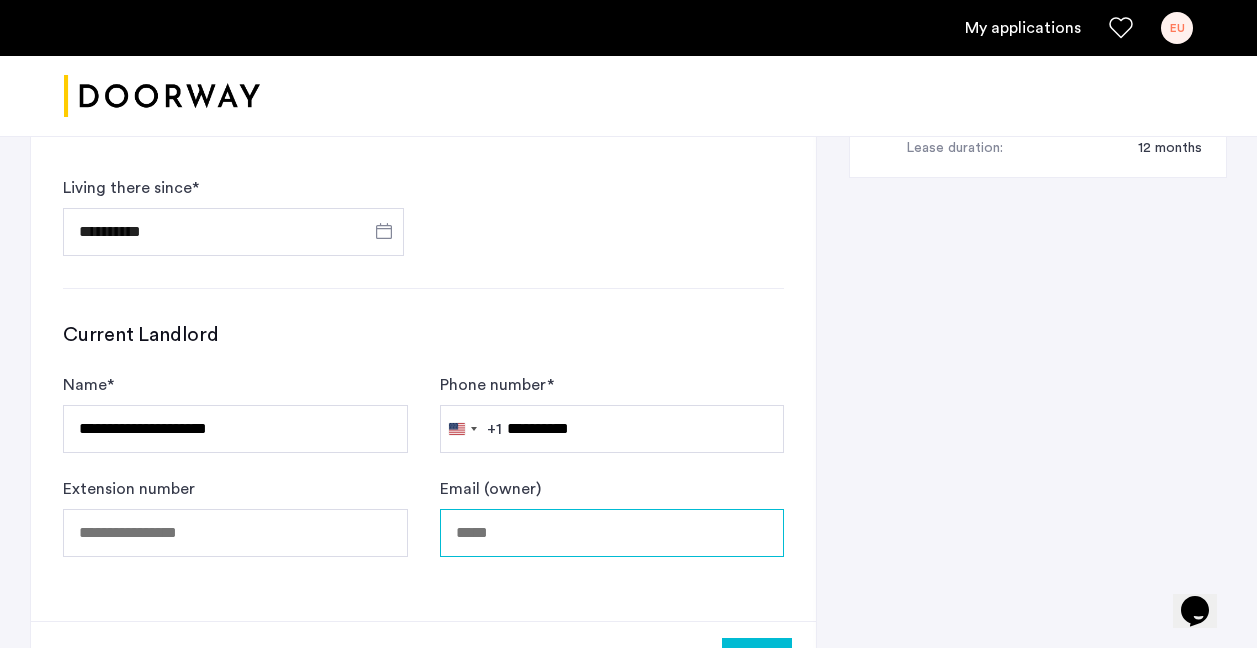 click on "Email (owner)" at bounding box center (612, 533) 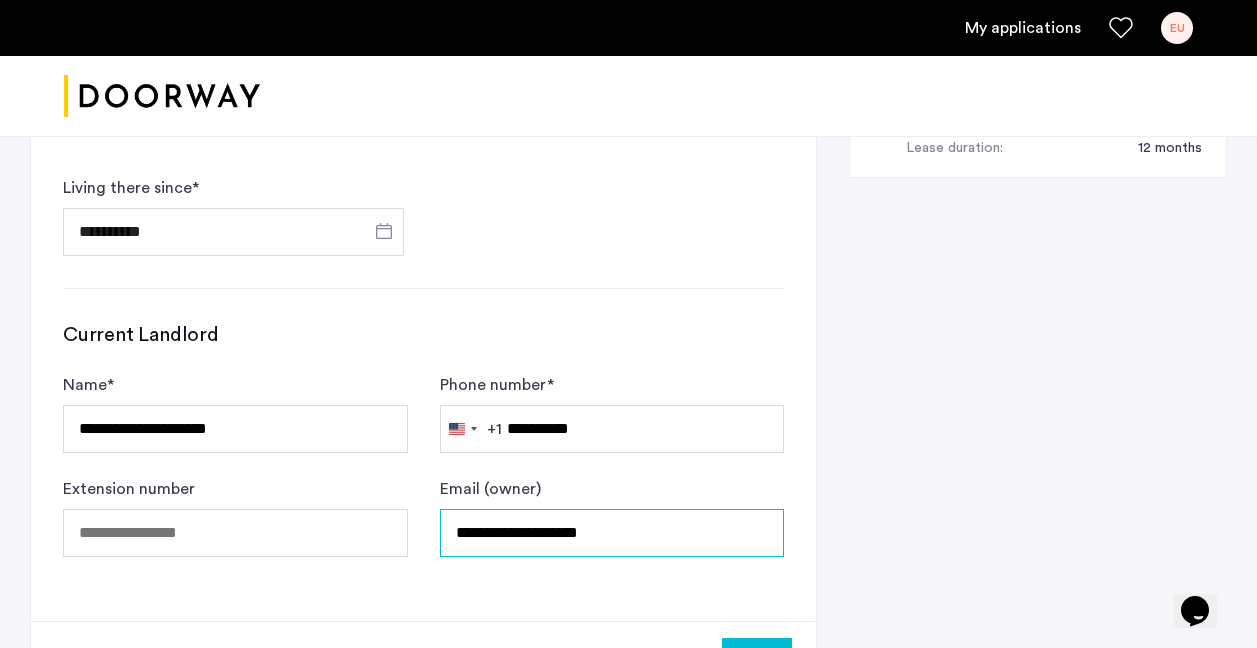 scroll, scrollTop: 1224, scrollLeft: 0, axis: vertical 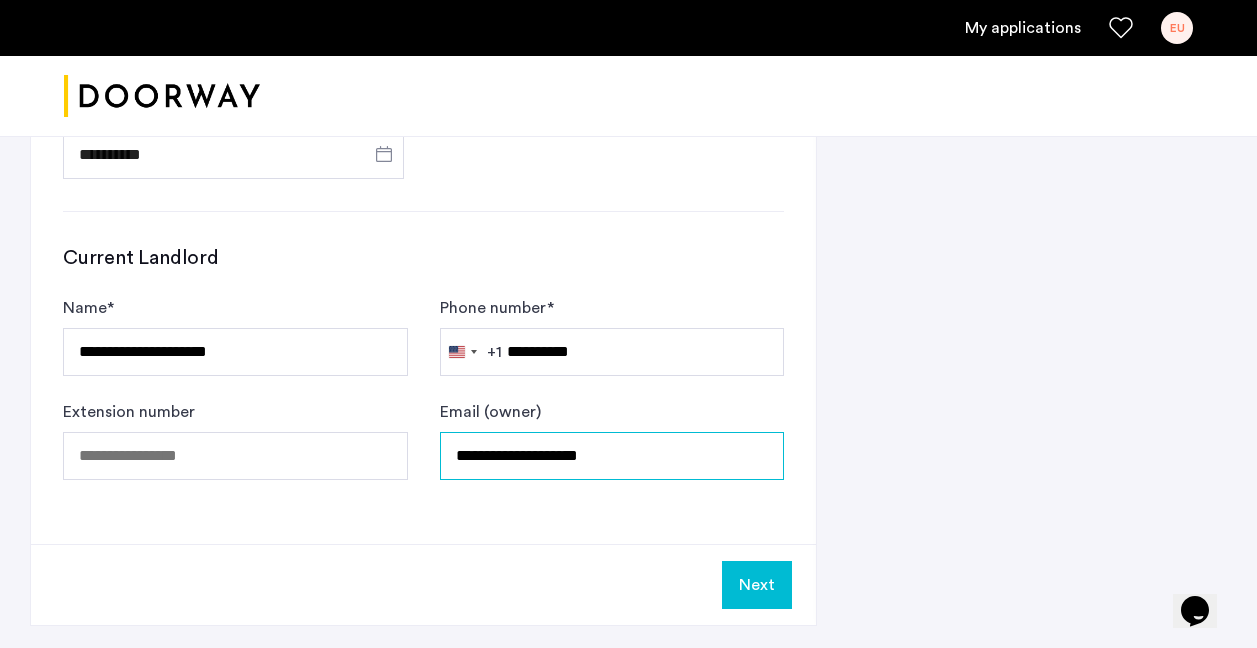 type on "**********" 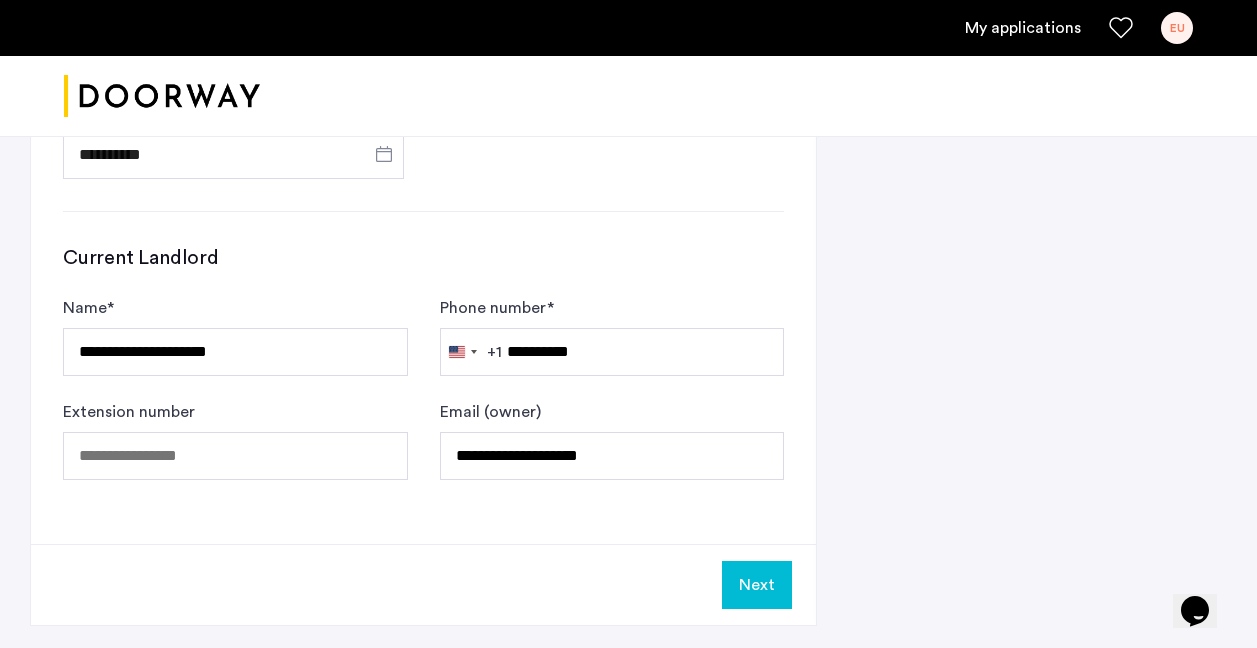 click on "Next" 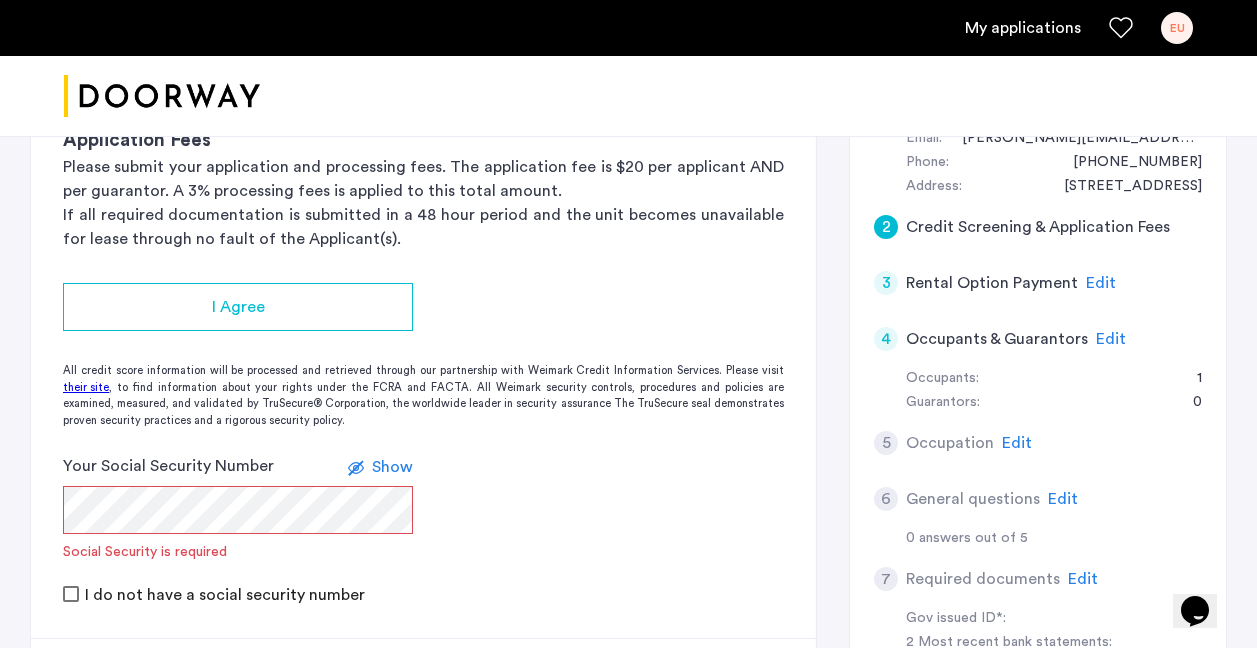 scroll, scrollTop: 423, scrollLeft: 0, axis: vertical 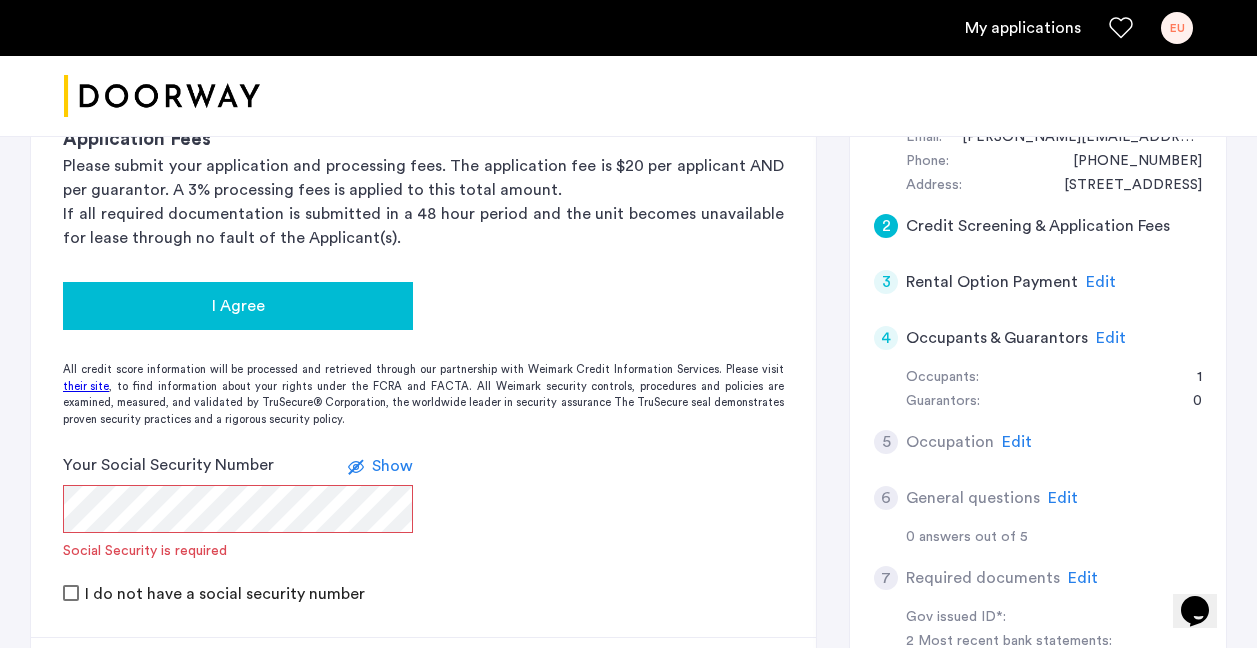 click on "I Agree" 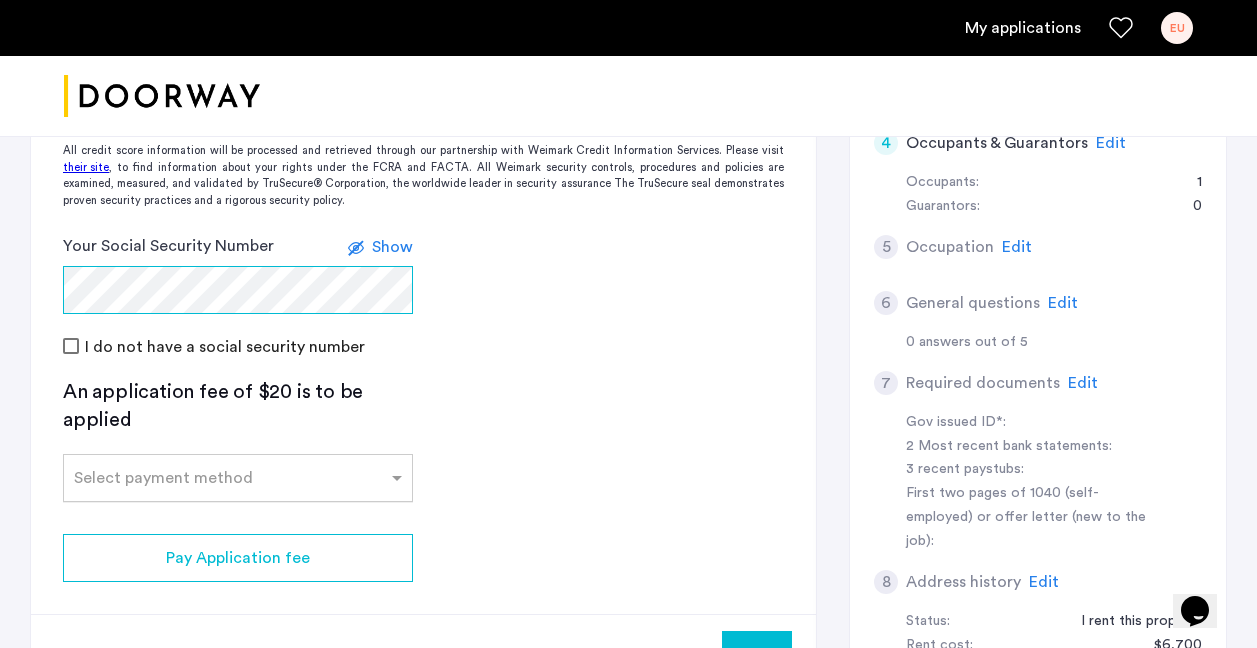 scroll, scrollTop: 619, scrollLeft: 0, axis: vertical 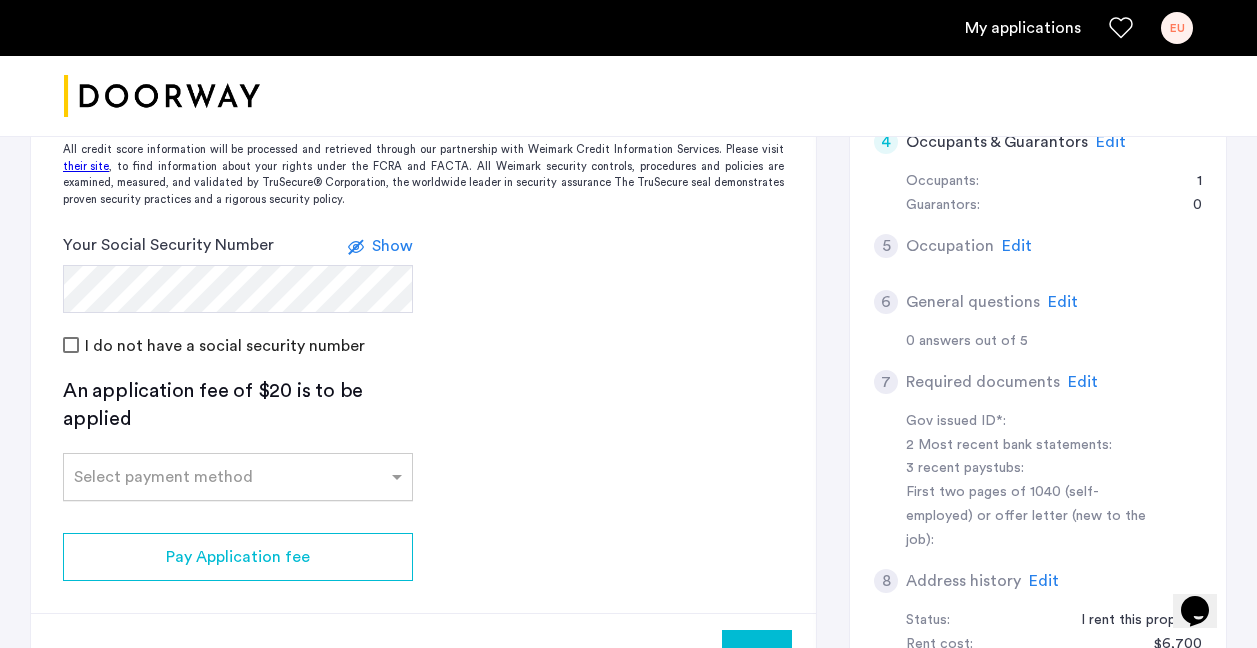 click 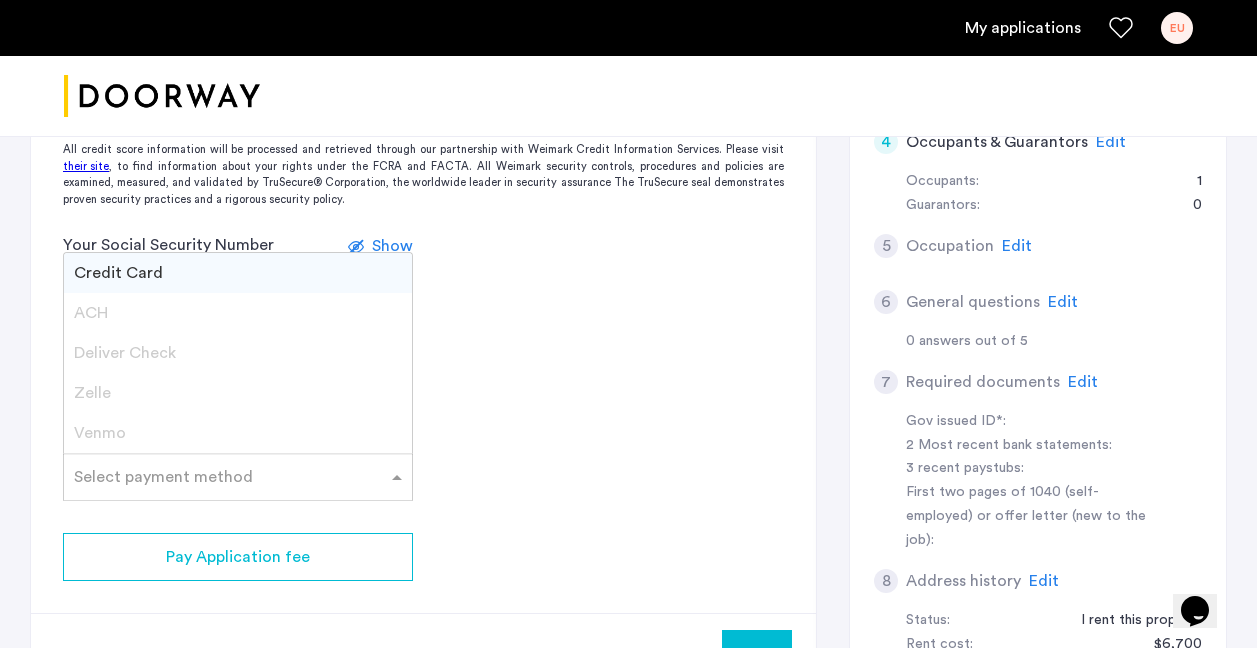 click on "ACH" at bounding box center (238, 313) 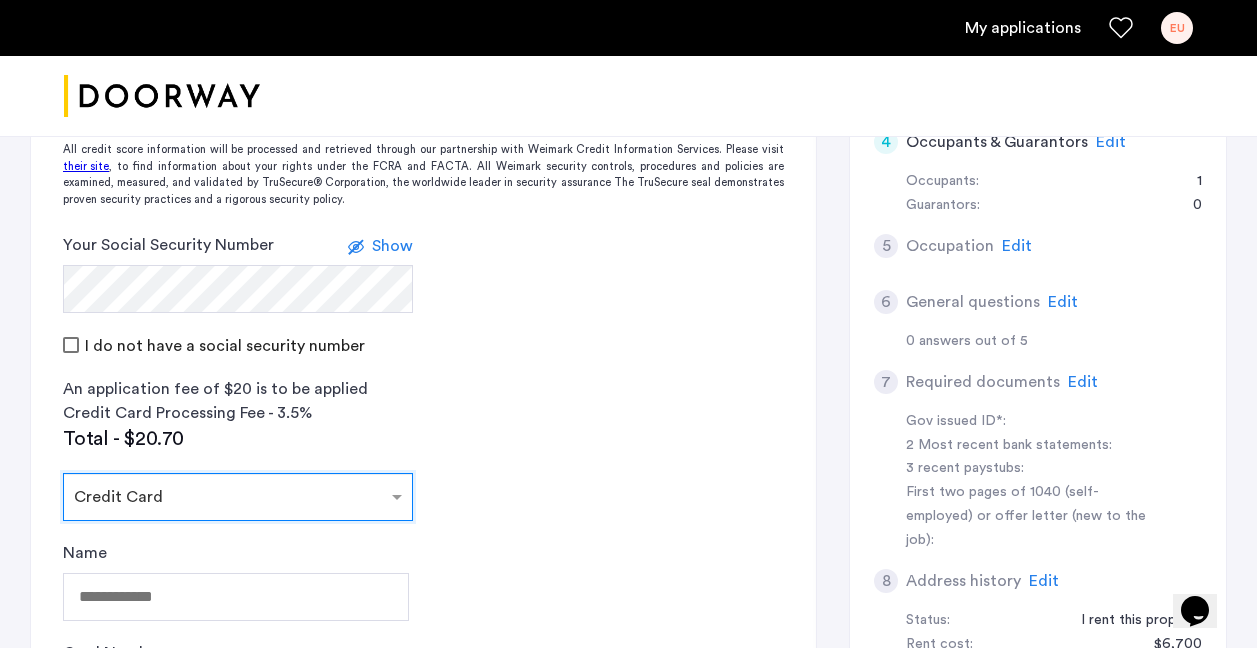 click 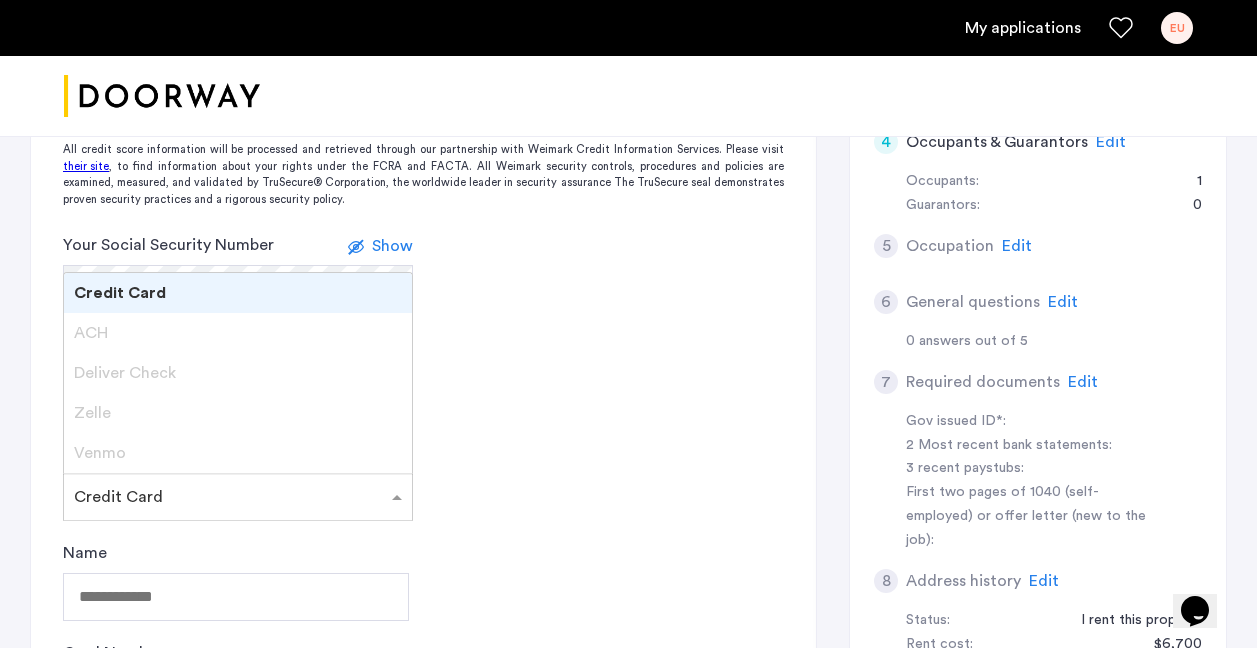 click 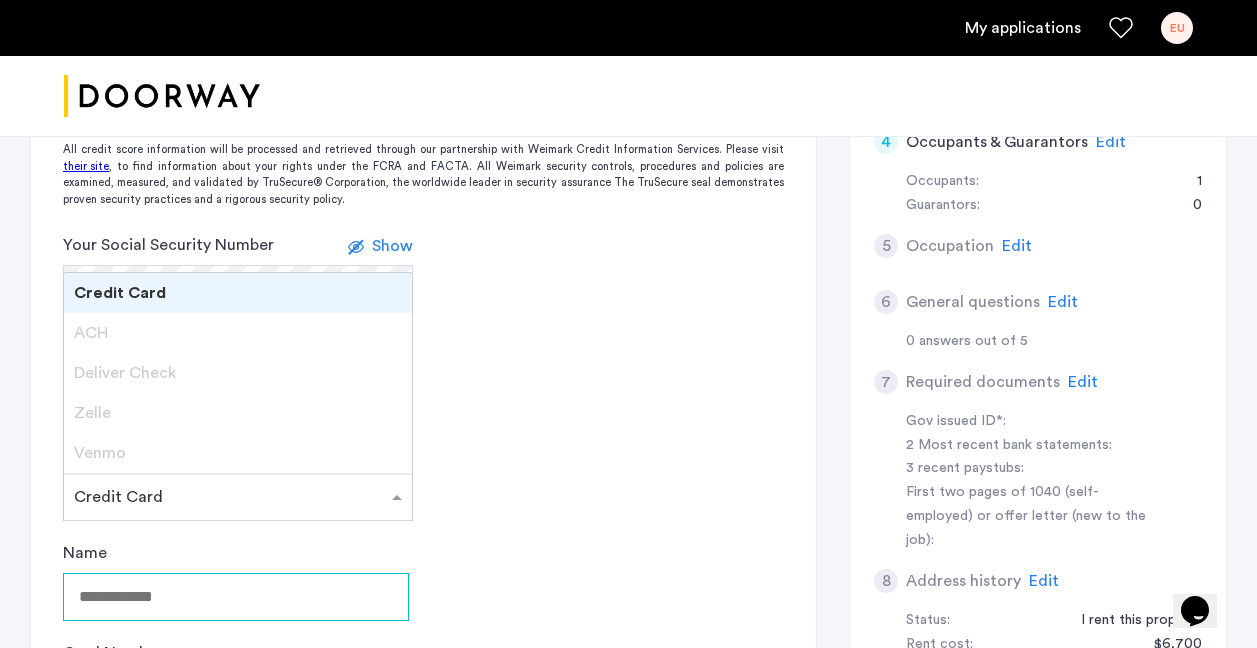 click on "Name" at bounding box center (236, 597) 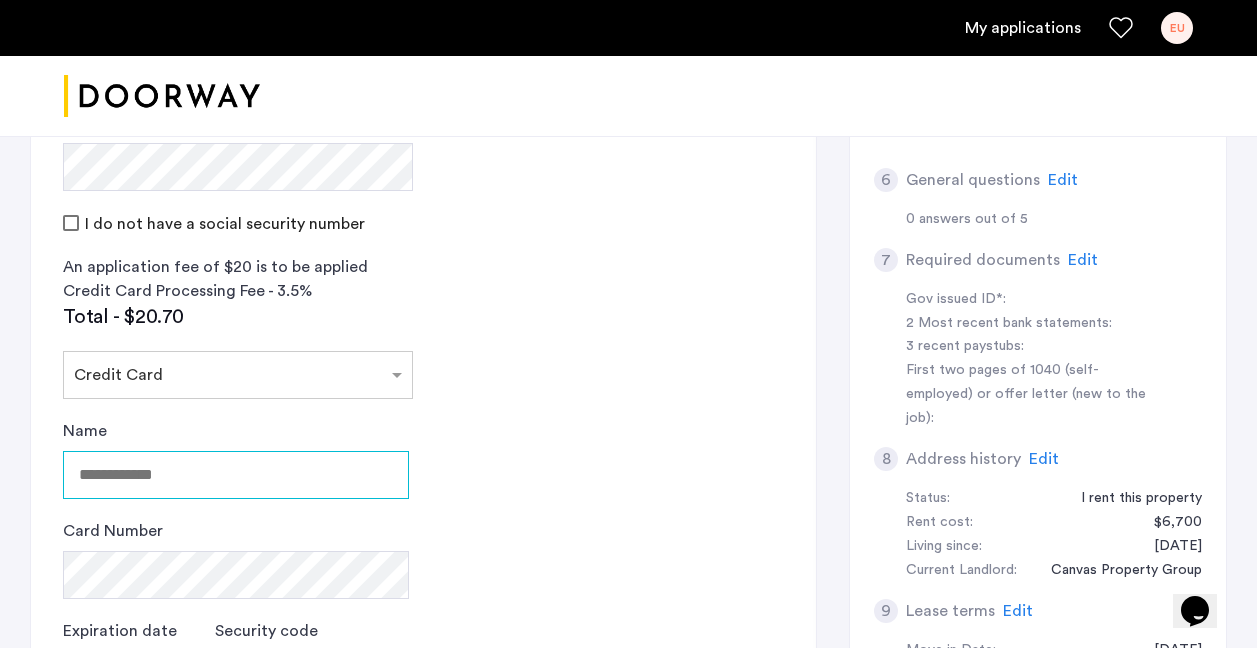scroll, scrollTop: 751, scrollLeft: 0, axis: vertical 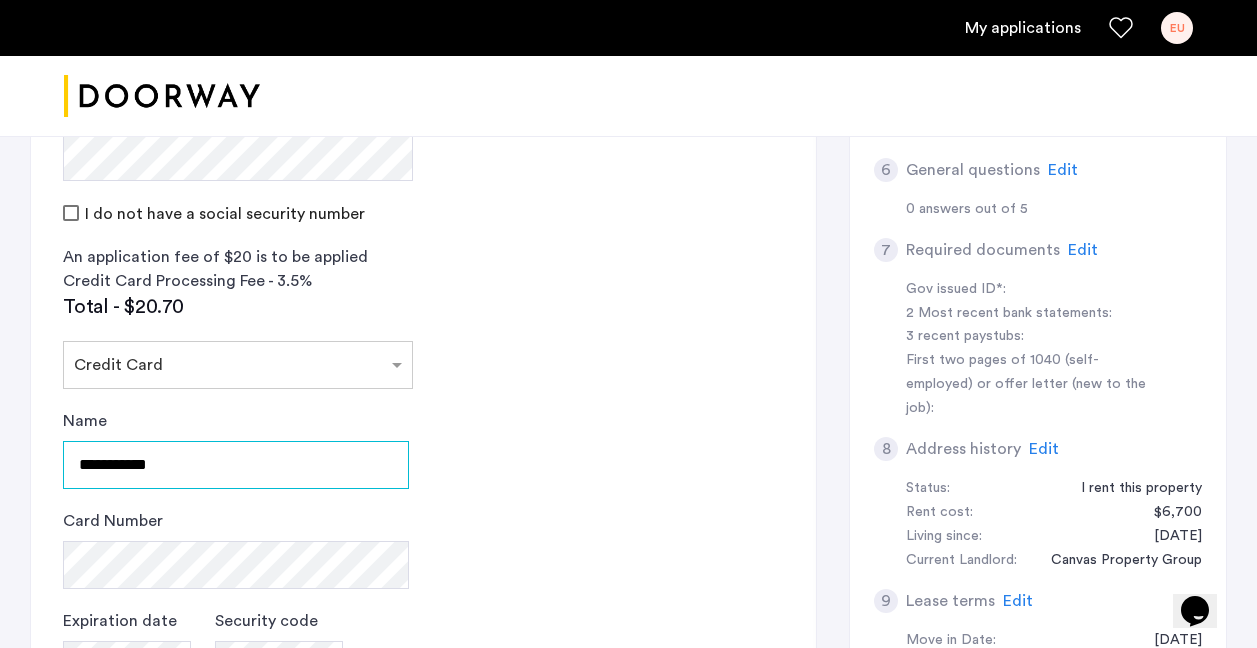 type on "**********" 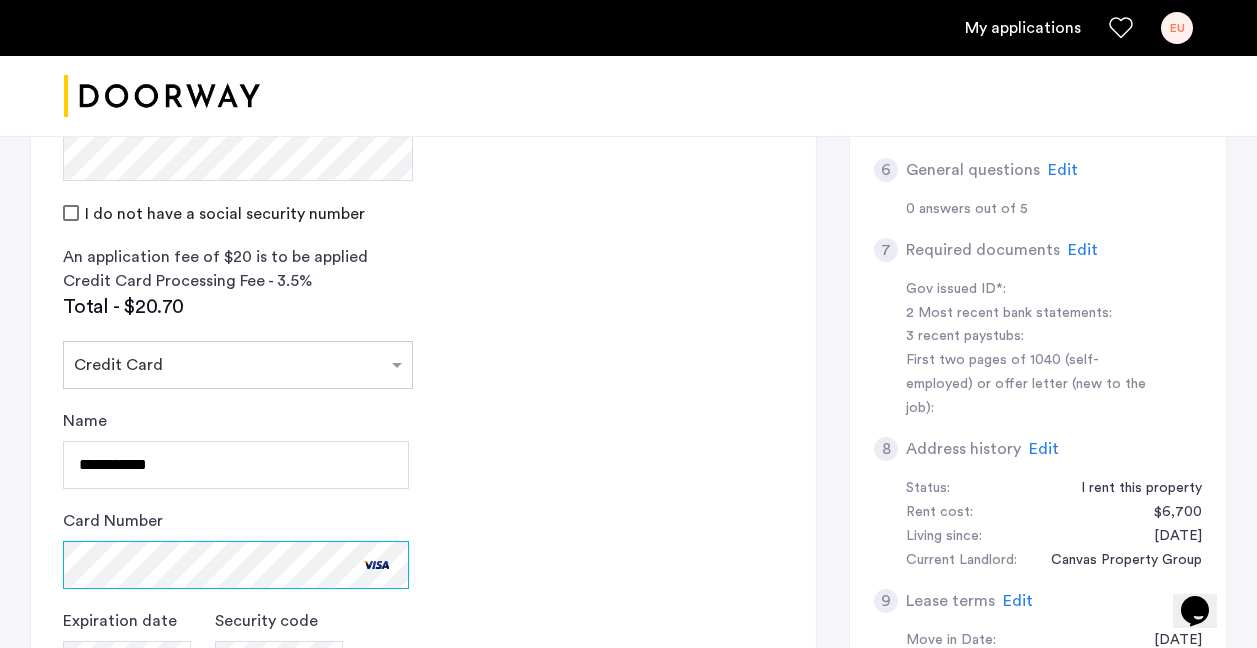scroll, scrollTop: 887, scrollLeft: 0, axis: vertical 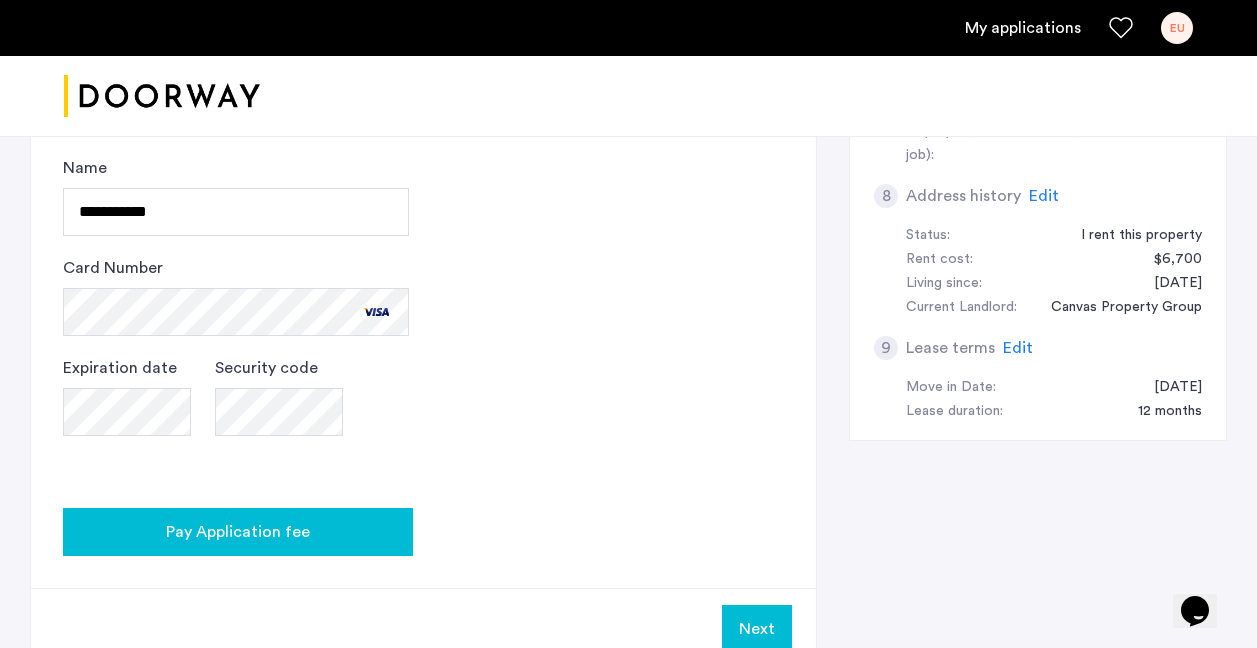 click on "Pay Application fee" 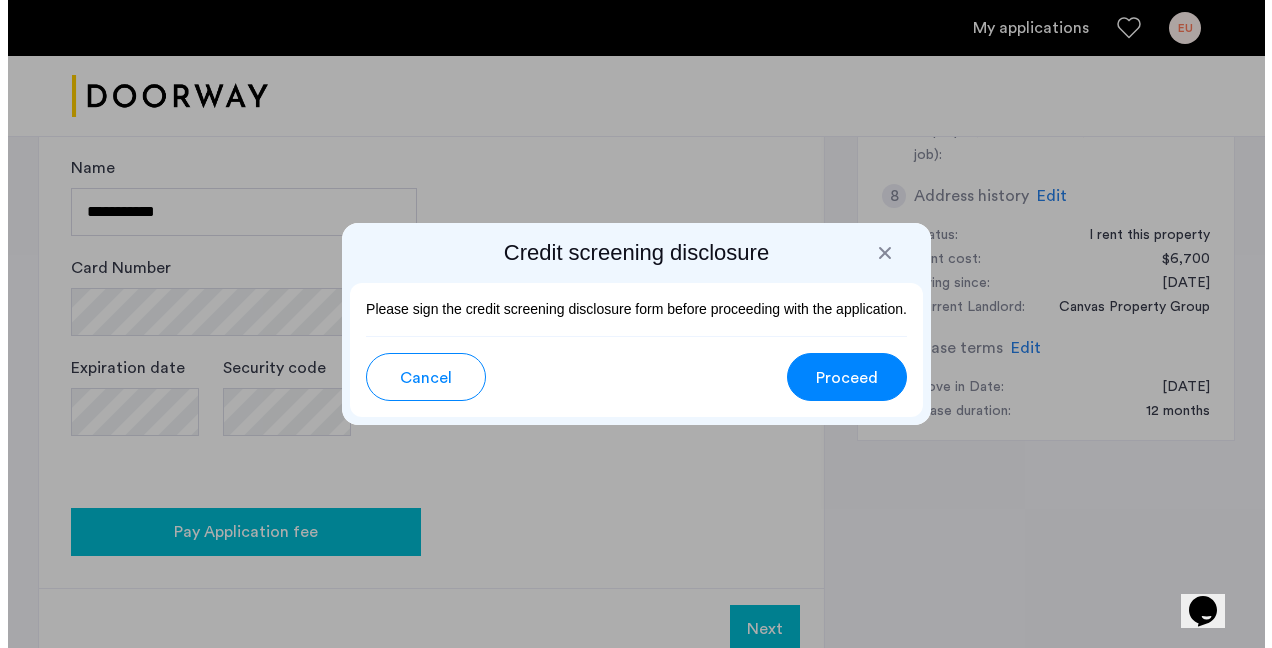 scroll, scrollTop: 0, scrollLeft: 0, axis: both 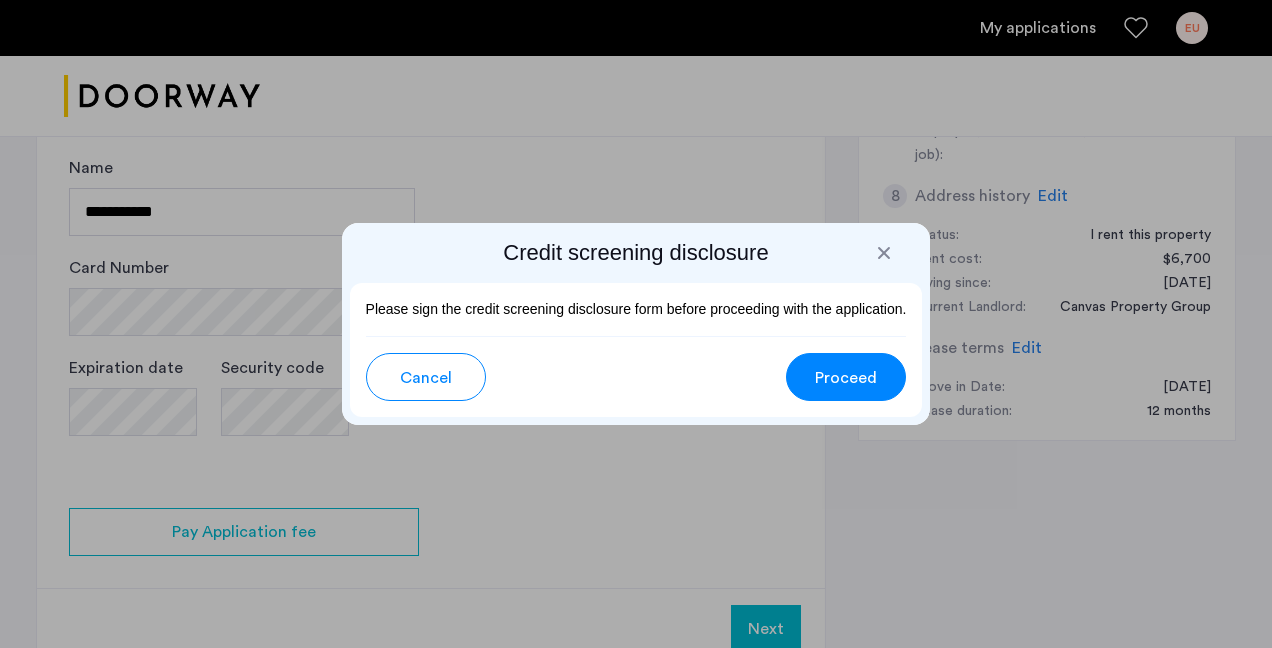 click on "Proceed" at bounding box center [846, 378] 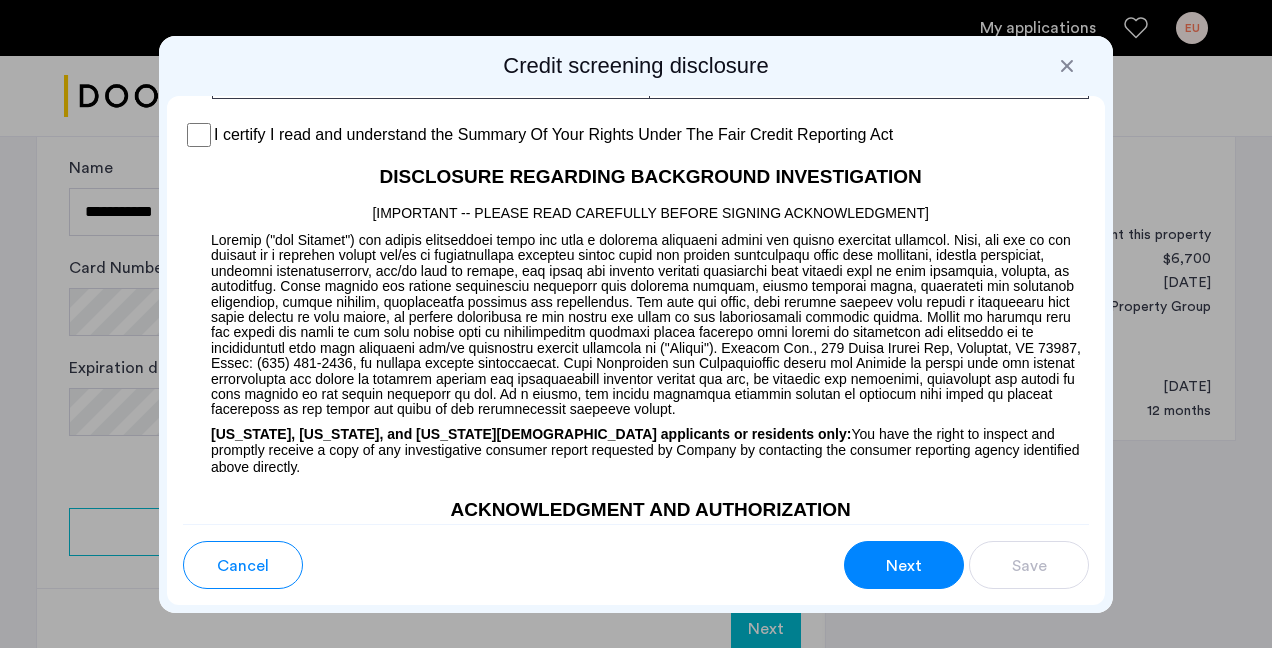 scroll, scrollTop: 1851, scrollLeft: 0, axis: vertical 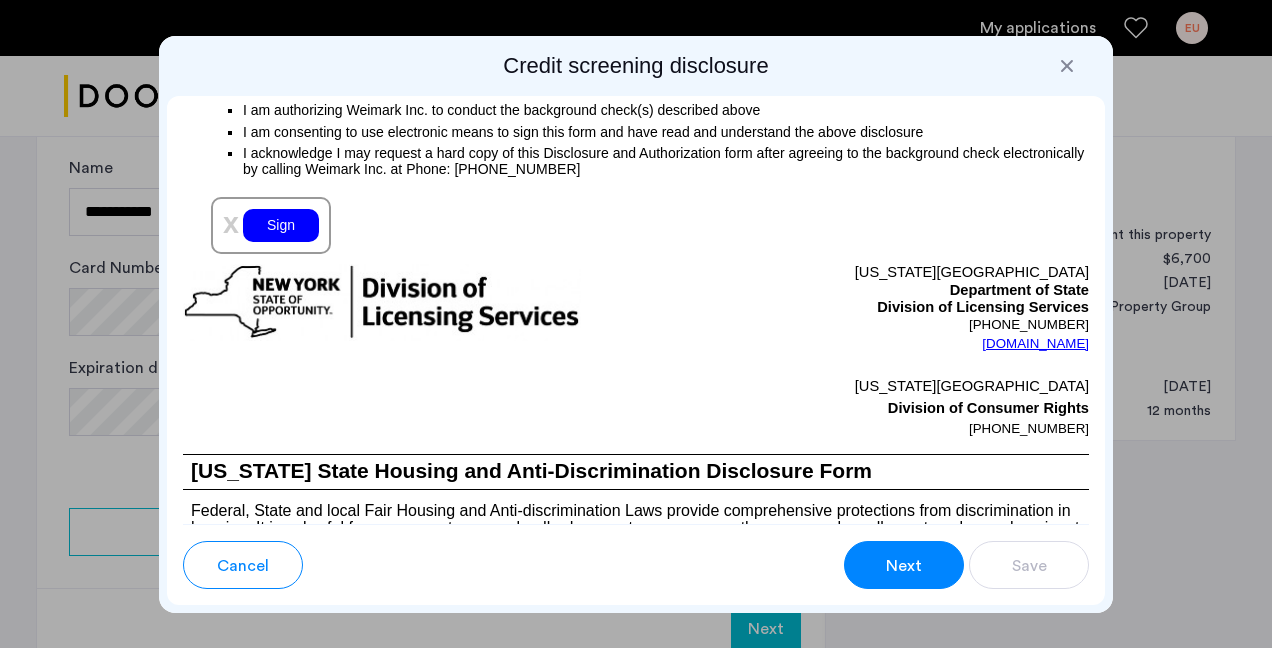 click on "Sign" at bounding box center (281, 225) 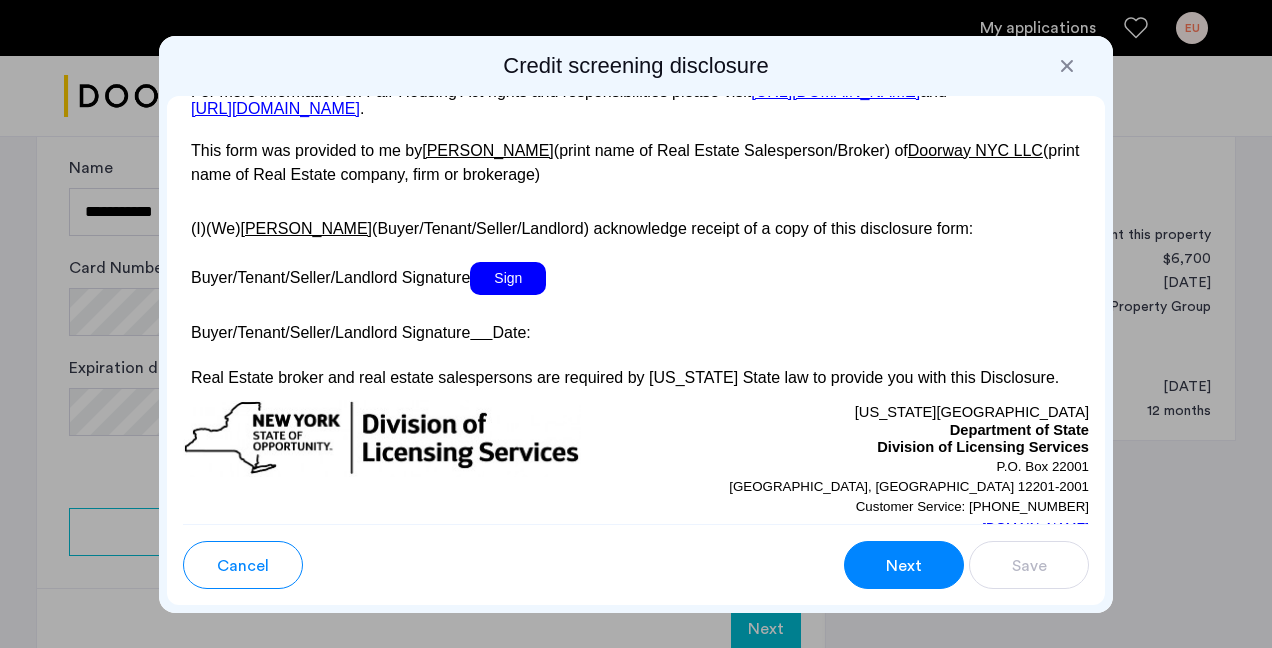 scroll, scrollTop: 4007, scrollLeft: 0, axis: vertical 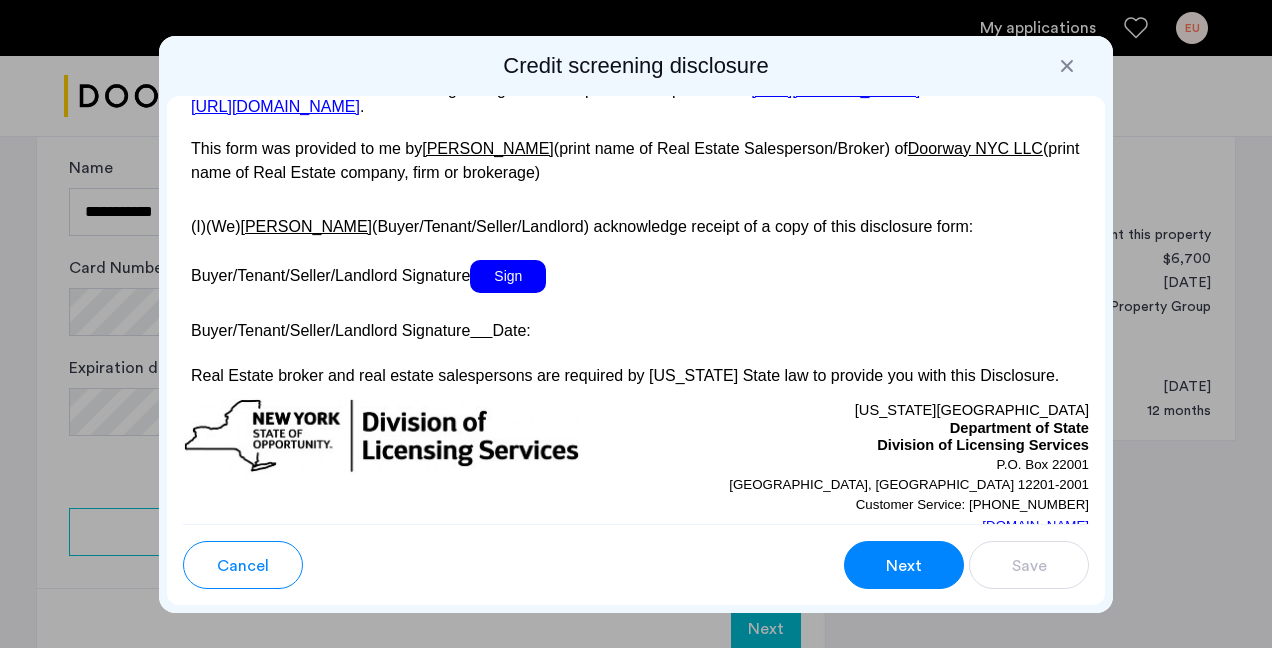 click on "Sign" at bounding box center (508, 276) 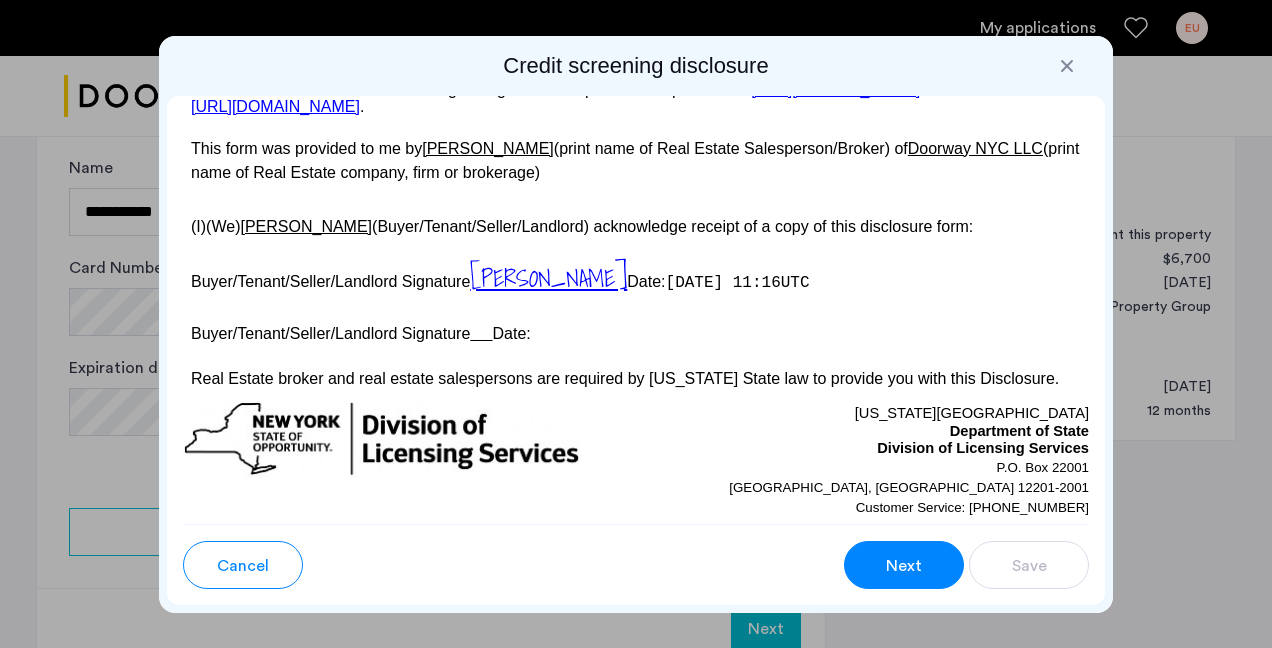 click at bounding box center [481, 333] 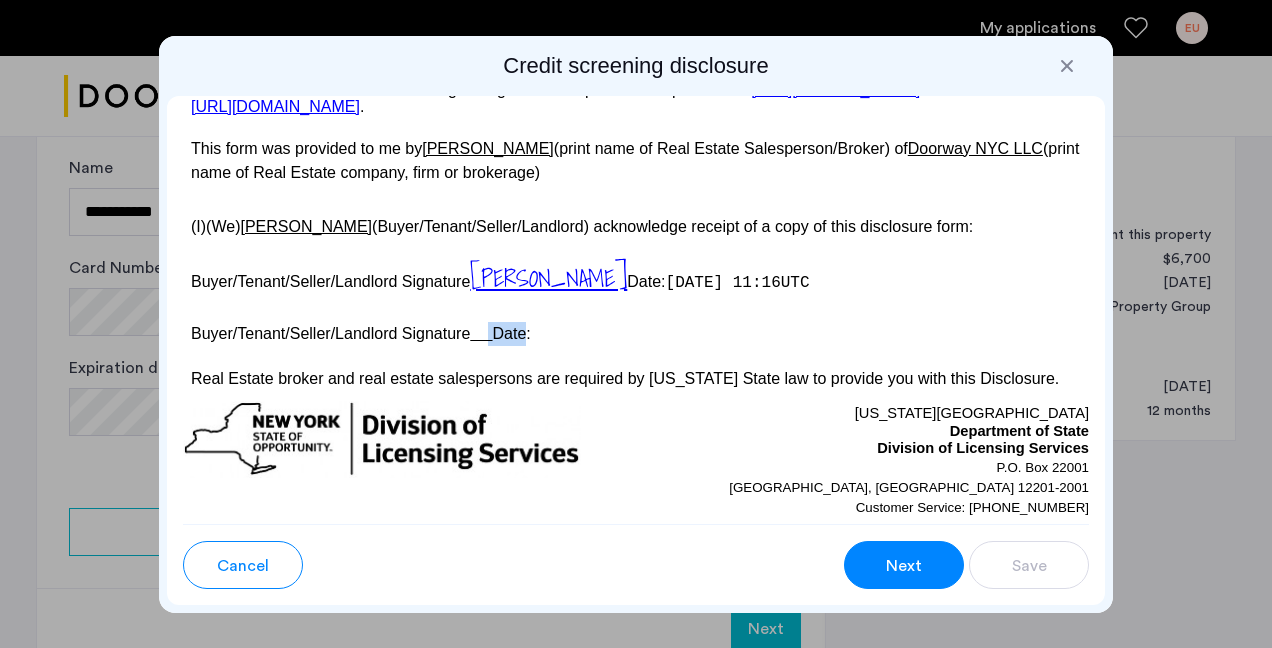 drag, startPoint x: 524, startPoint y: 357, endPoint x: 491, endPoint y: 358, distance: 33.01515 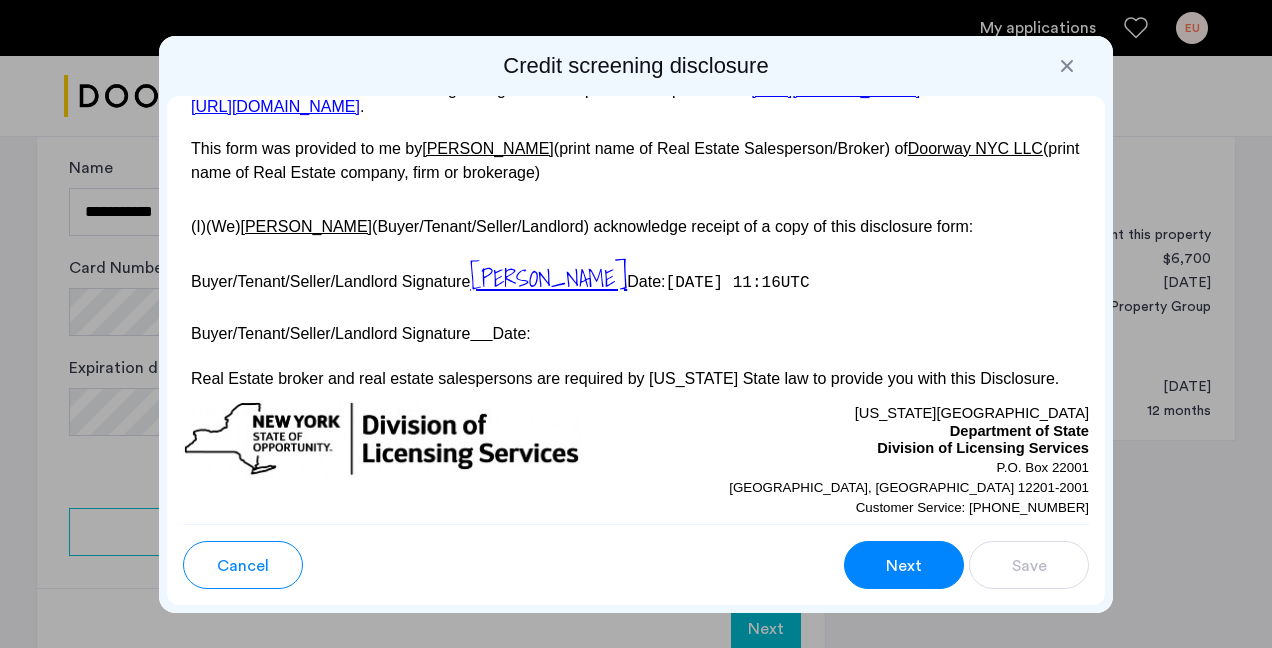 click on "Buyer/Tenant/Seller/Landlord Signature         Date:" at bounding box center [636, 331] 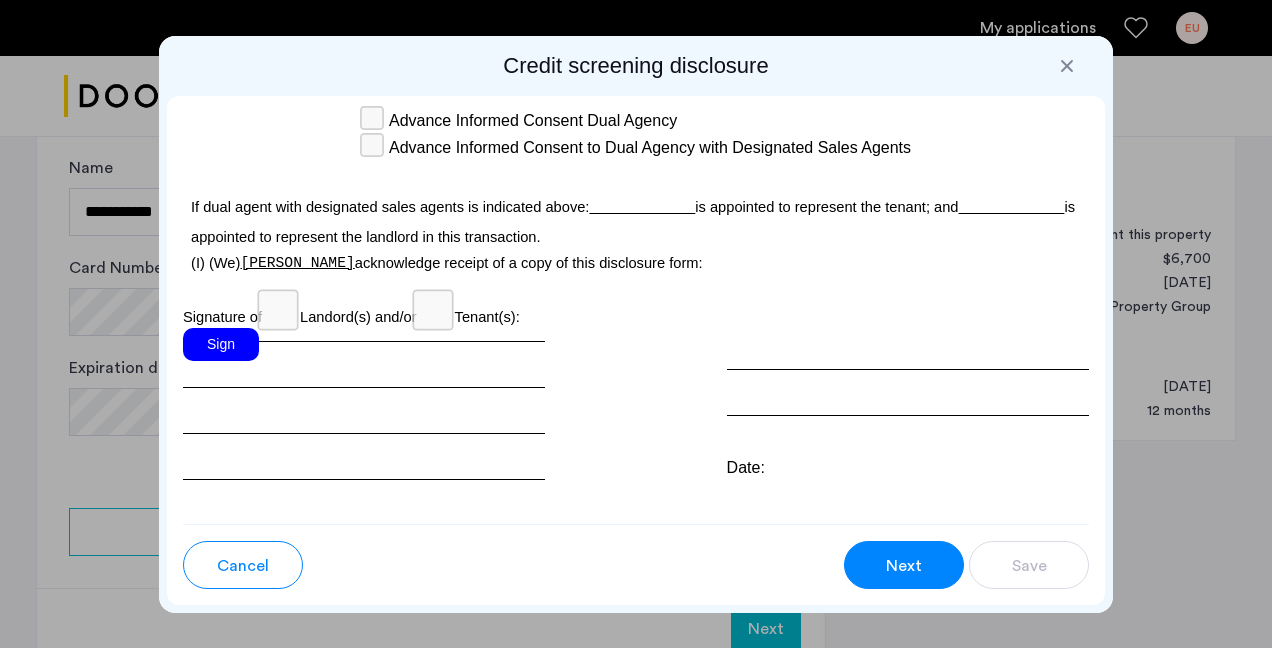 scroll, scrollTop: 6392, scrollLeft: 0, axis: vertical 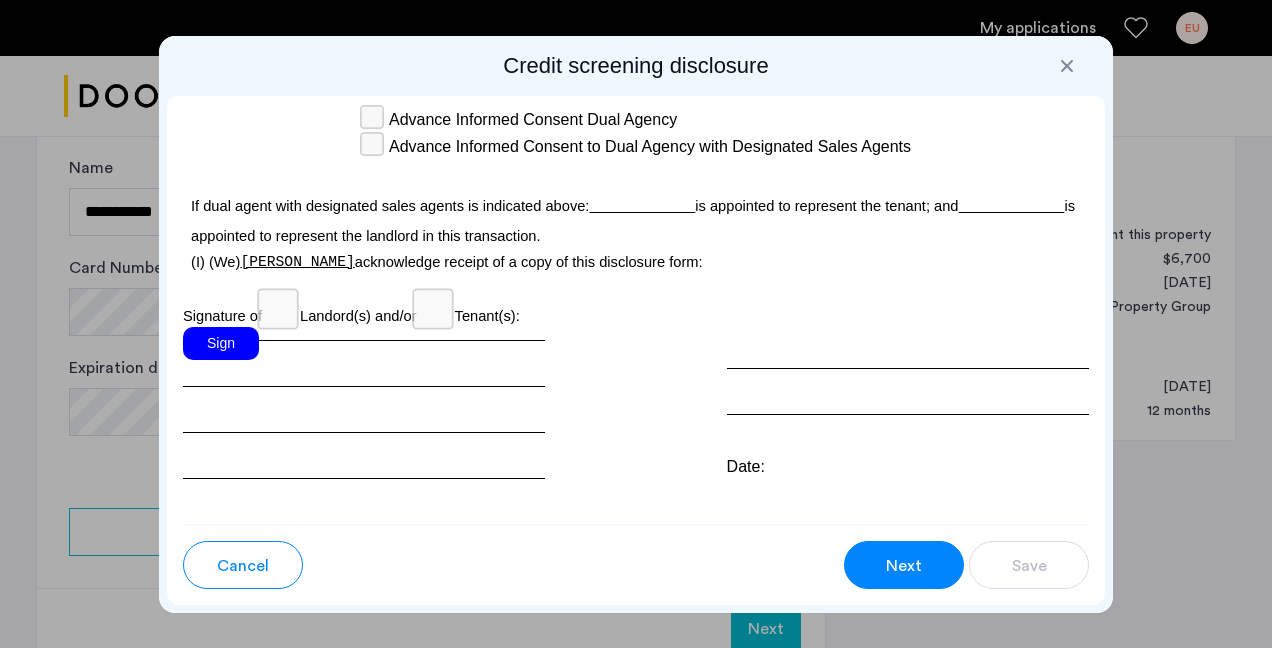 click on "Sign" at bounding box center (364, 403) 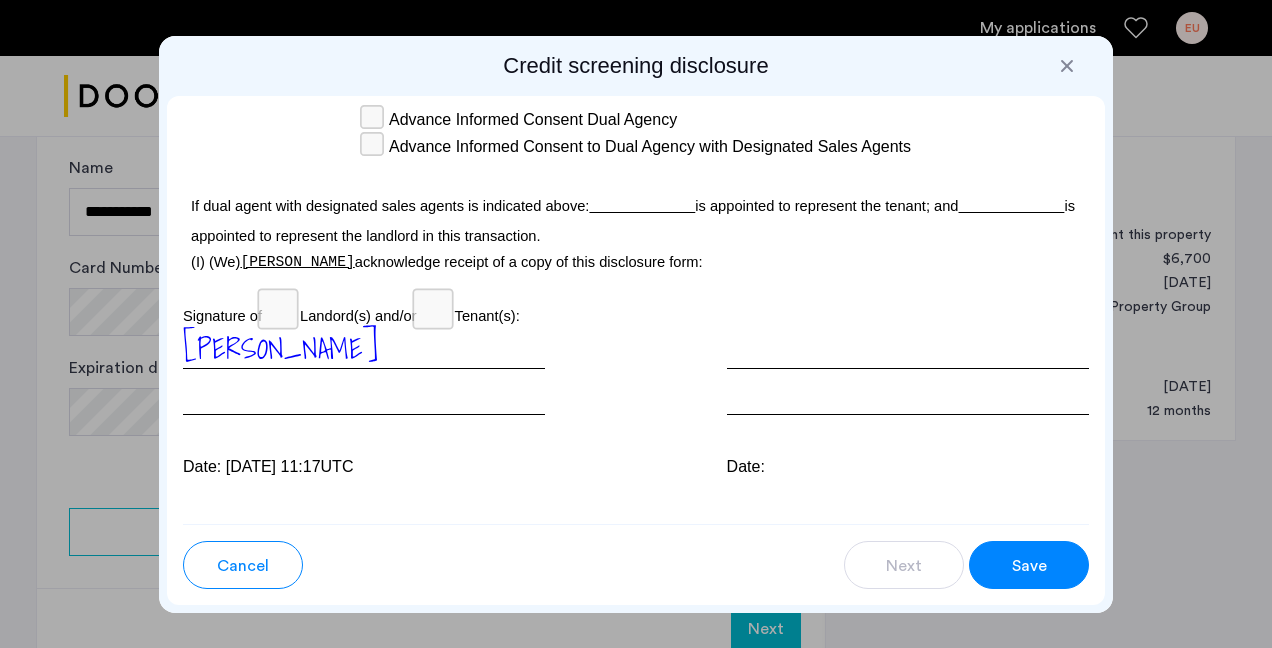 click on "[PERSON_NAME] Date: [DATE] 11:17UTC Date:" at bounding box center (636, 403) 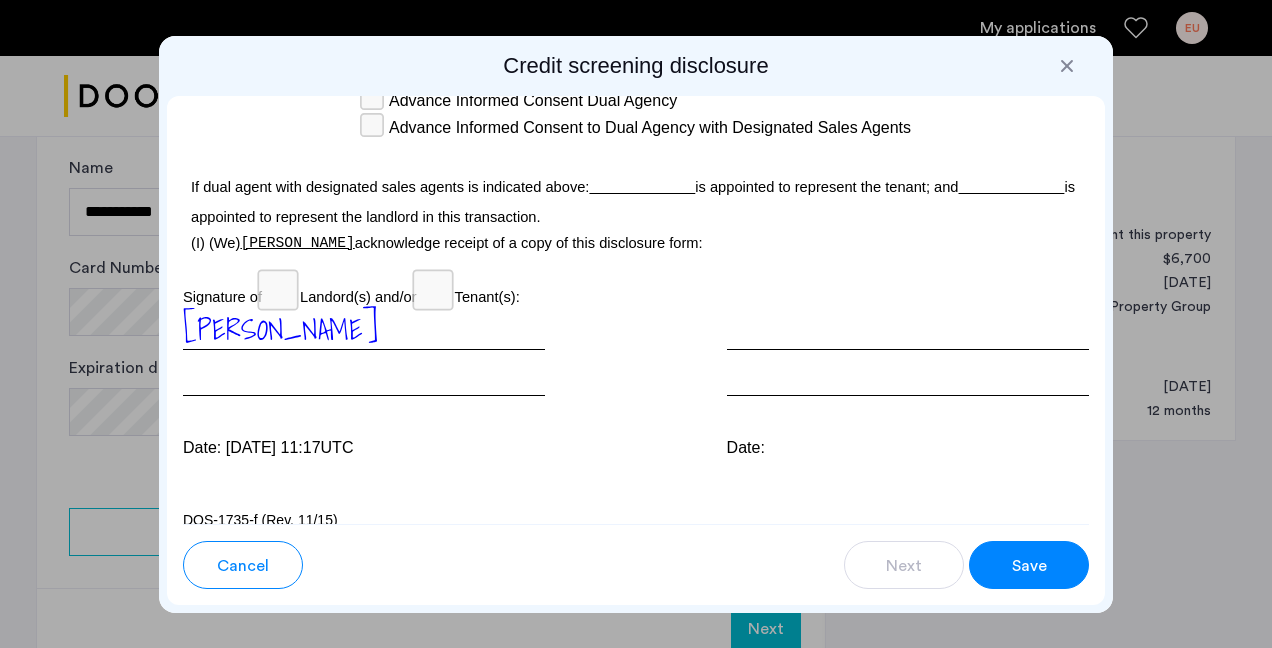 scroll, scrollTop: 6443, scrollLeft: 0, axis: vertical 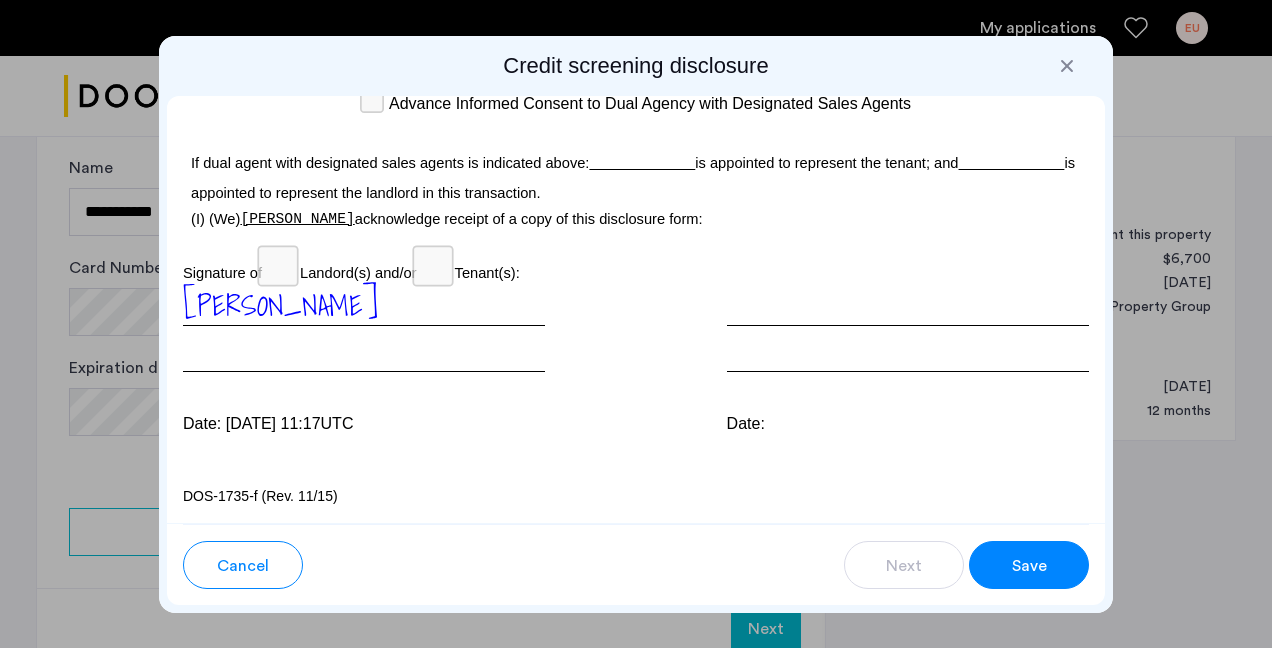 click on "Save" at bounding box center [1029, 565] 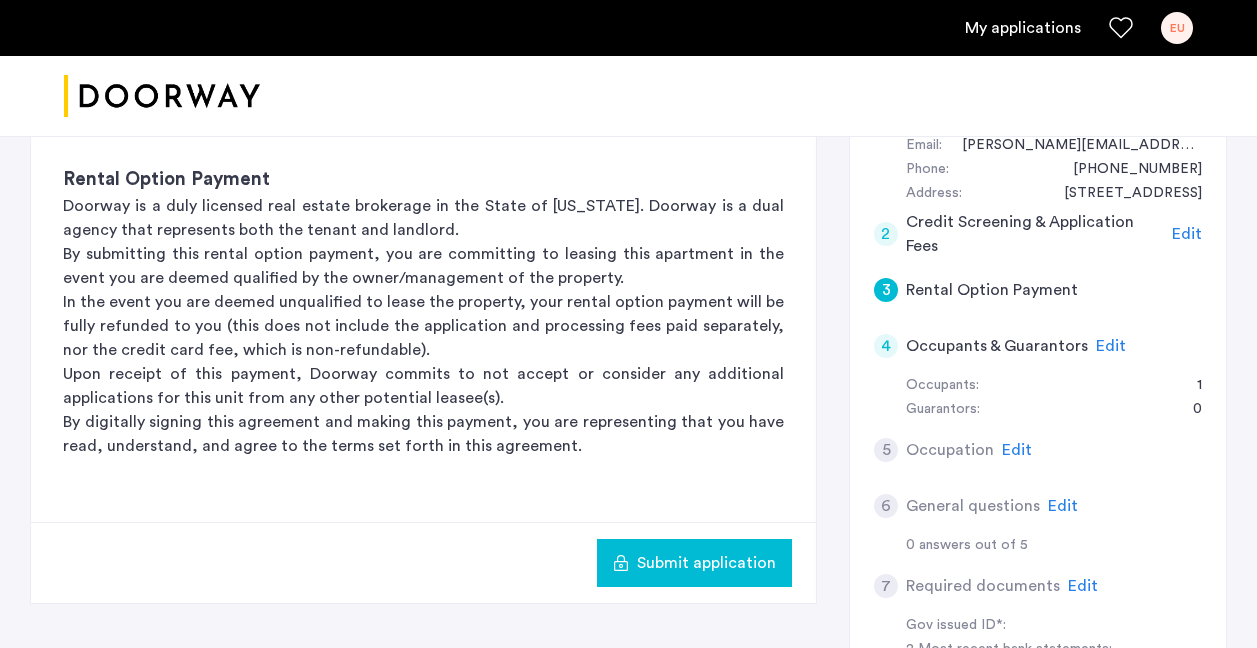 scroll, scrollTop: 432, scrollLeft: 0, axis: vertical 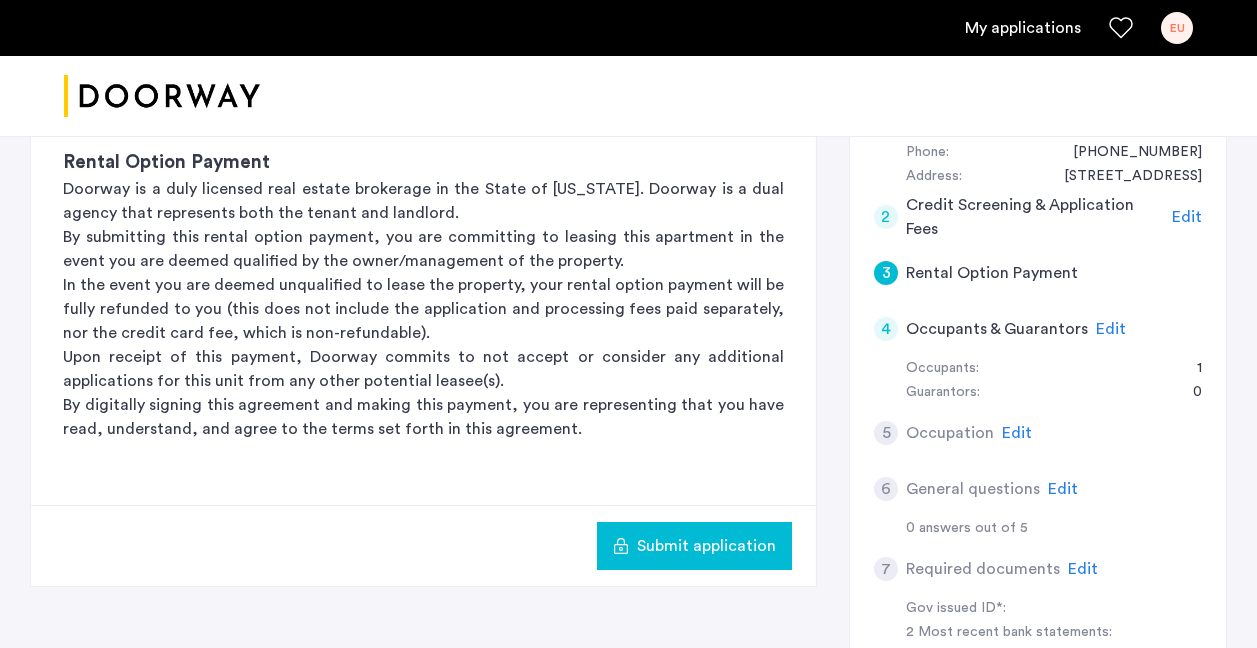 click on "Submit application" 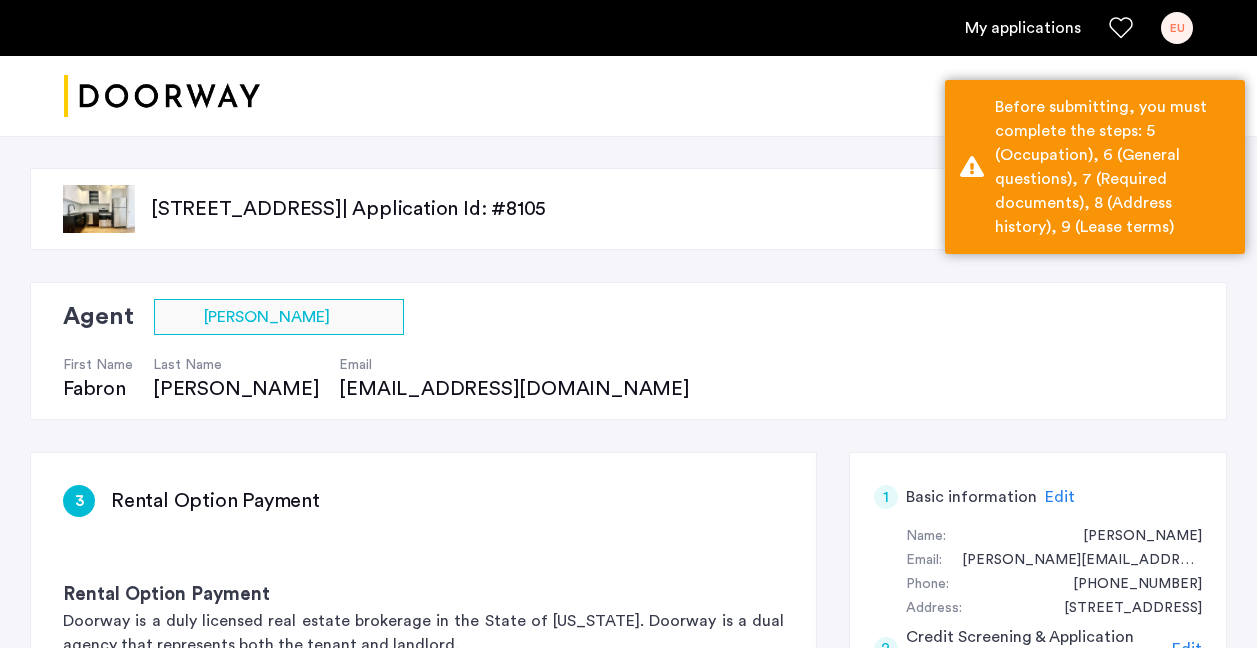 scroll, scrollTop: 516, scrollLeft: 0, axis: vertical 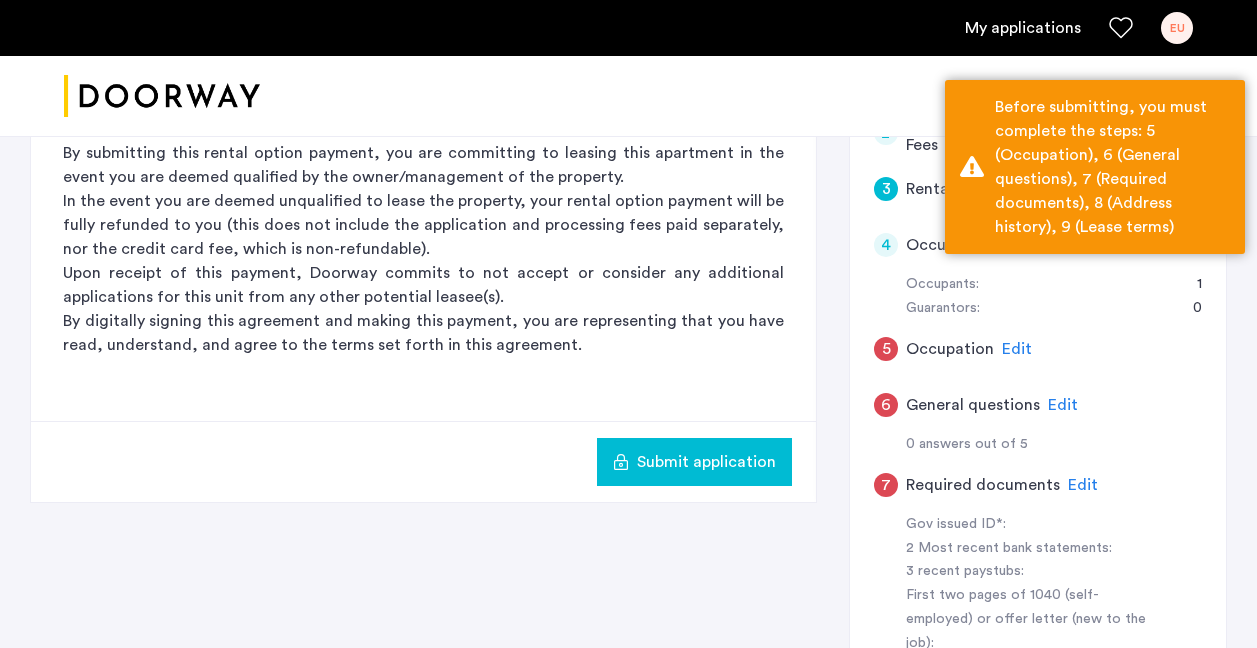 click on "Edit" 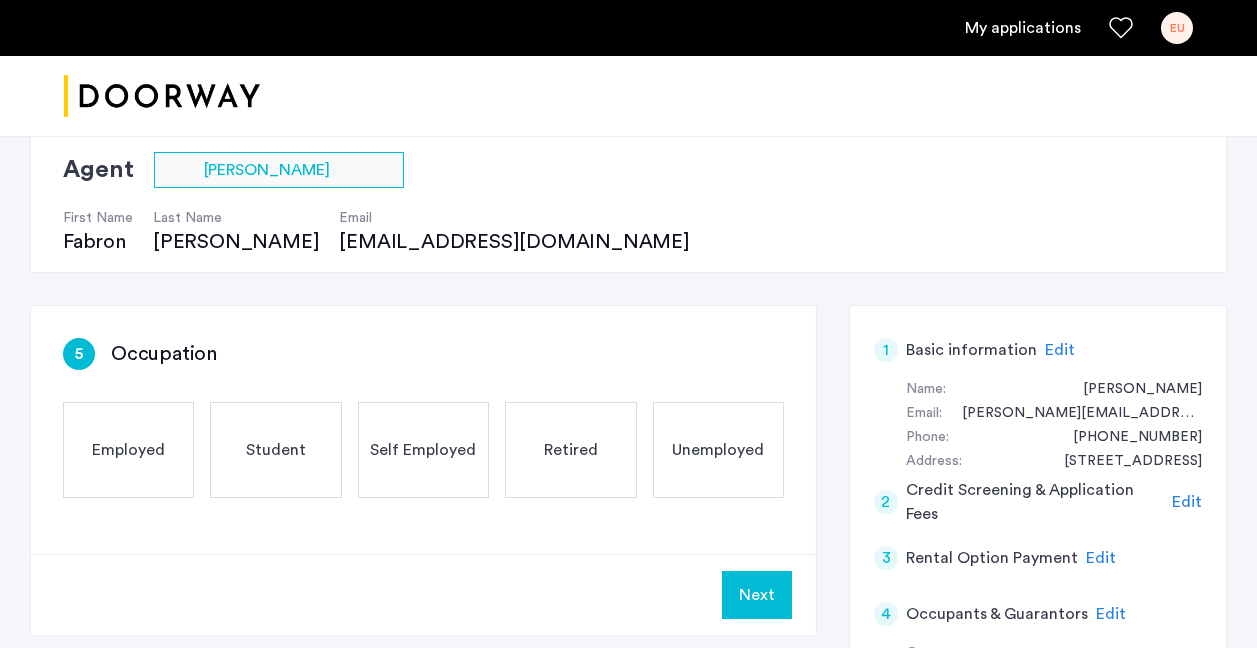 scroll, scrollTop: 148, scrollLeft: 0, axis: vertical 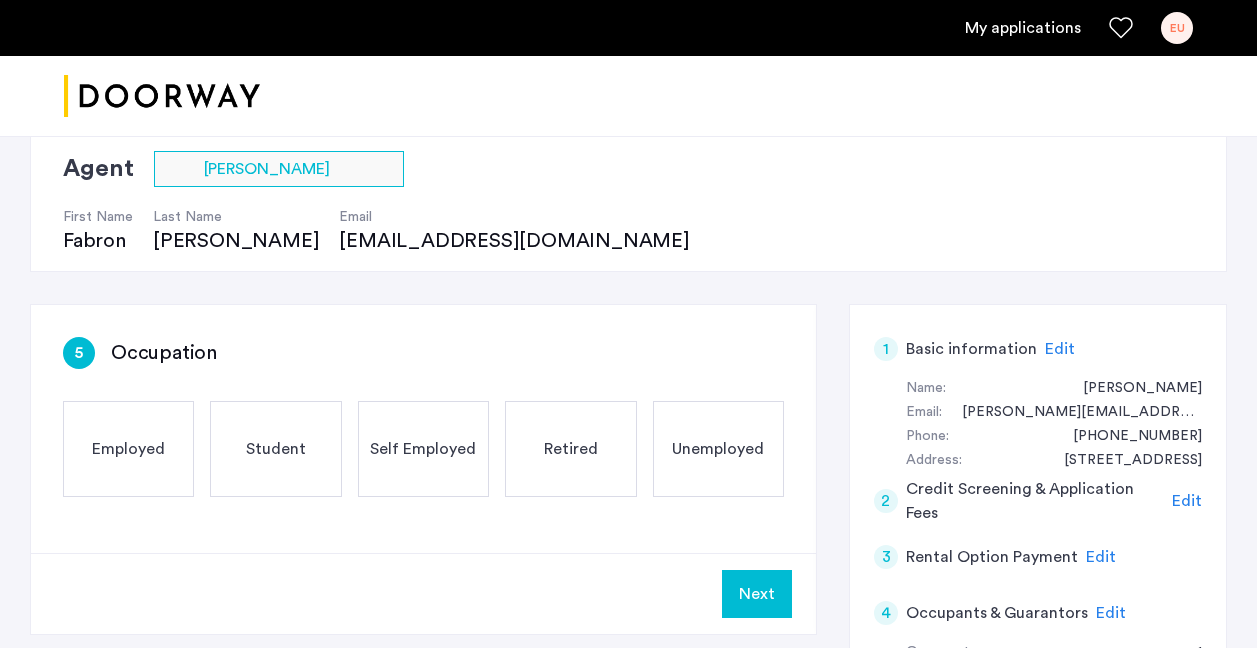click on "Employed" 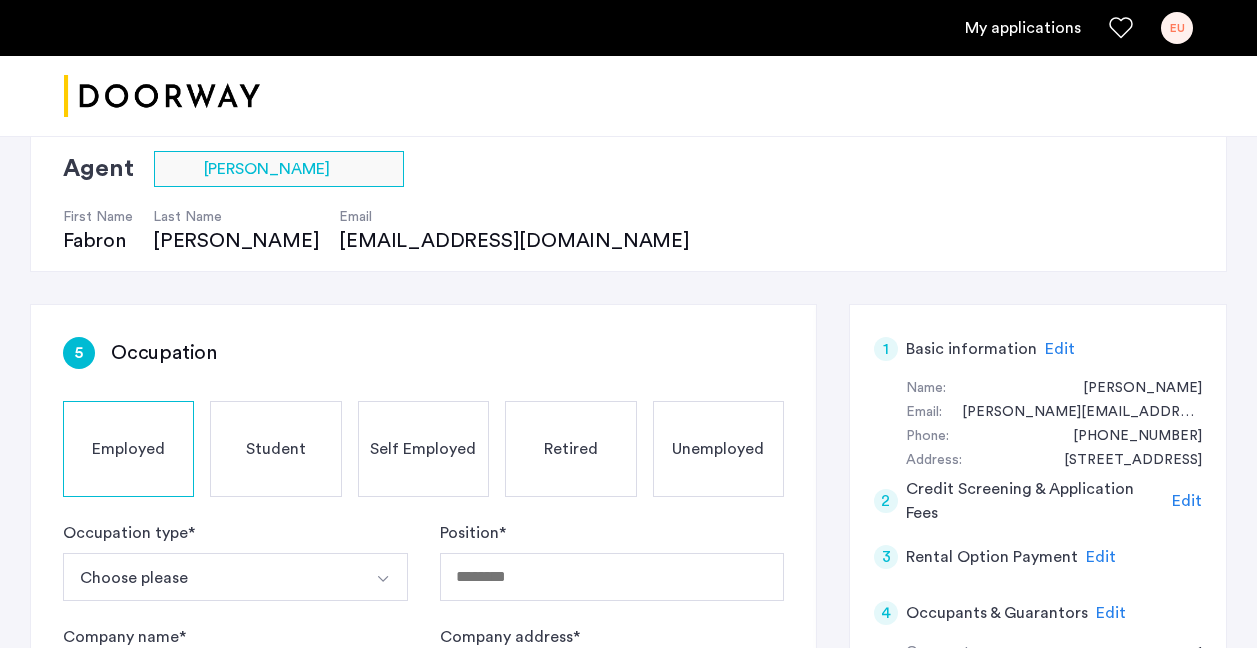 click on "Choose please" at bounding box center [212, 577] 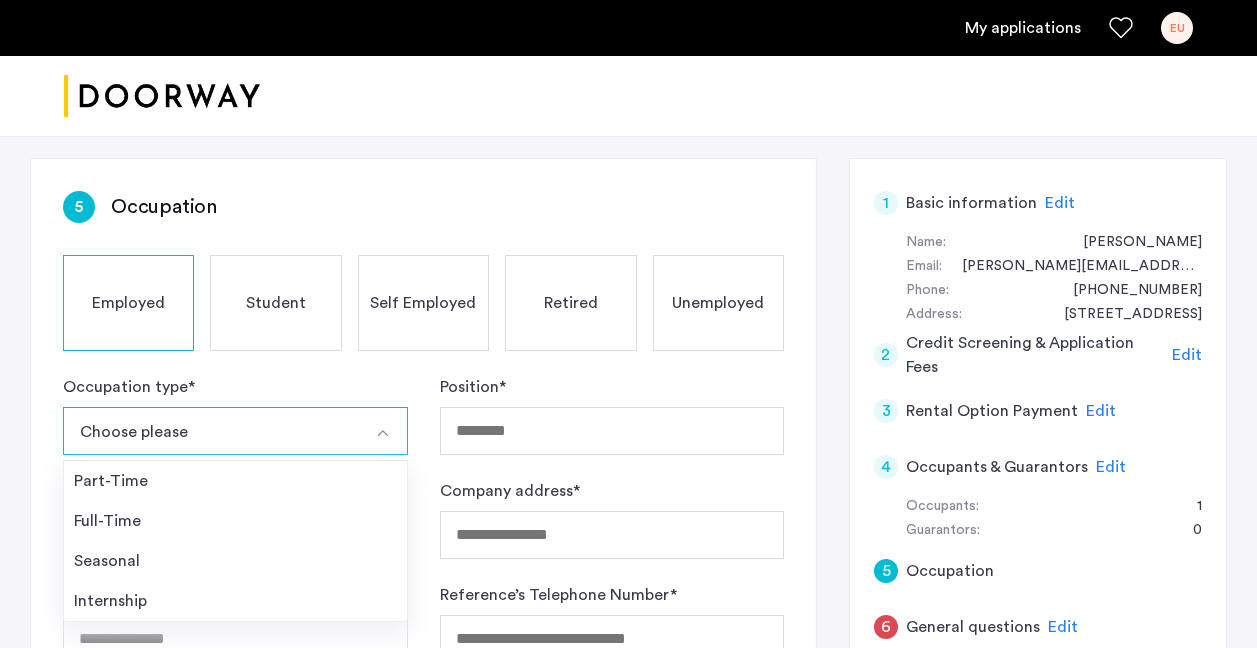 scroll, scrollTop: 307, scrollLeft: 0, axis: vertical 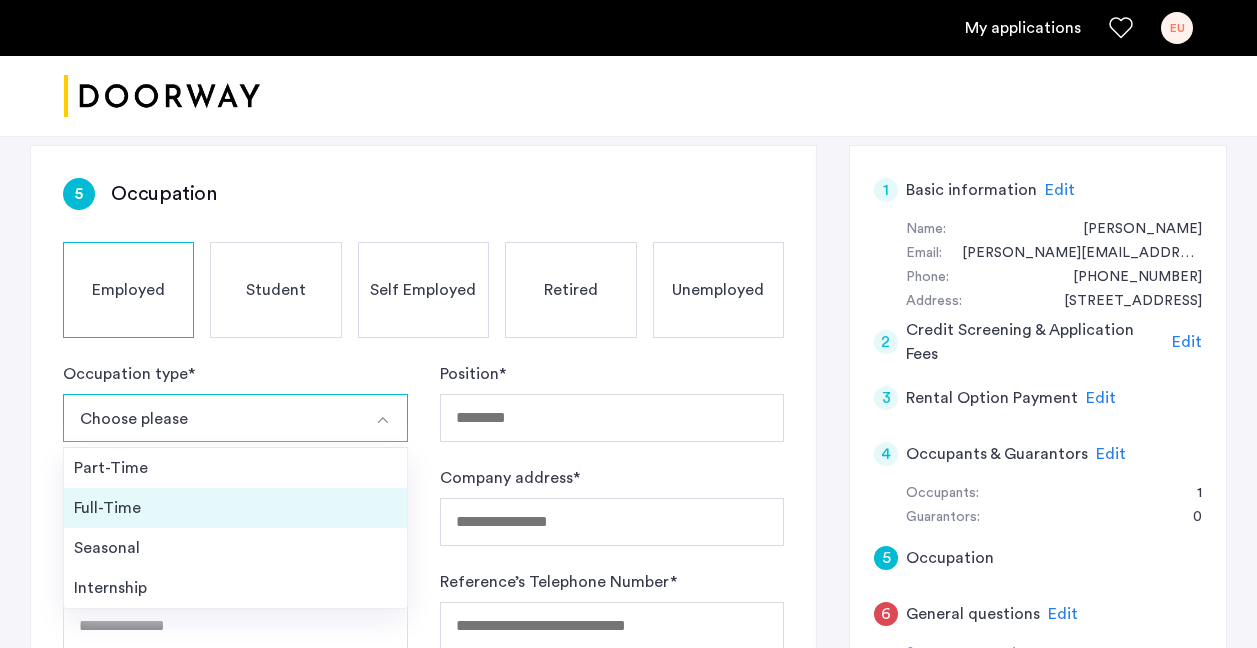 click on "Full-Time" at bounding box center [235, 508] 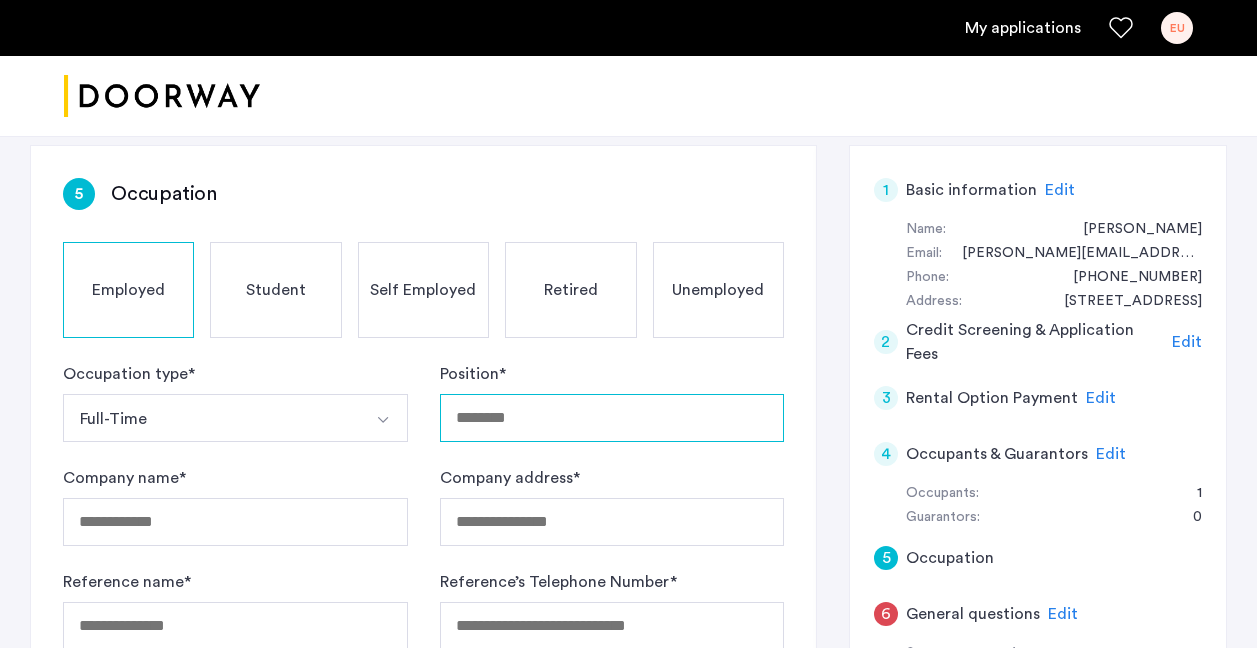 click on "Position  *" at bounding box center (612, 418) 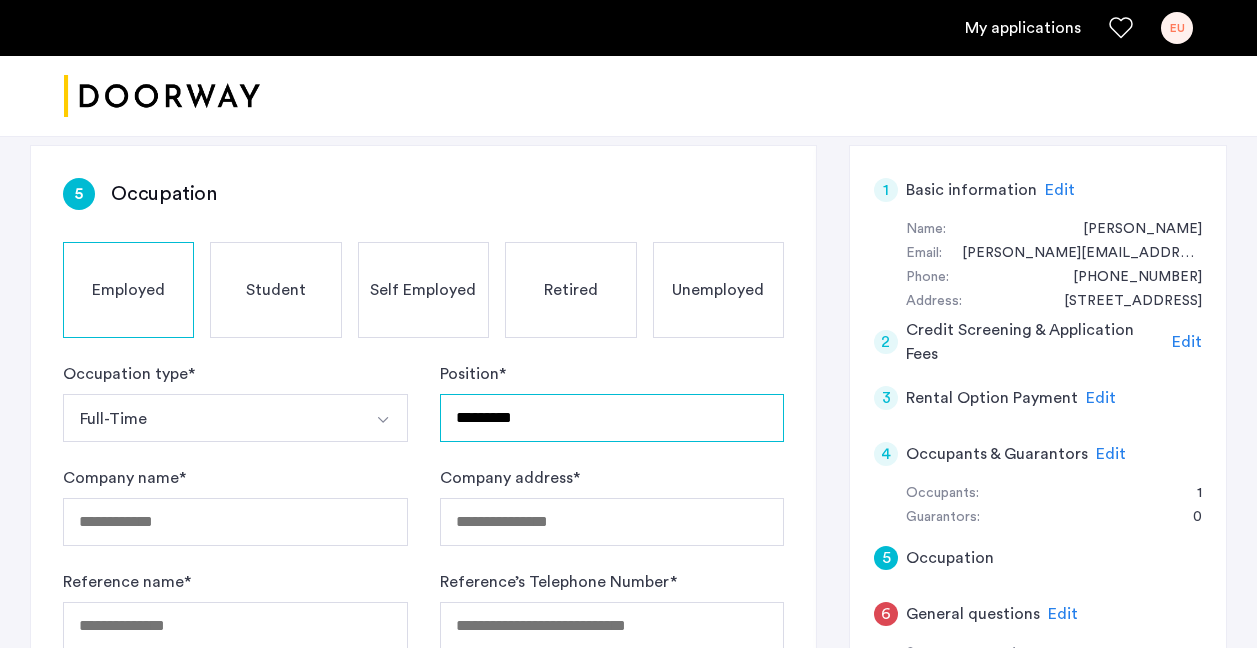 type on "********" 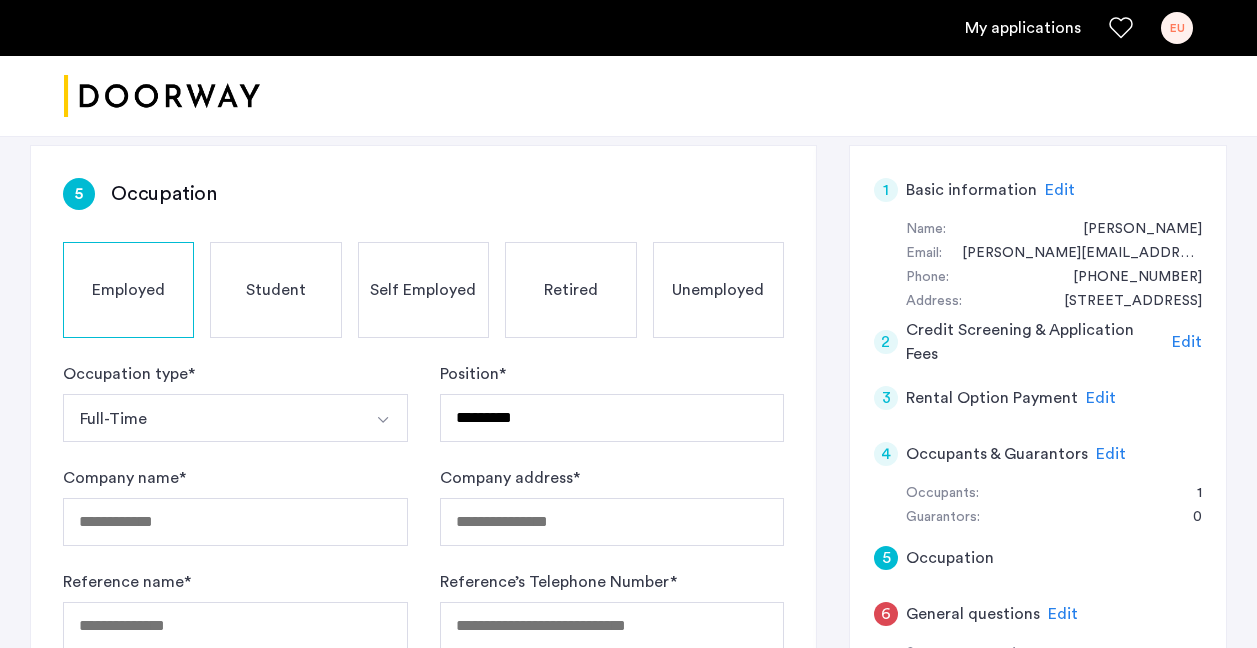 click on "Company name  *" 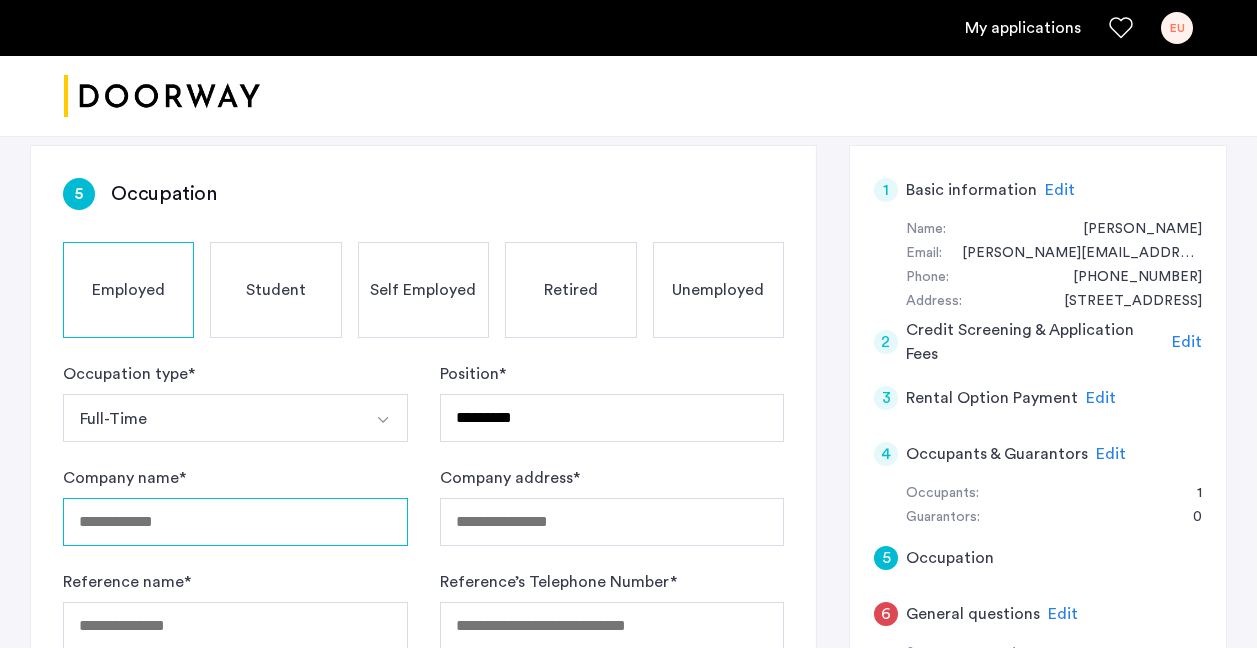 click on "Company name  *" at bounding box center (235, 522) 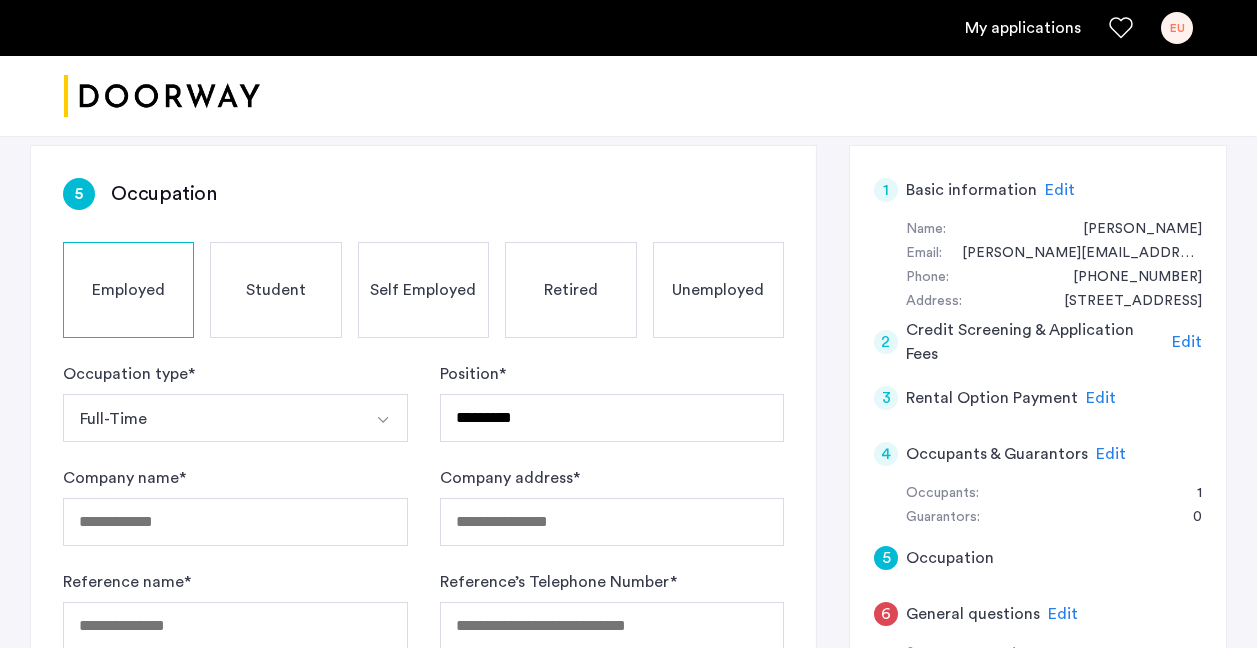 click on "Occupation type  * Full-Time Part-Time Full-Time Seasonal Internship Position  * ******** Company name  * Company address  * Reference name  * Reference’s Telephone Number  * Annual salary  * Employment Start Date" 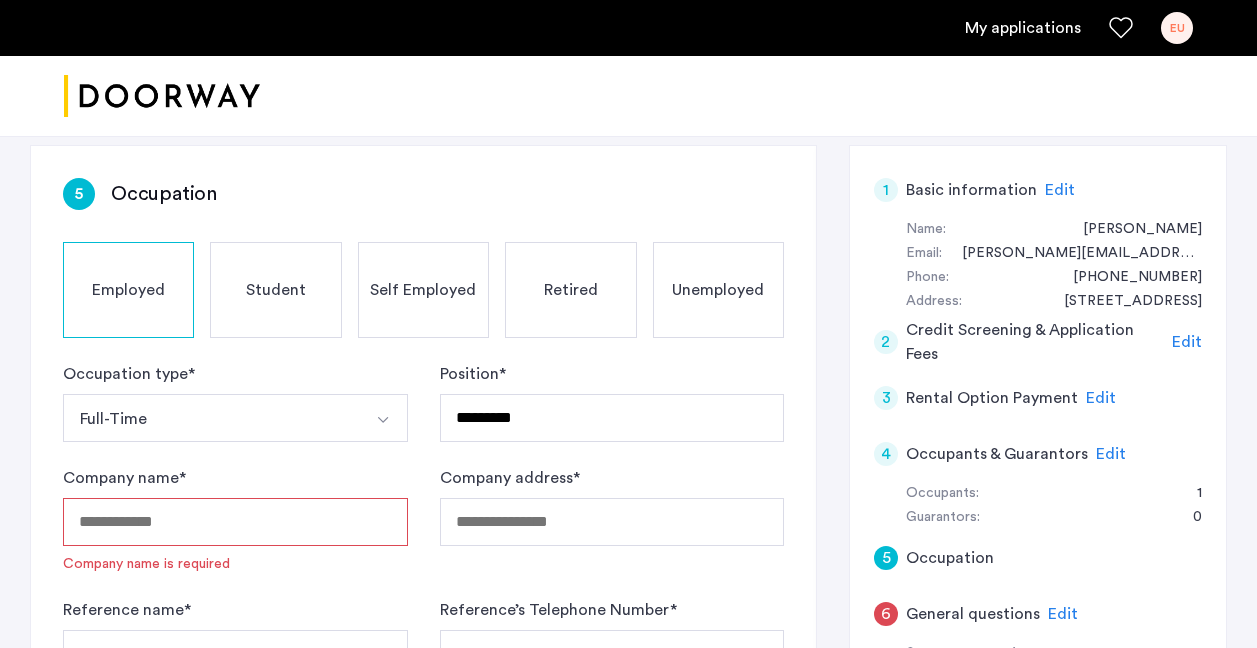 click on "Company name  *" at bounding box center (235, 522) 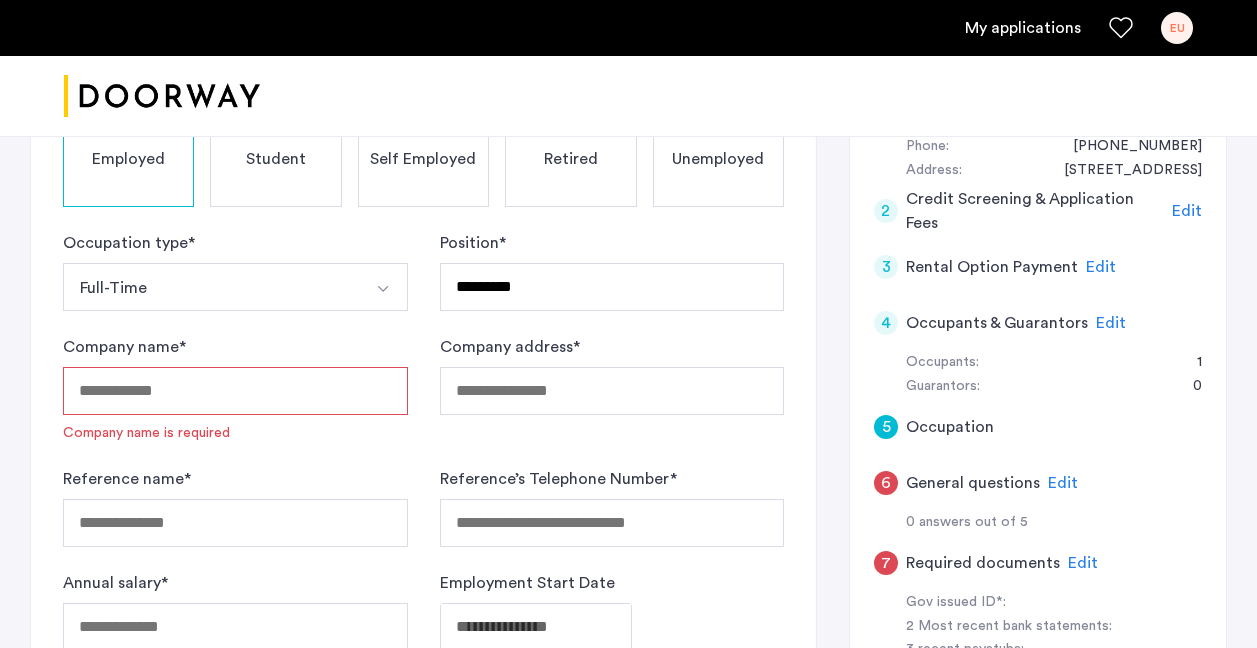 scroll, scrollTop: 431, scrollLeft: 0, axis: vertical 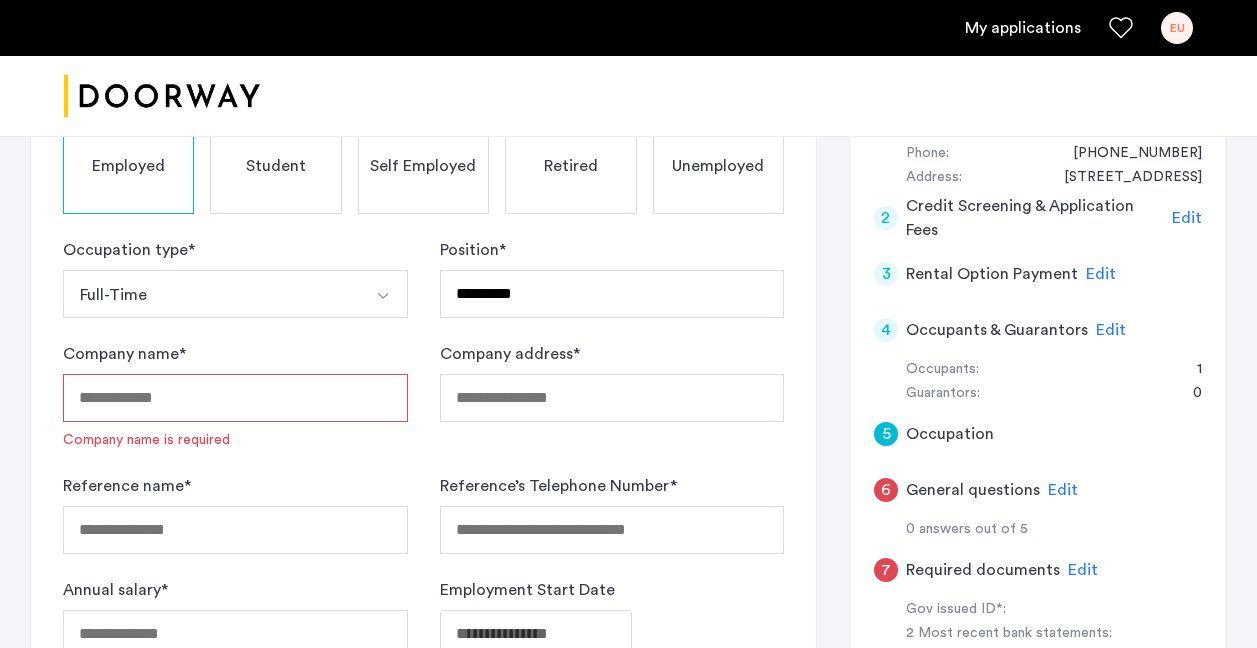 click on "Company name  *" at bounding box center [235, 398] 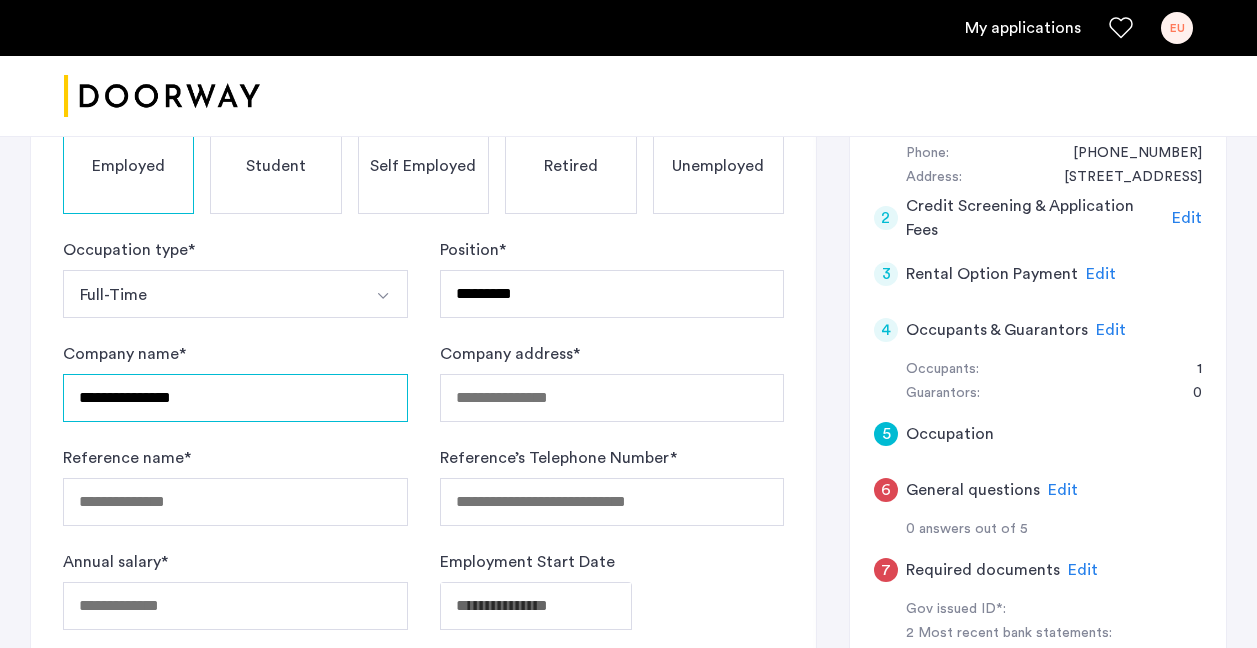 type on "**********" 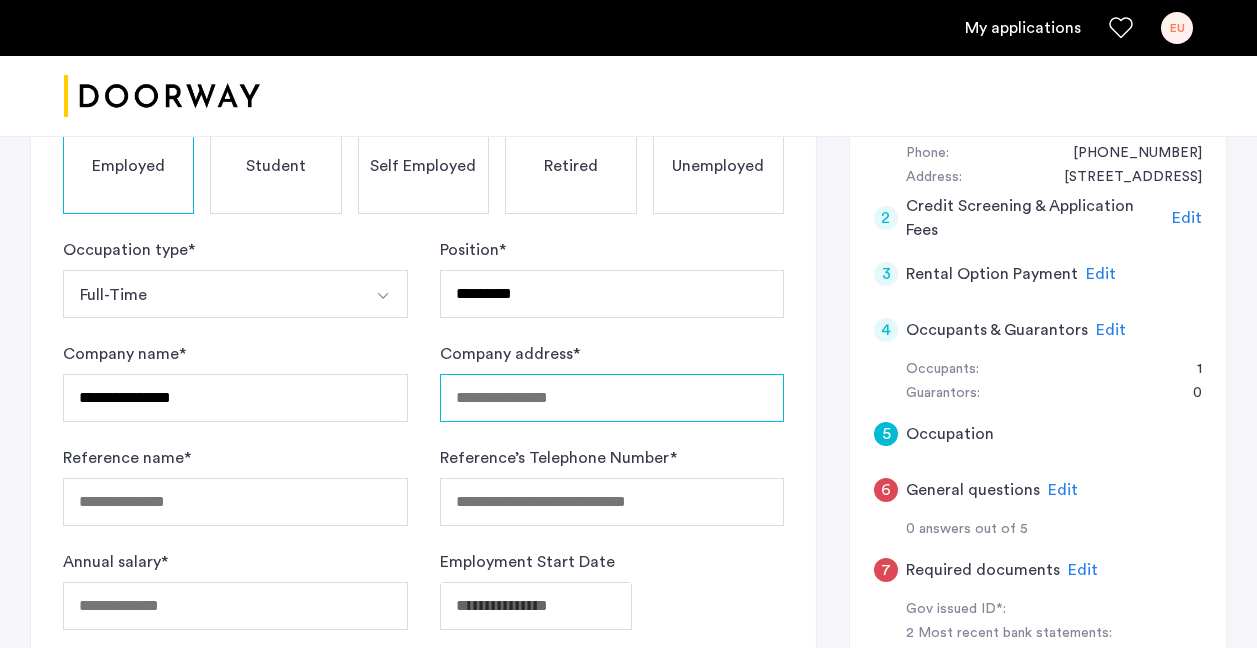 click on "Company address  *" at bounding box center (612, 398) 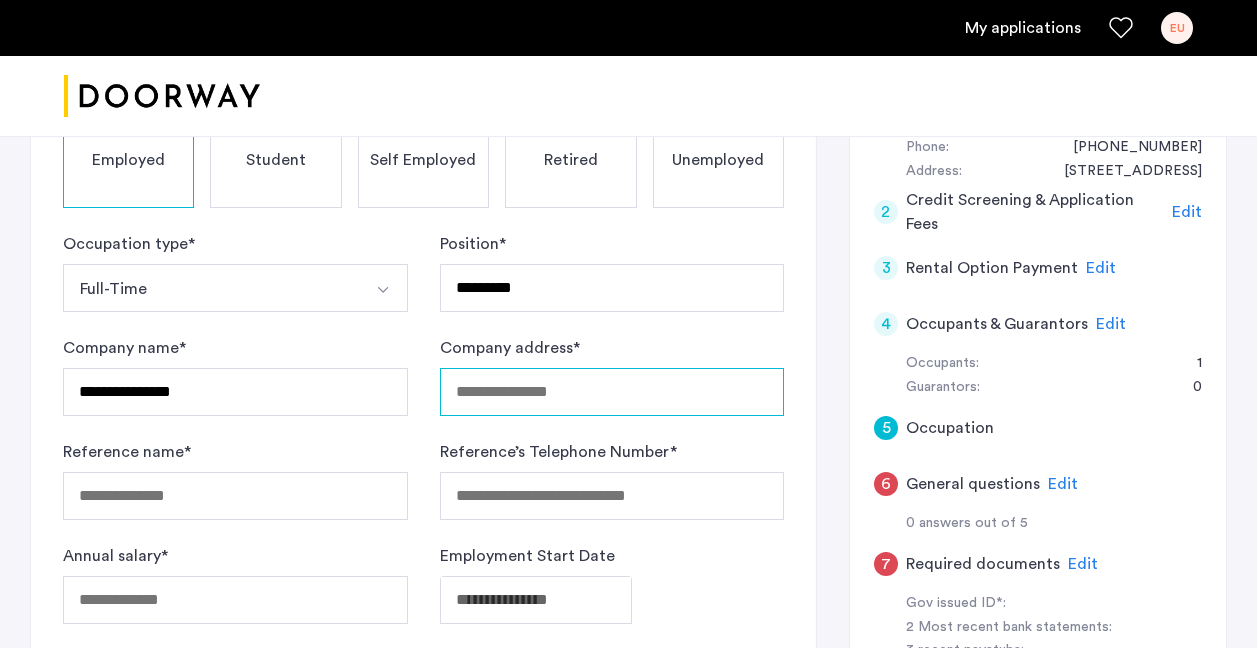 scroll, scrollTop: 438, scrollLeft: 0, axis: vertical 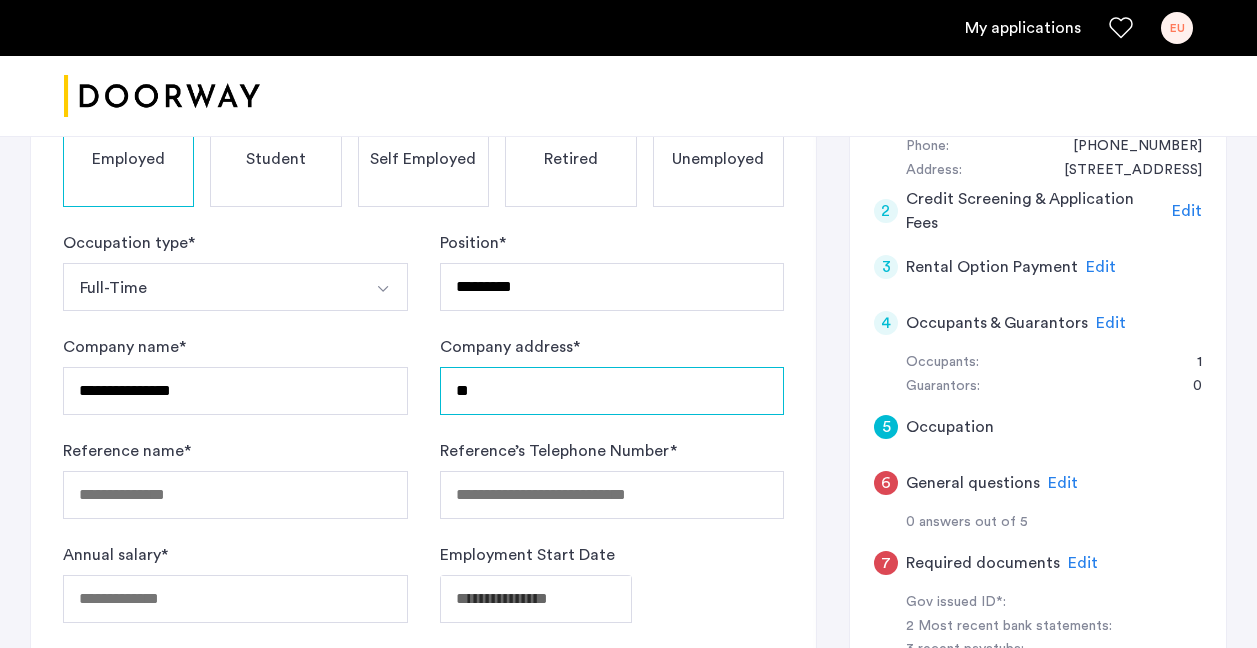 type on "*" 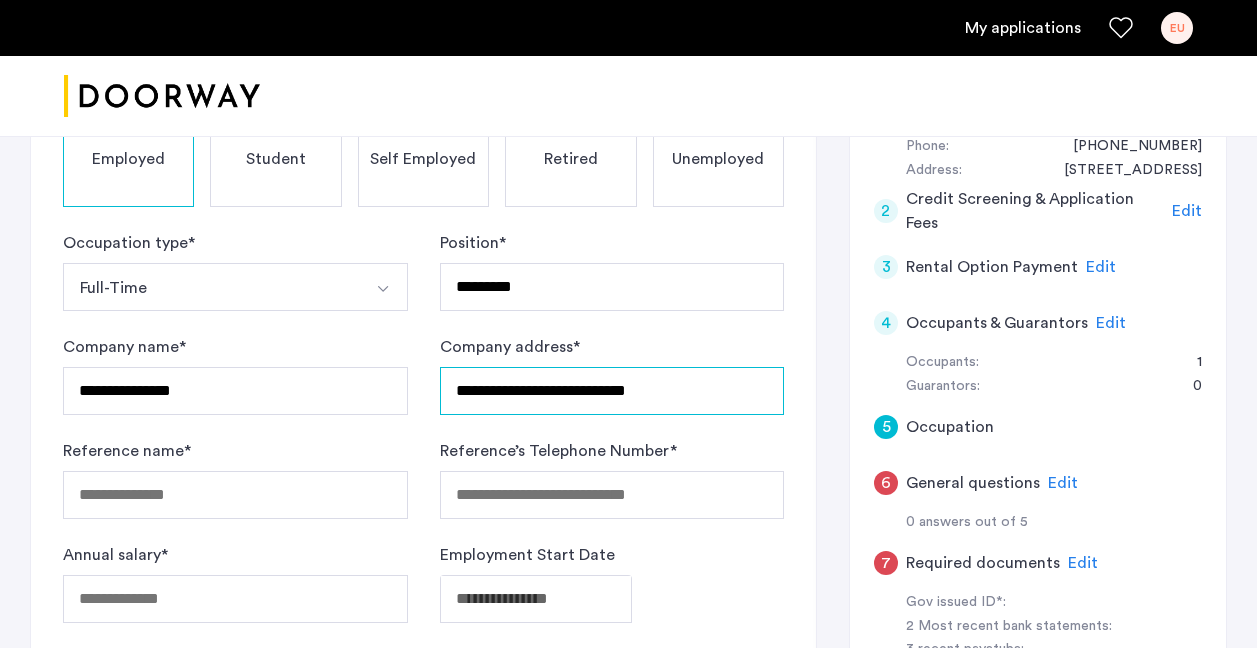type on "**********" 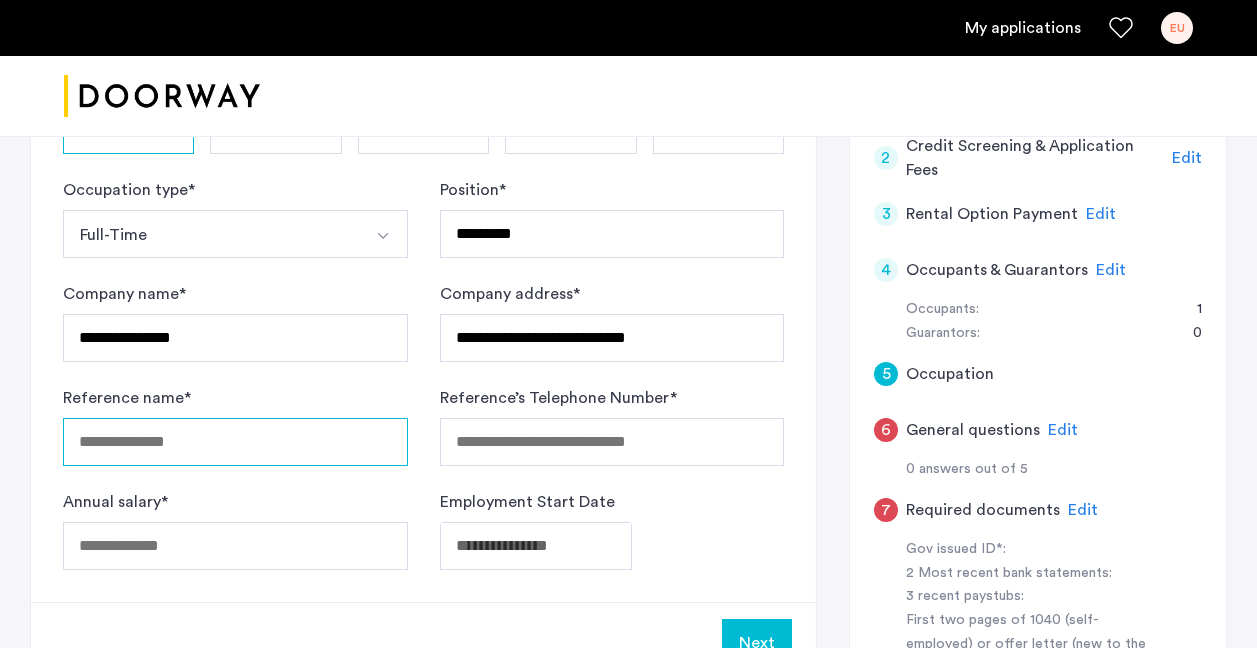 scroll, scrollTop: 489, scrollLeft: 0, axis: vertical 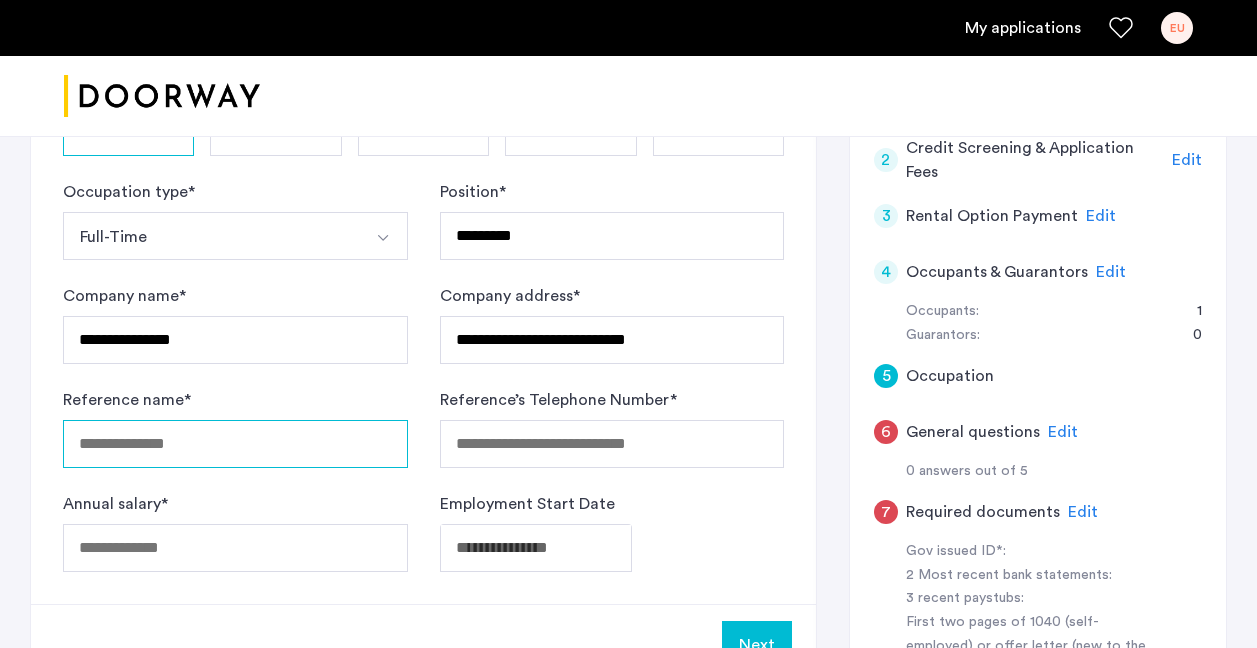 click on "Reference name  *" at bounding box center [235, 444] 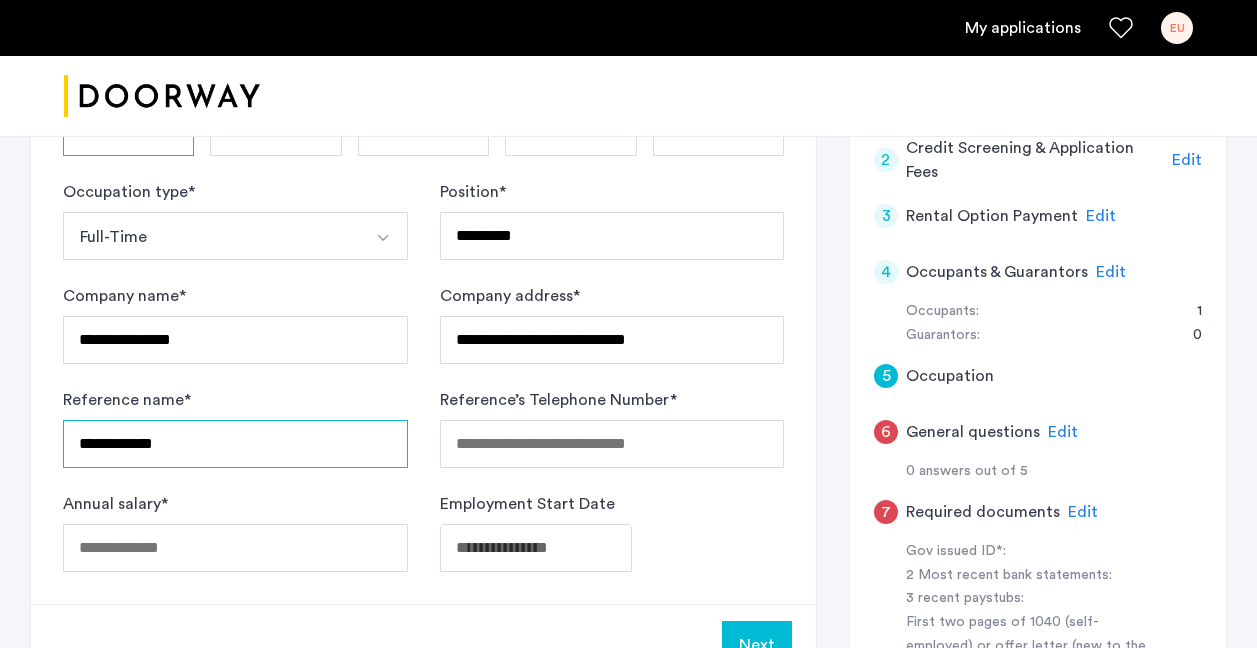 type on "**********" 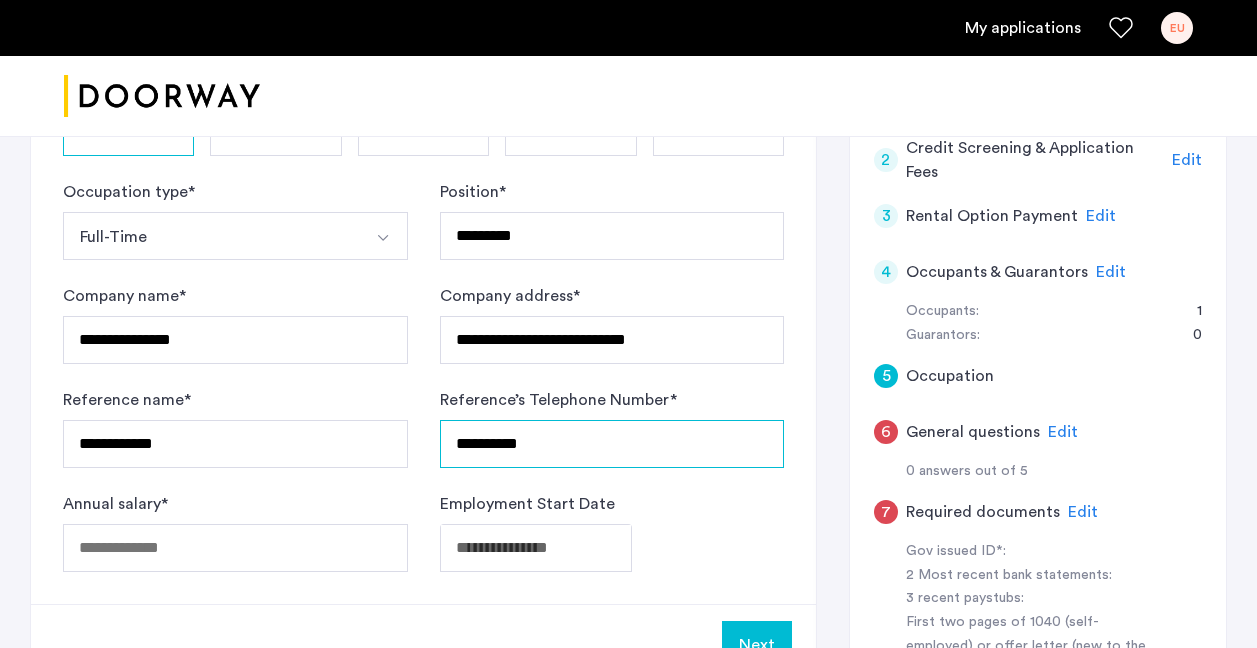 type on "**********" 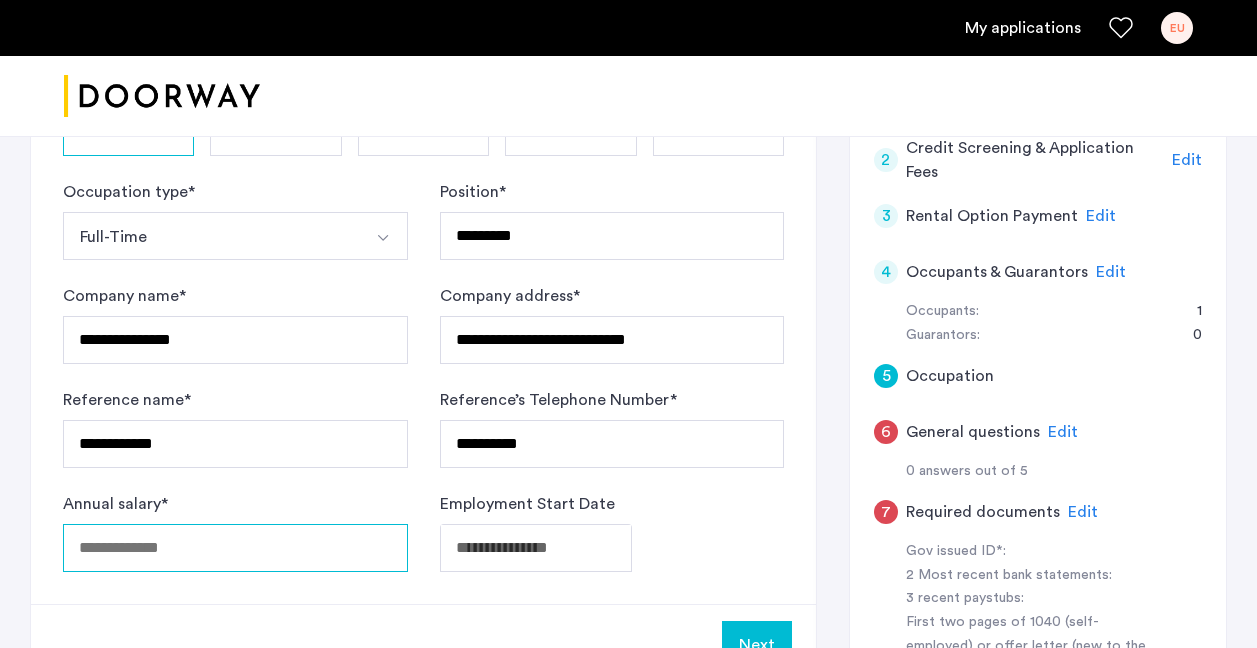 click on "Annual salary  *" at bounding box center [235, 548] 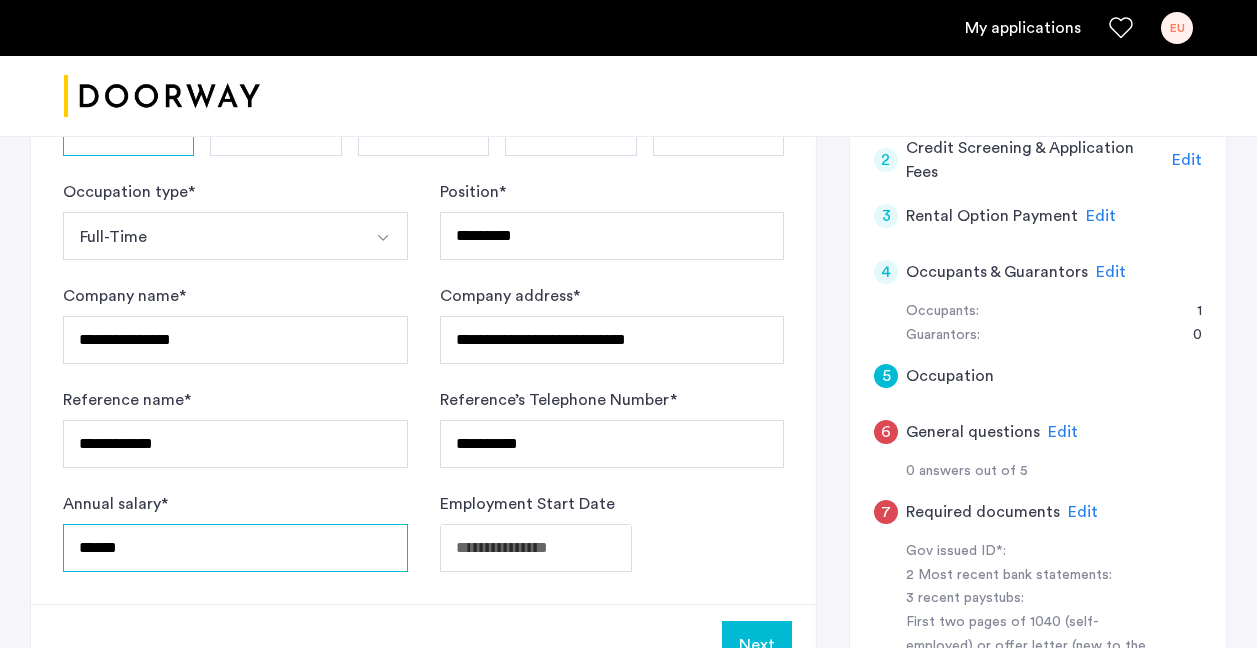 type on "******" 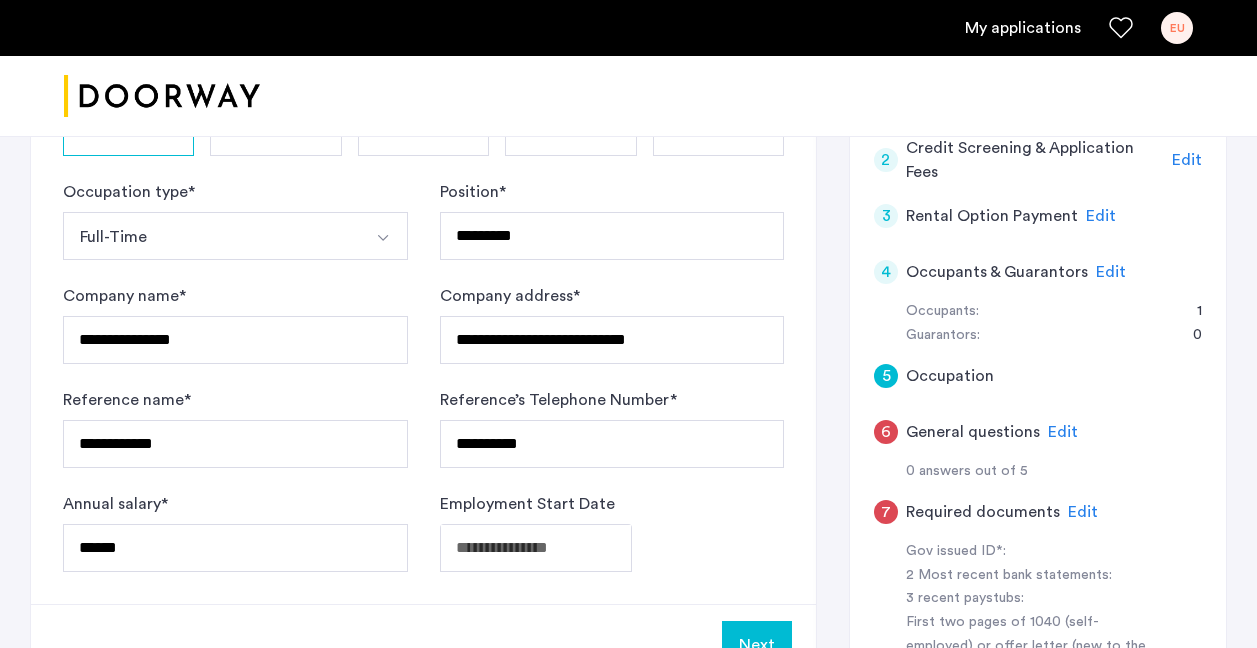 click on "**********" at bounding box center [628, -165] 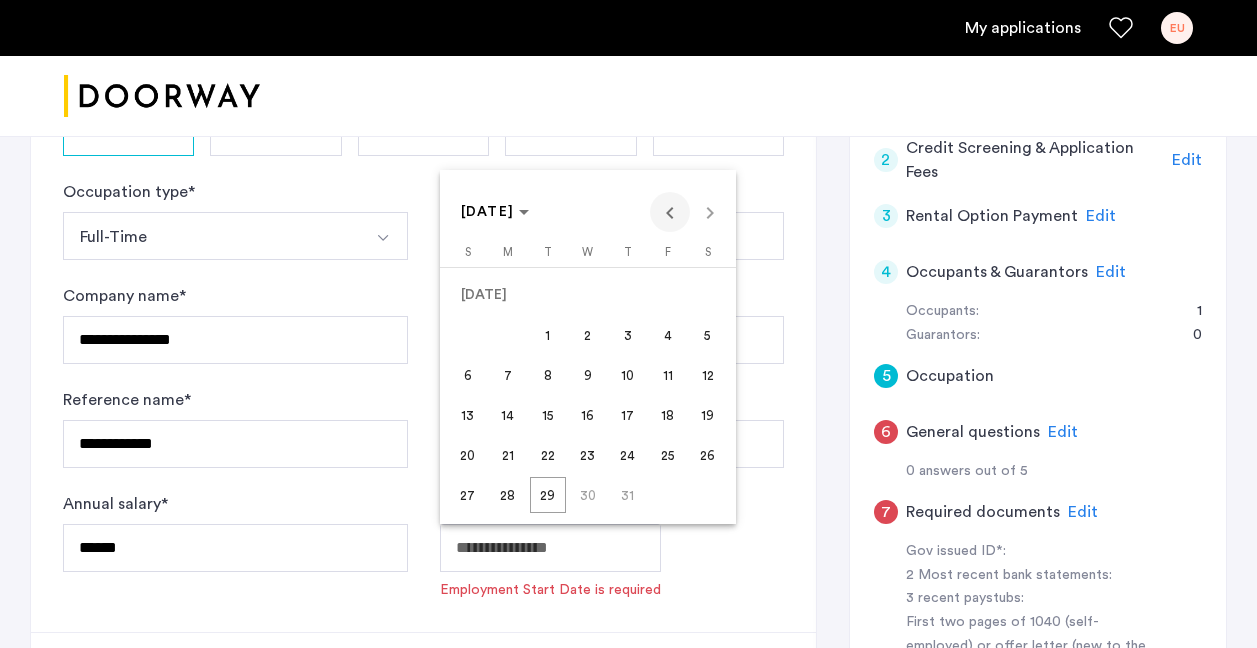 click at bounding box center [670, 212] 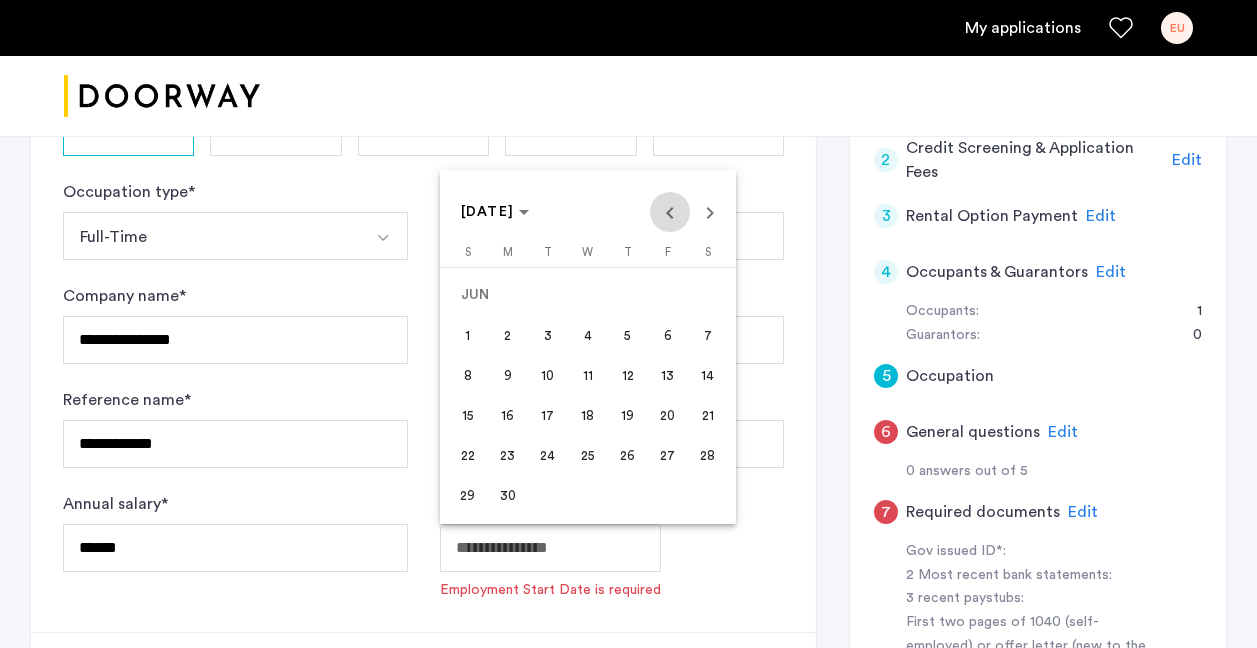 click at bounding box center (670, 212) 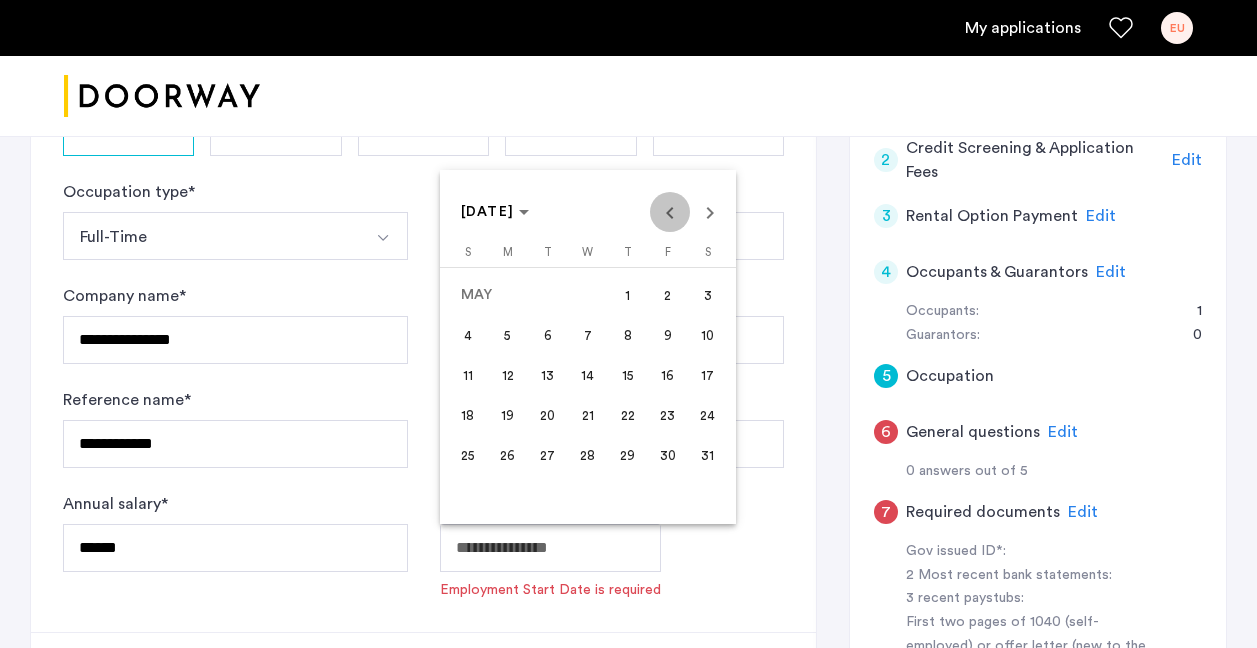 click at bounding box center [670, 212] 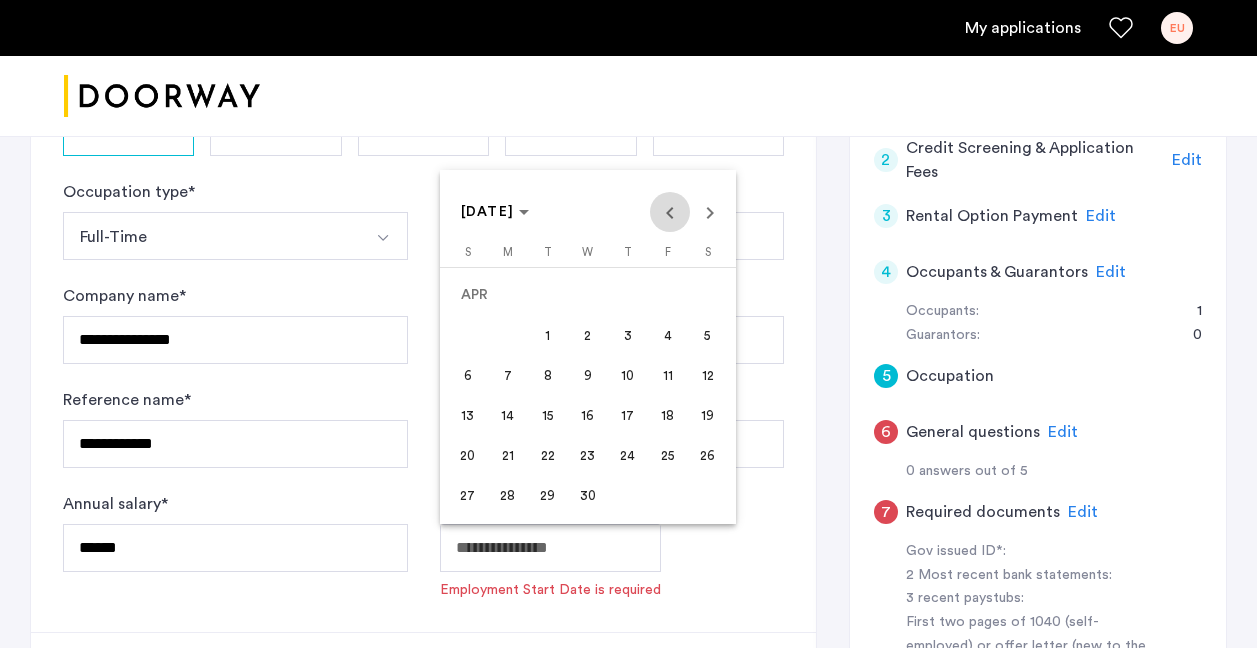 click at bounding box center (670, 212) 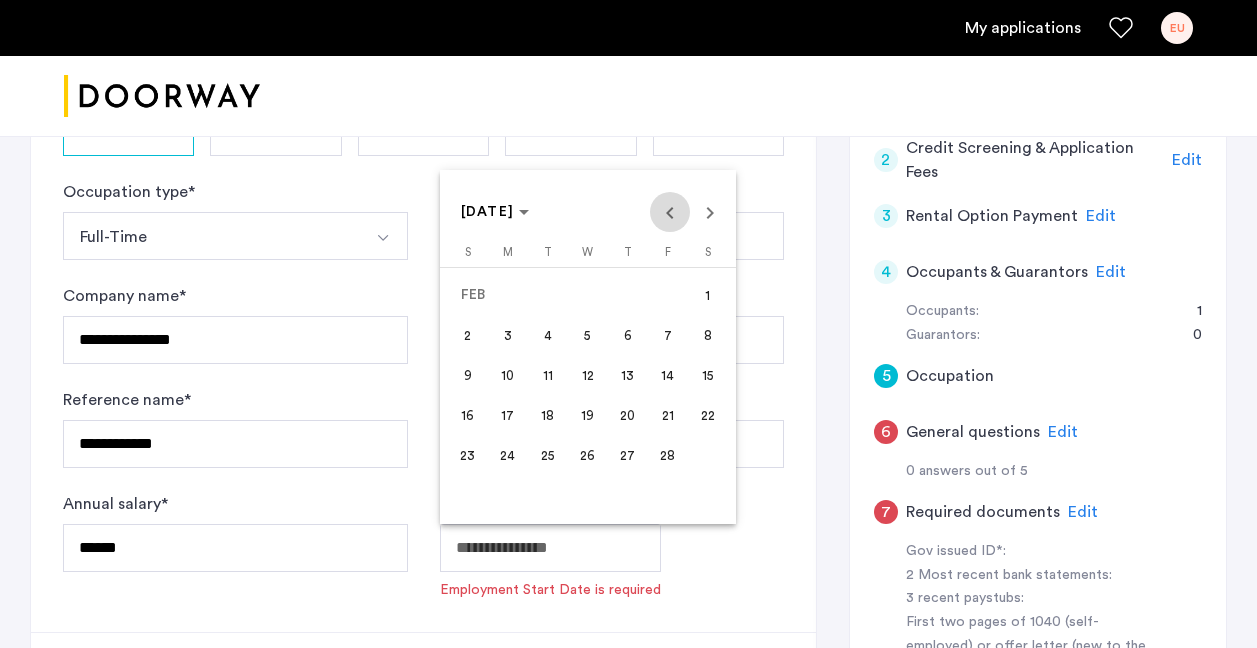 click at bounding box center [670, 212] 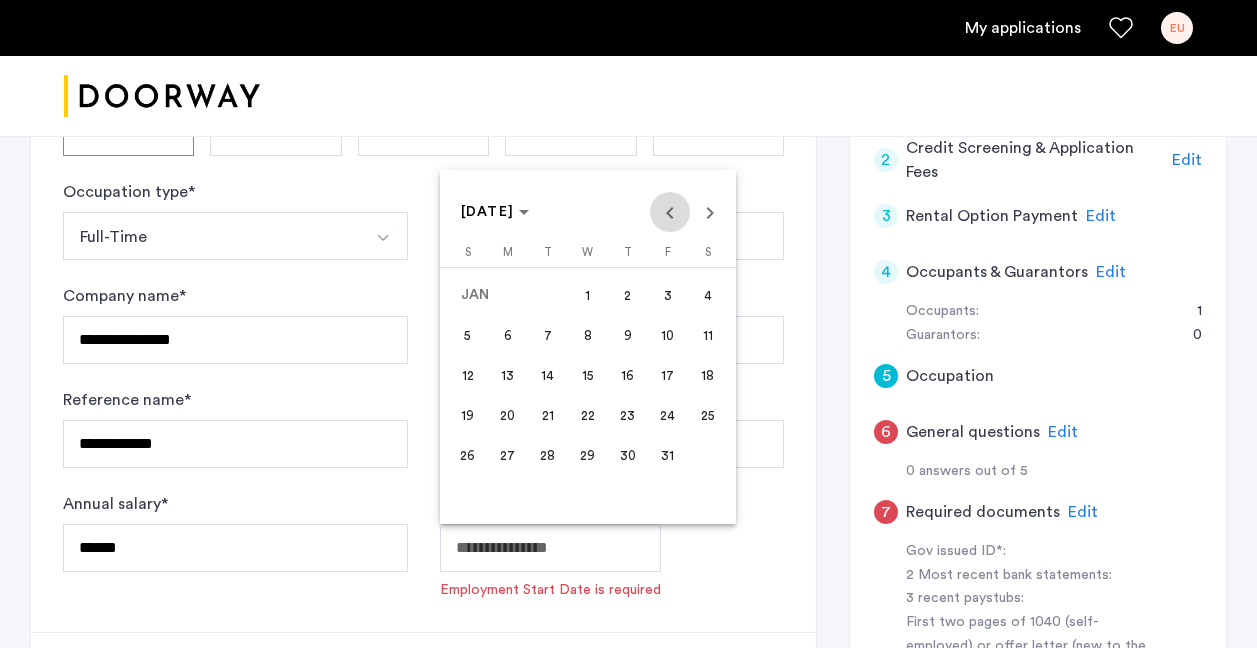 click at bounding box center [670, 212] 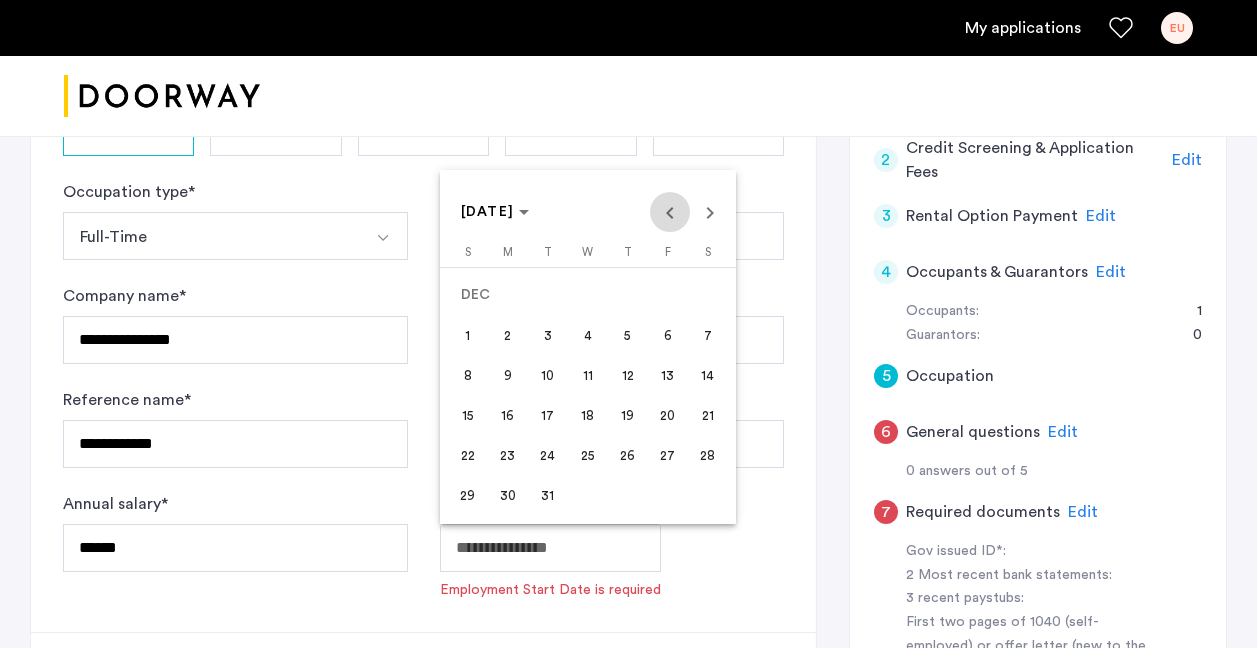 click at bounding box center [670, 212] 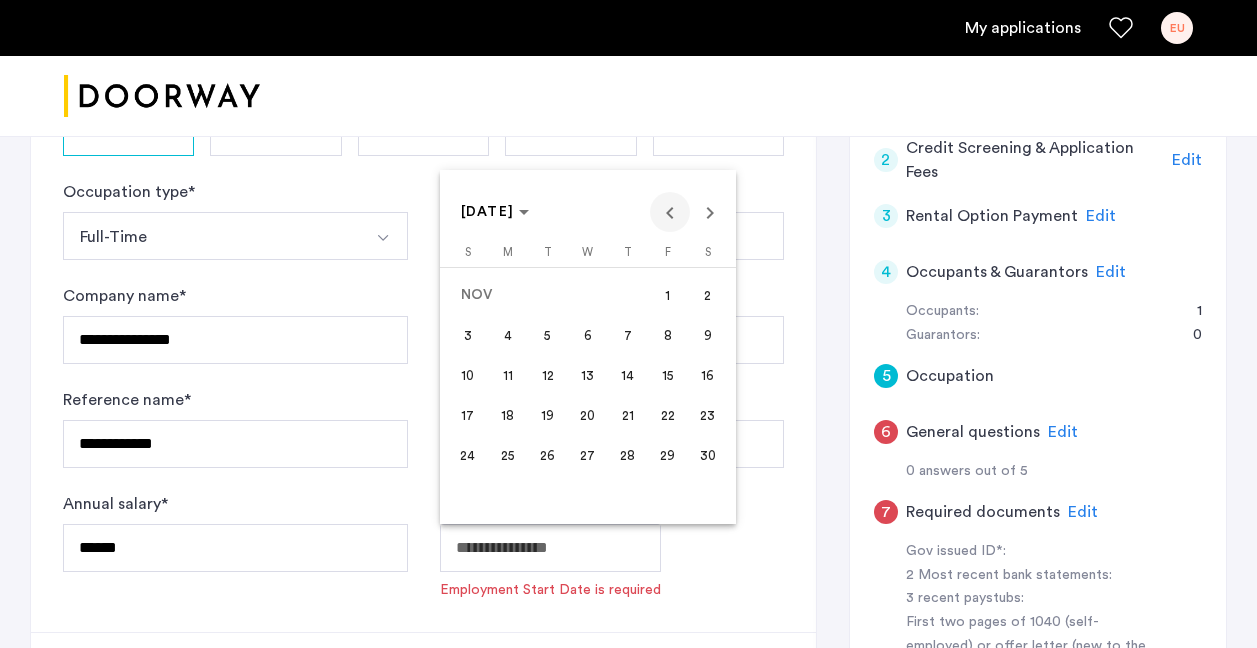 click at bounding box center (670, 212) 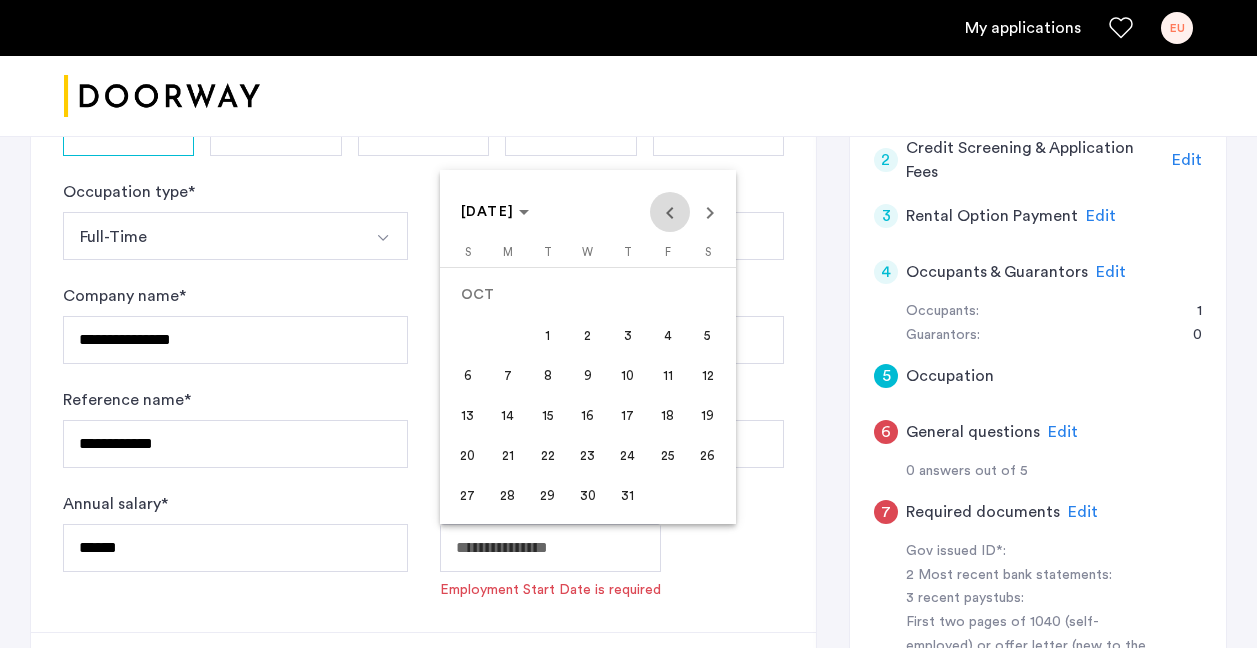 click at bounding box center [670, 212] 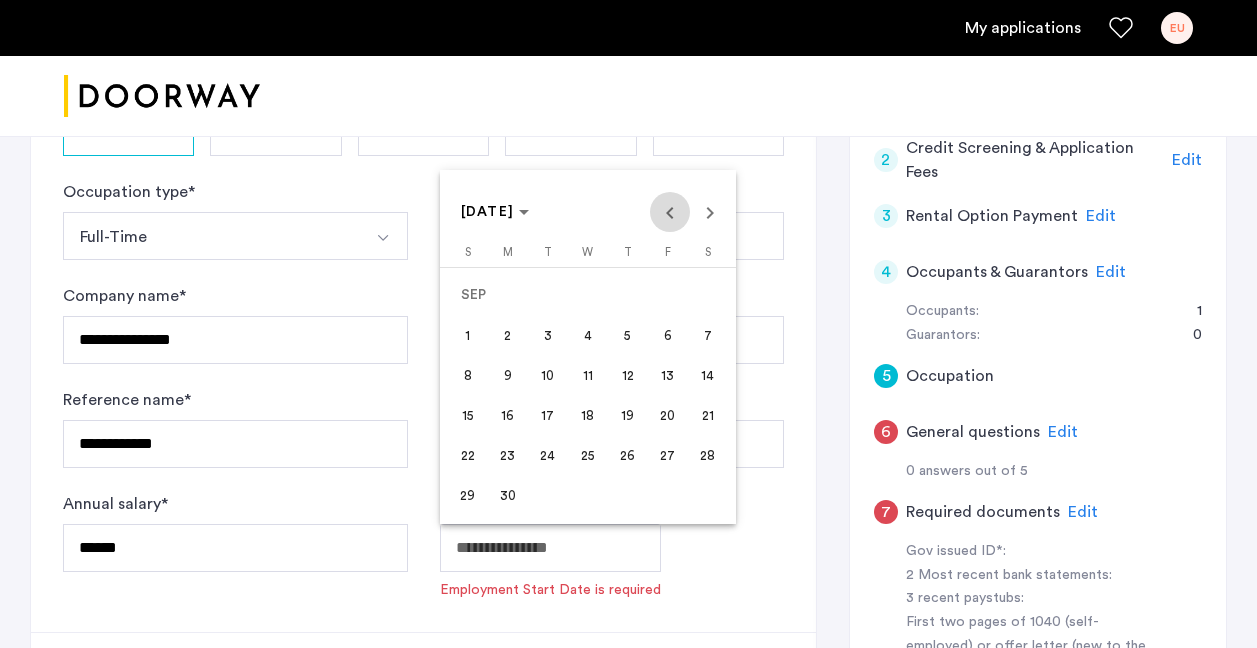 drag, startPoint x: 703, startPoint y: 209, endPoint x: 663, endPoint y: 204, distance: 40.311287 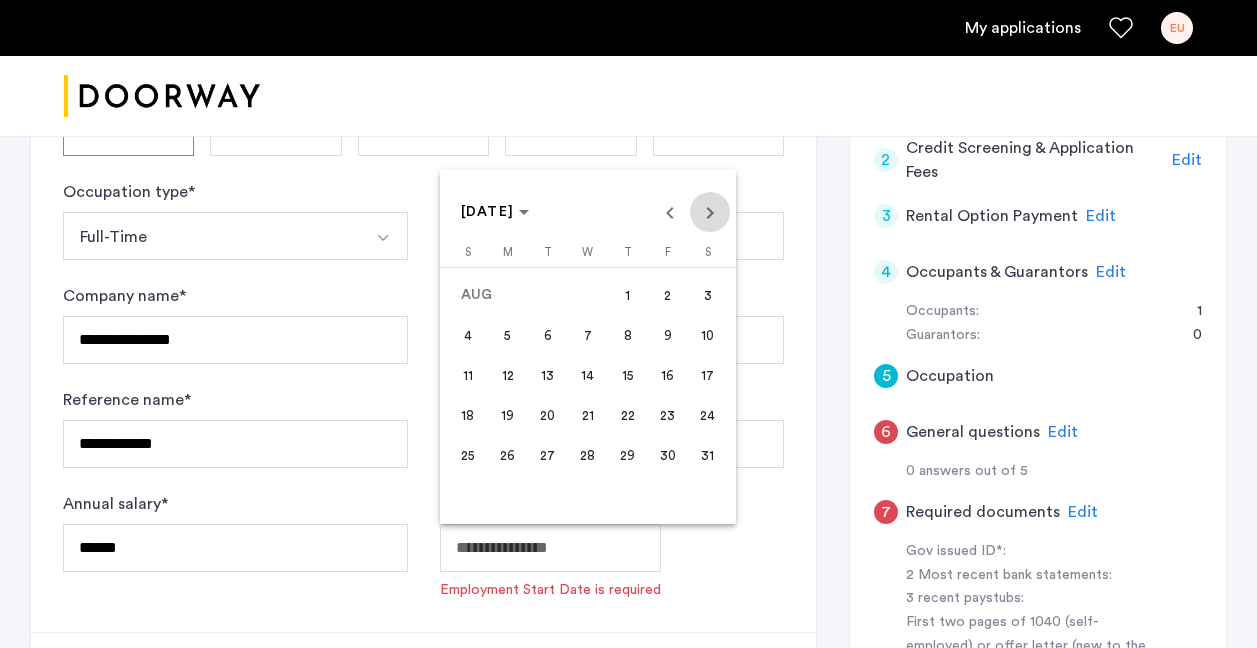click at bounding box center [710, 212] 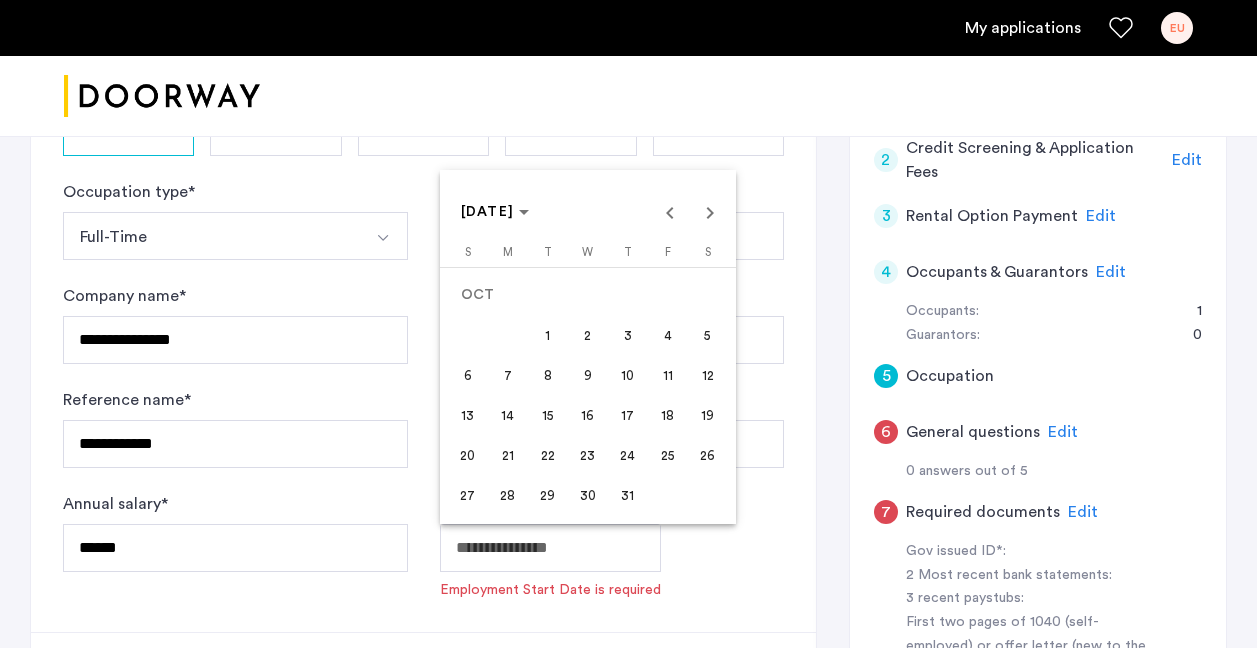 click on "14" at bounding box center (508, 415) 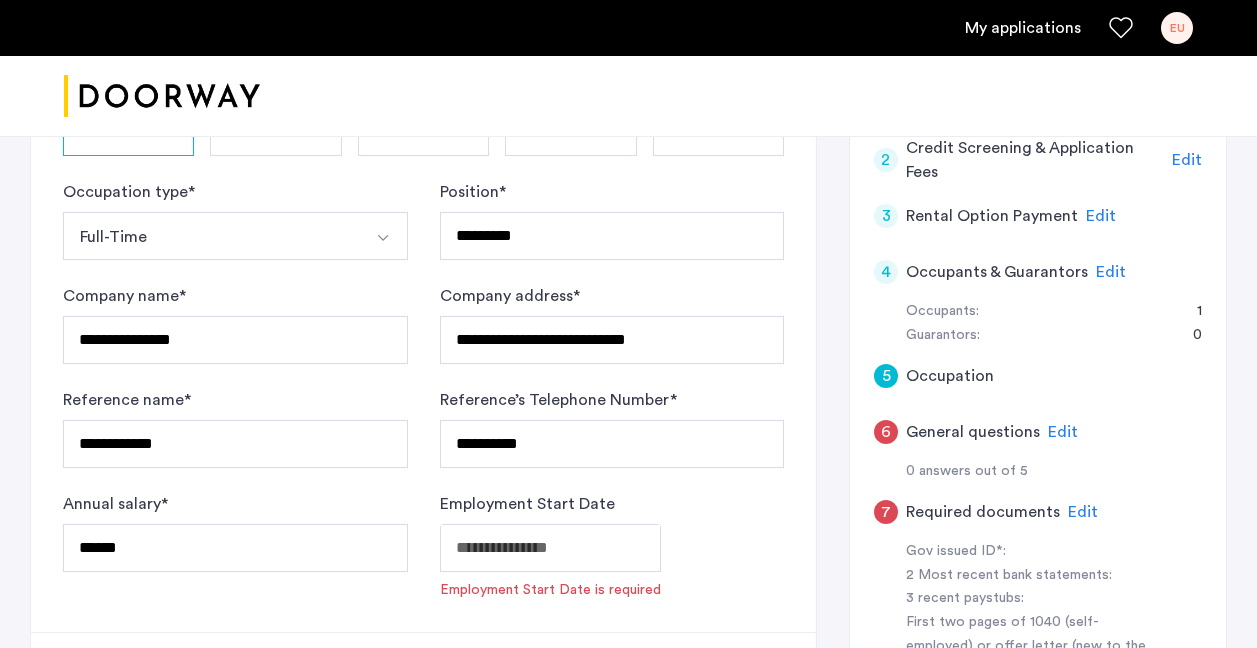 type on "**********" 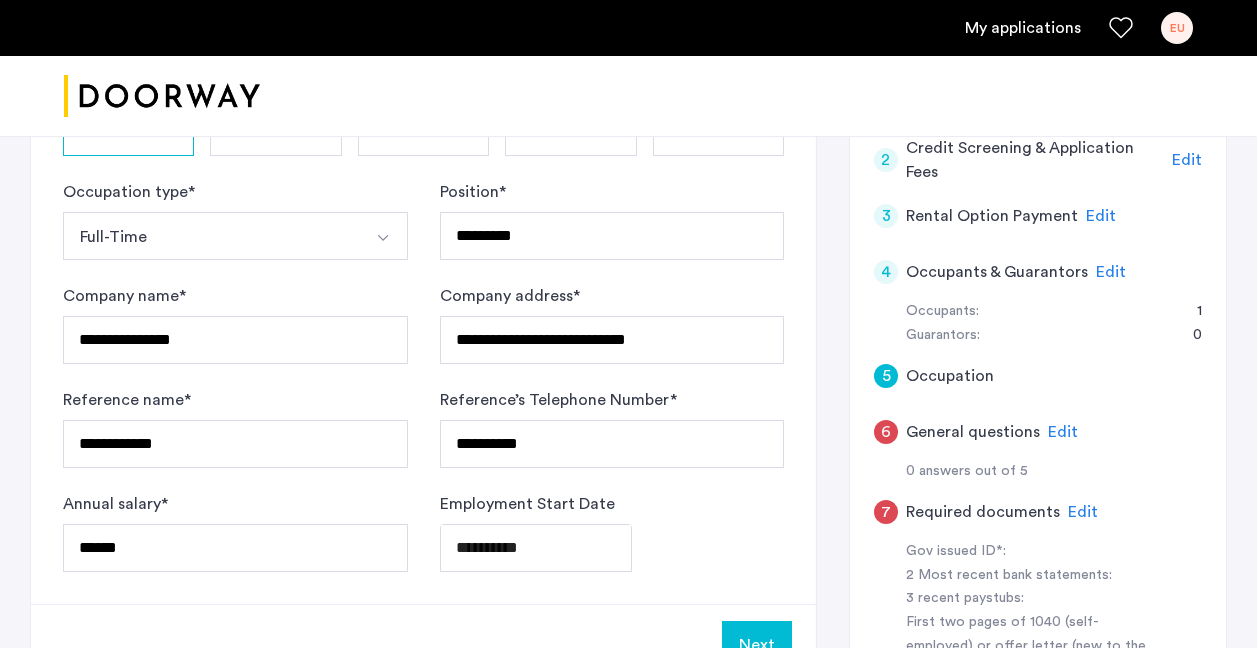 click on "**********" 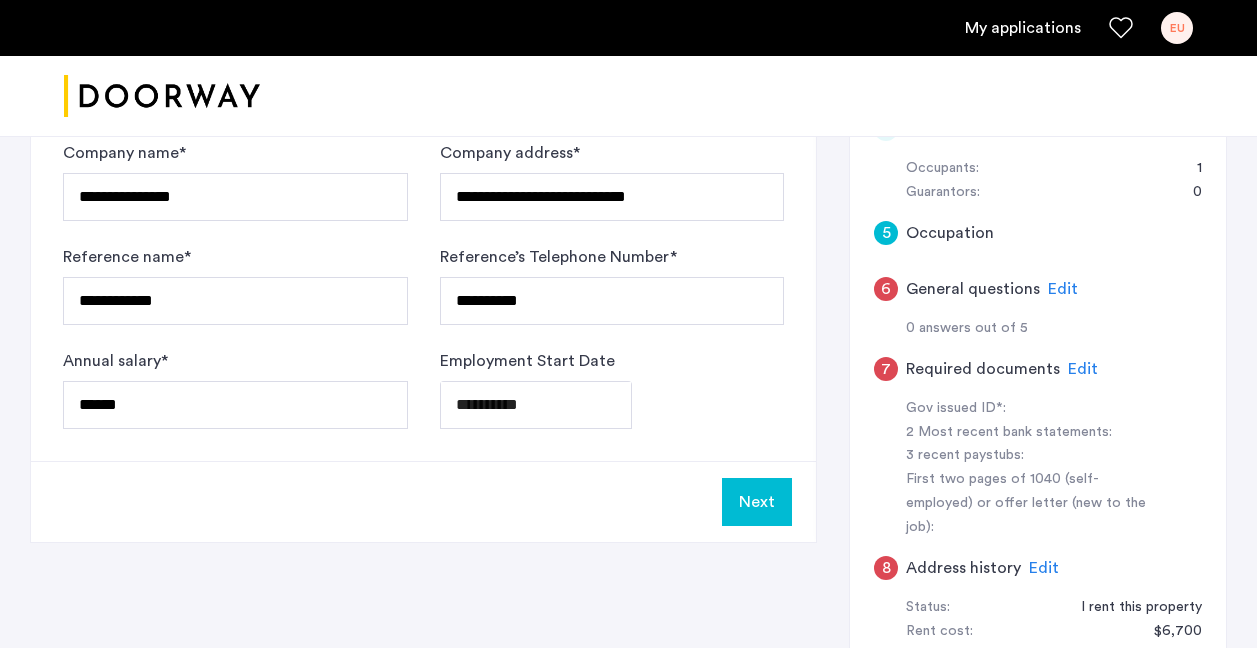 scroll, scrollTop: 639, scrollLeft: 0, axis: vertical 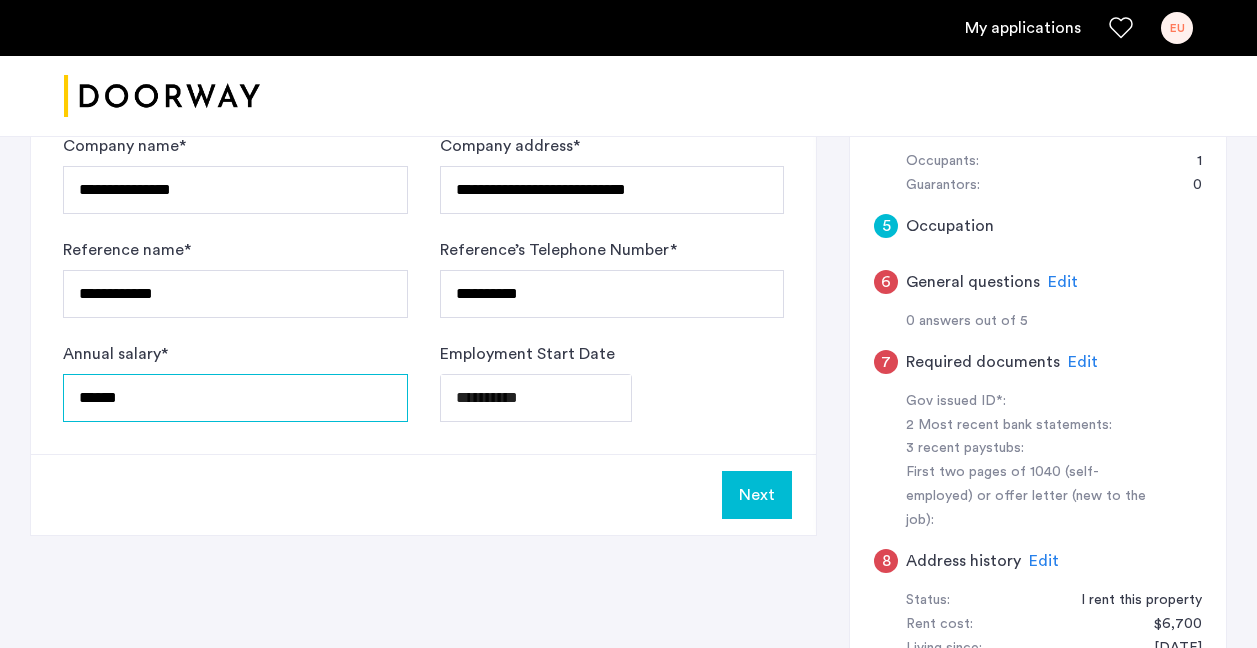 click on "******" at bounding box center [235, 398] 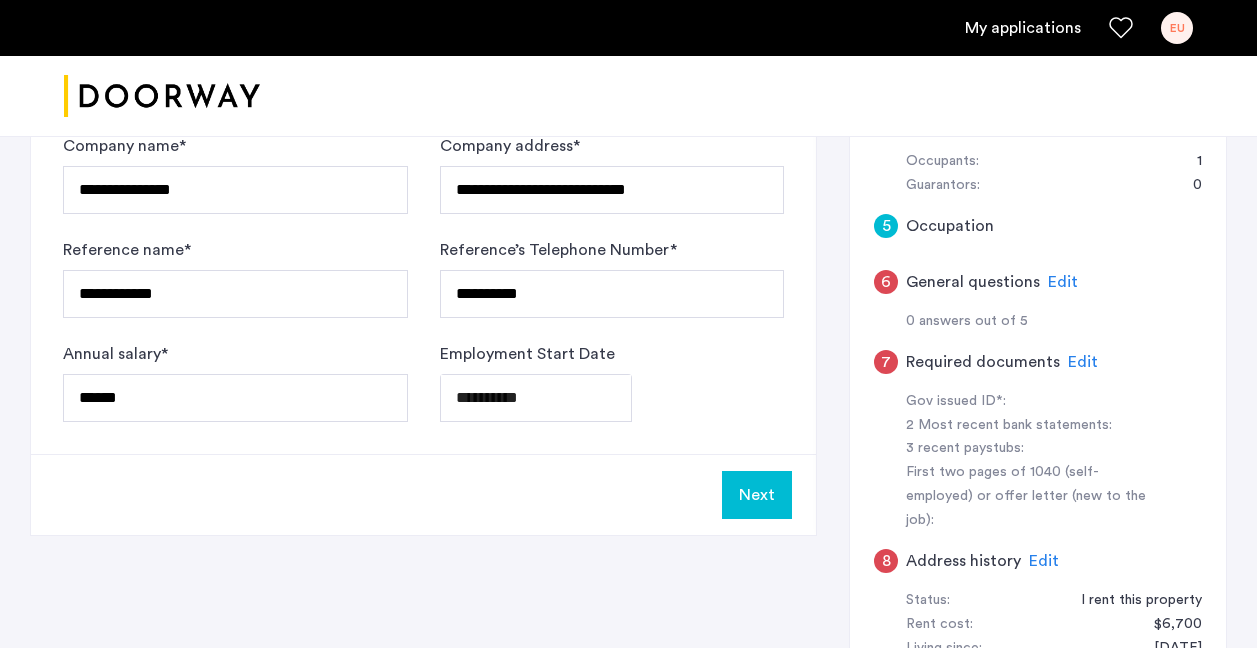 click on "Next" 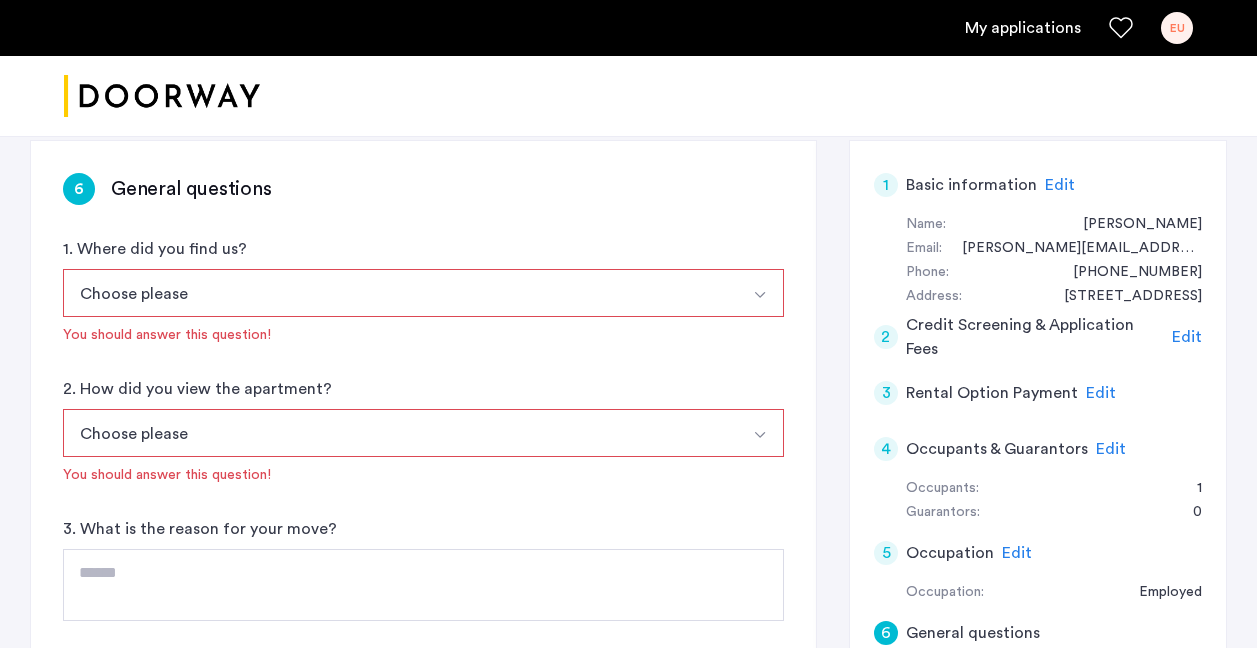 scroll, scrollTop: 334, scrollLeft: 0, axis: vertical 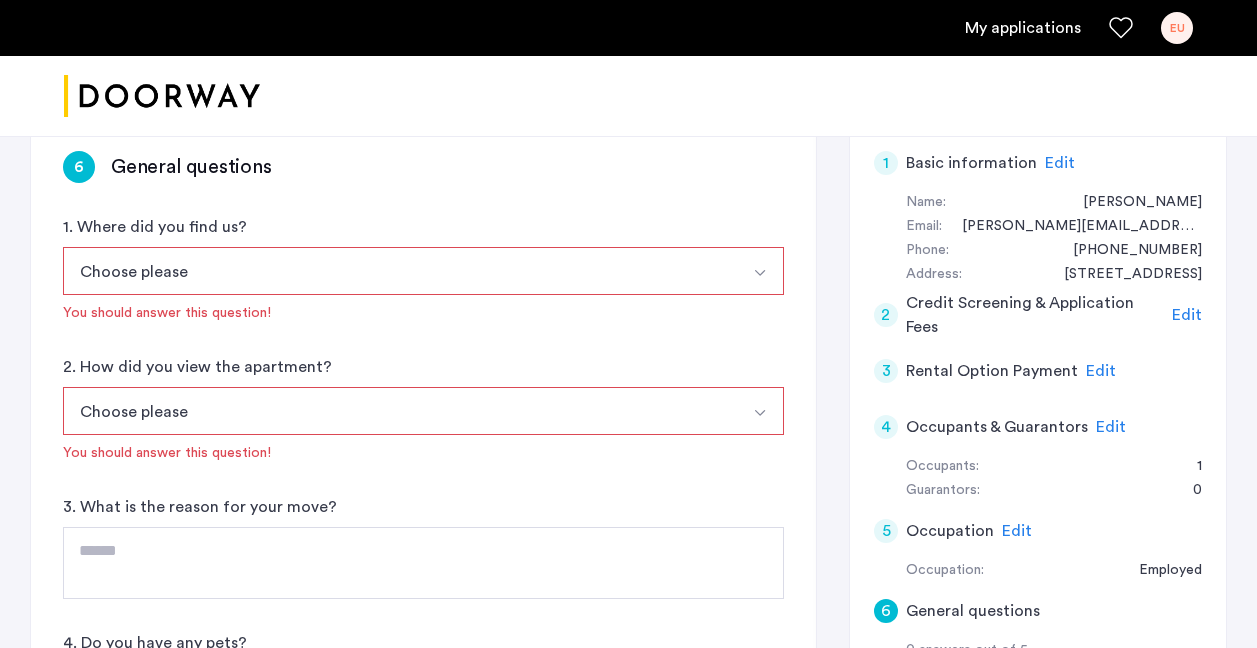 click on "Choose please" at bounding box center (400, 271) 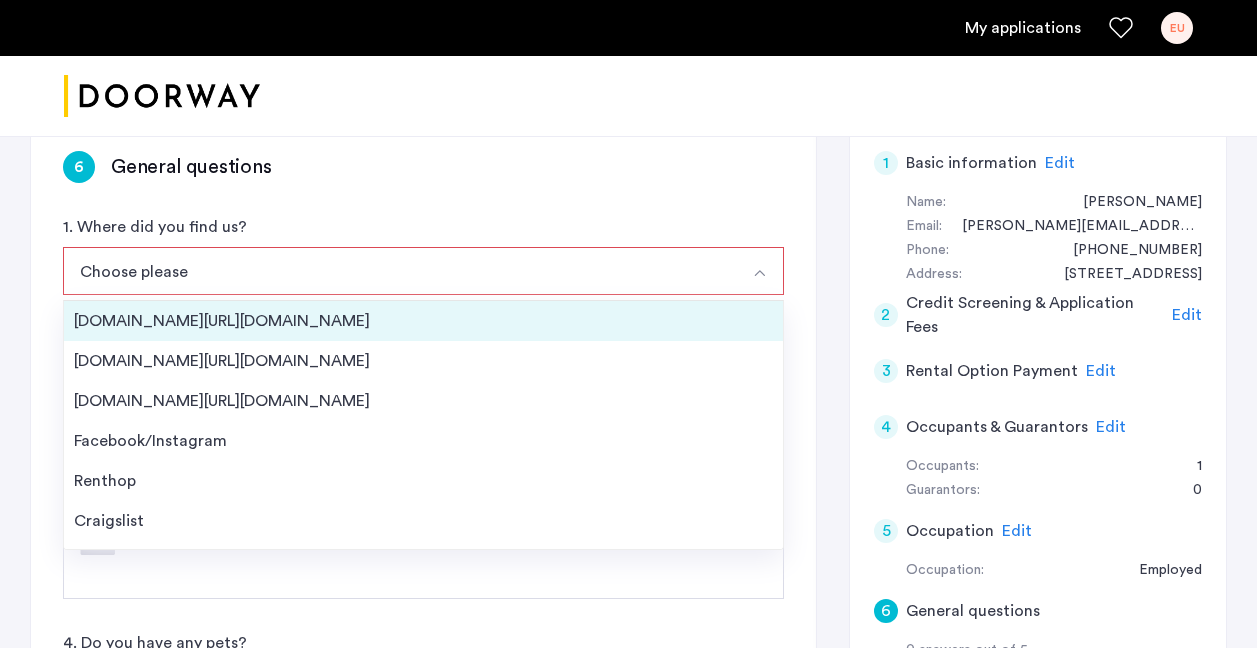 click on "[DOMAIN_NAME][URL][DOMAIN_NAME]" at bounding box center (423, 321) 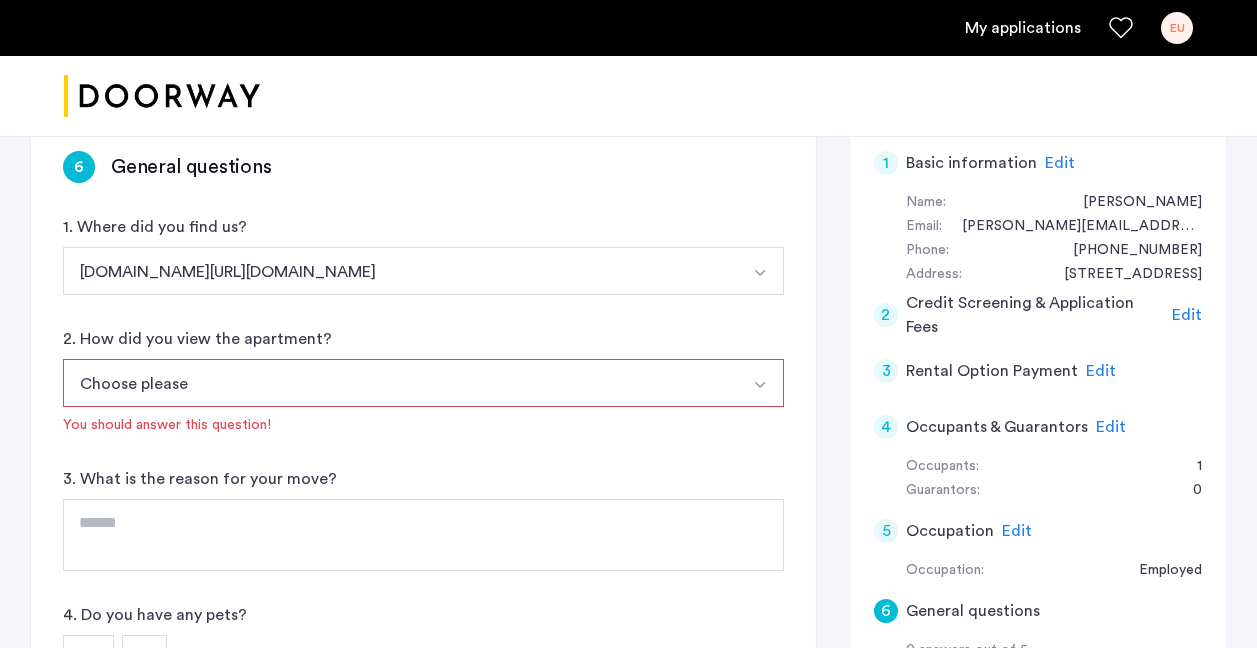 click on "Choose please" at bounding box center (400, 383) 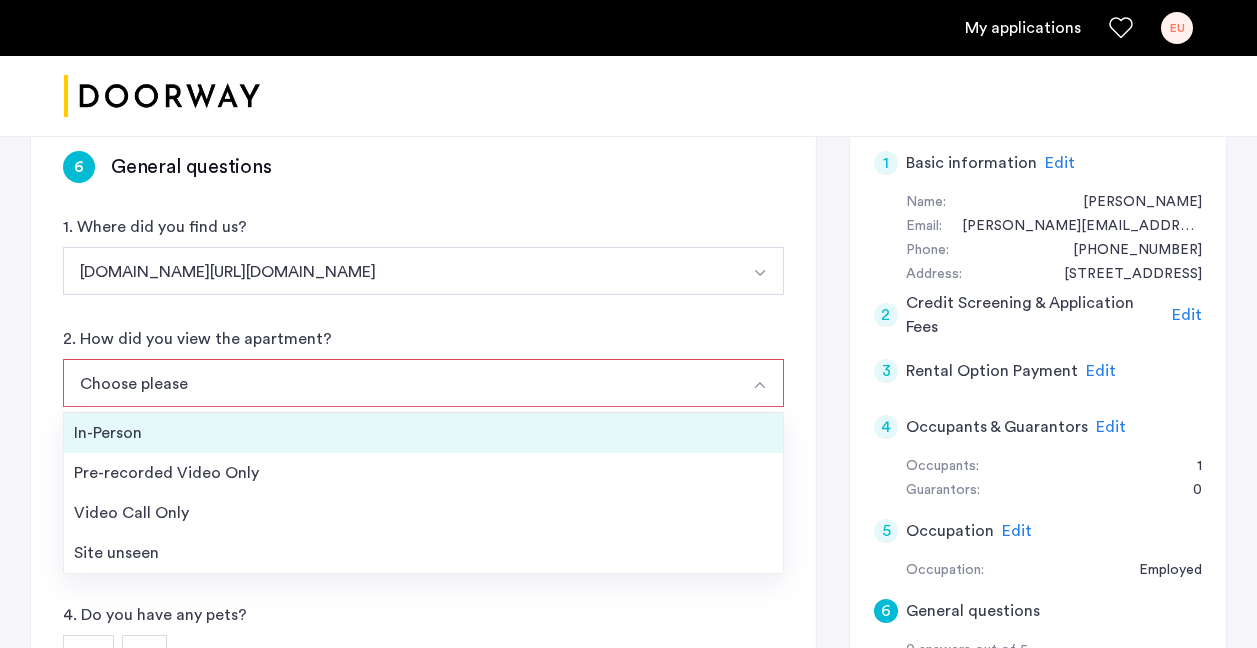 click on "In-Person" at bounding box center [423, 433] 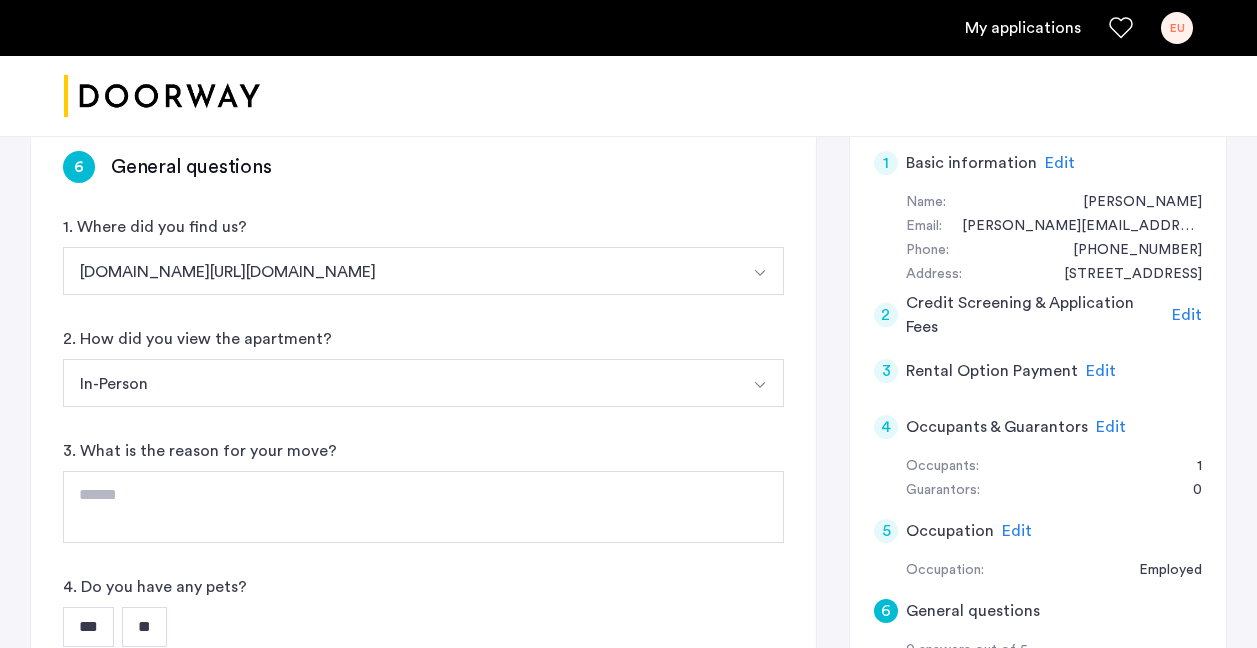 click on "In-Person" at bounding box center [400, 383] 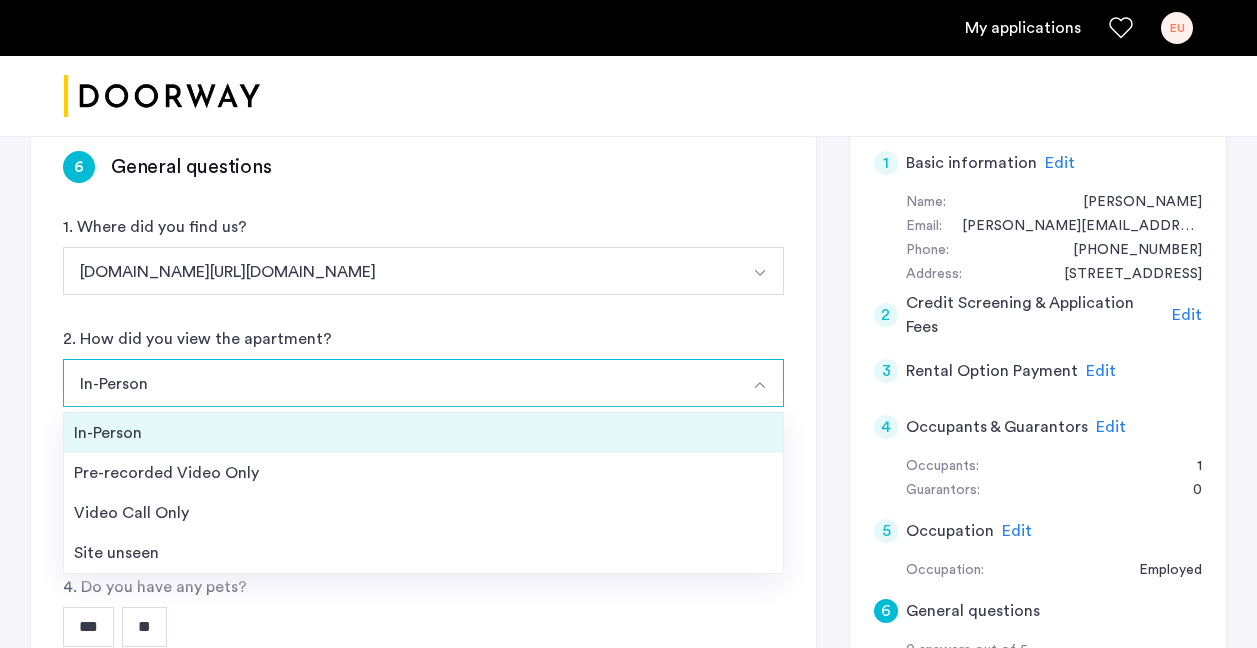 click on "In-Person" at bounding box center (423, 433) 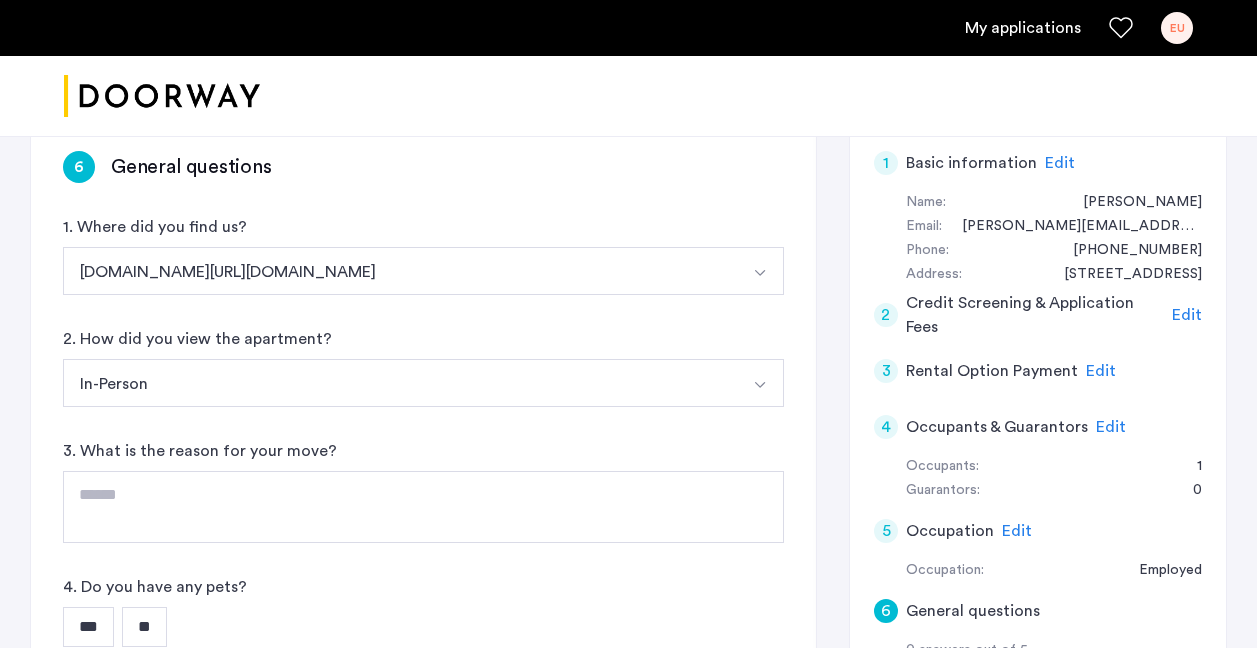 scroll, scrollTop: 444, scrollLeft: 0, axis: vertical 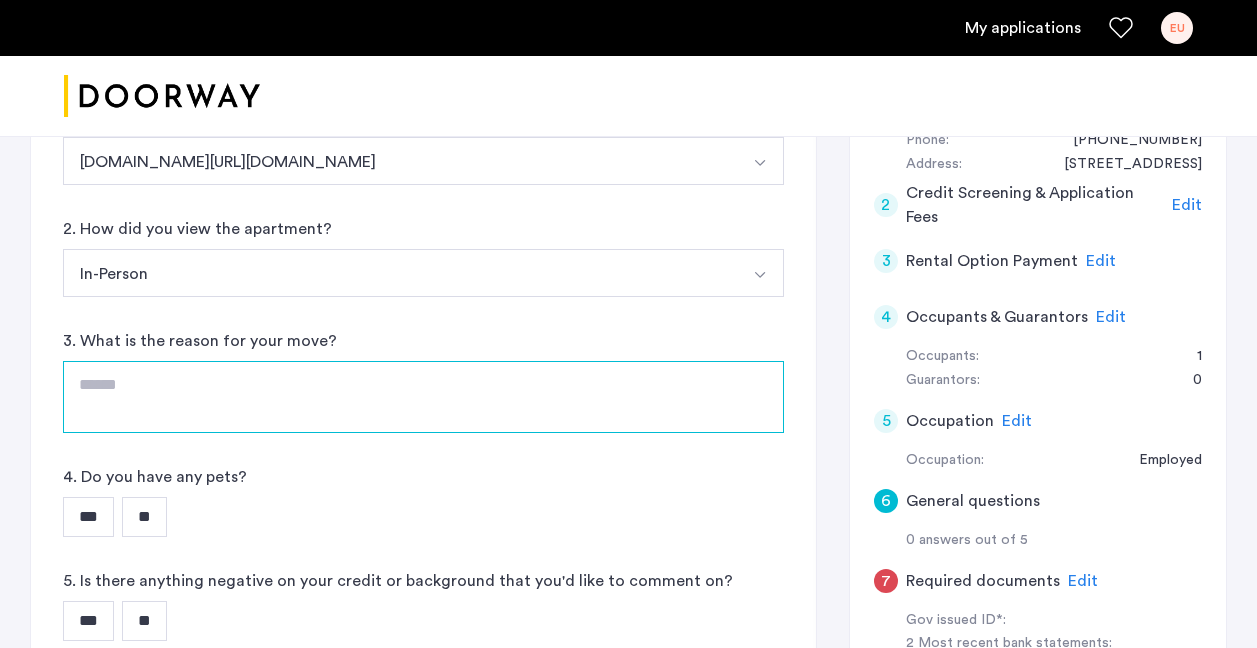 click 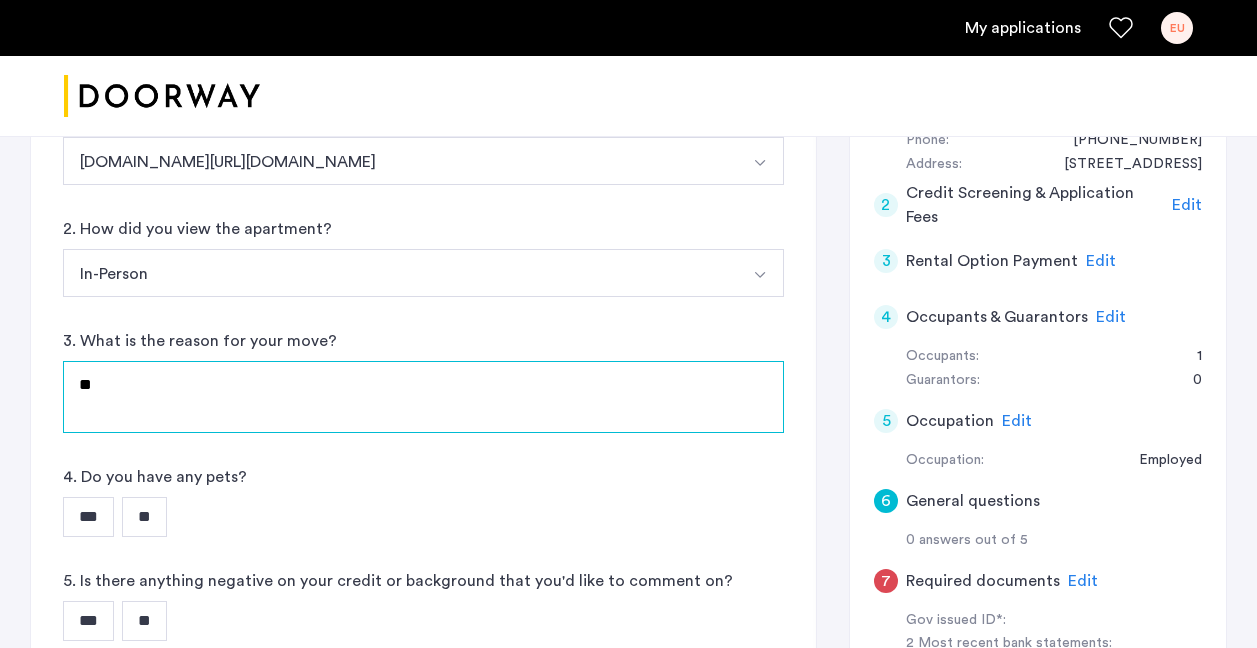 click on "**" 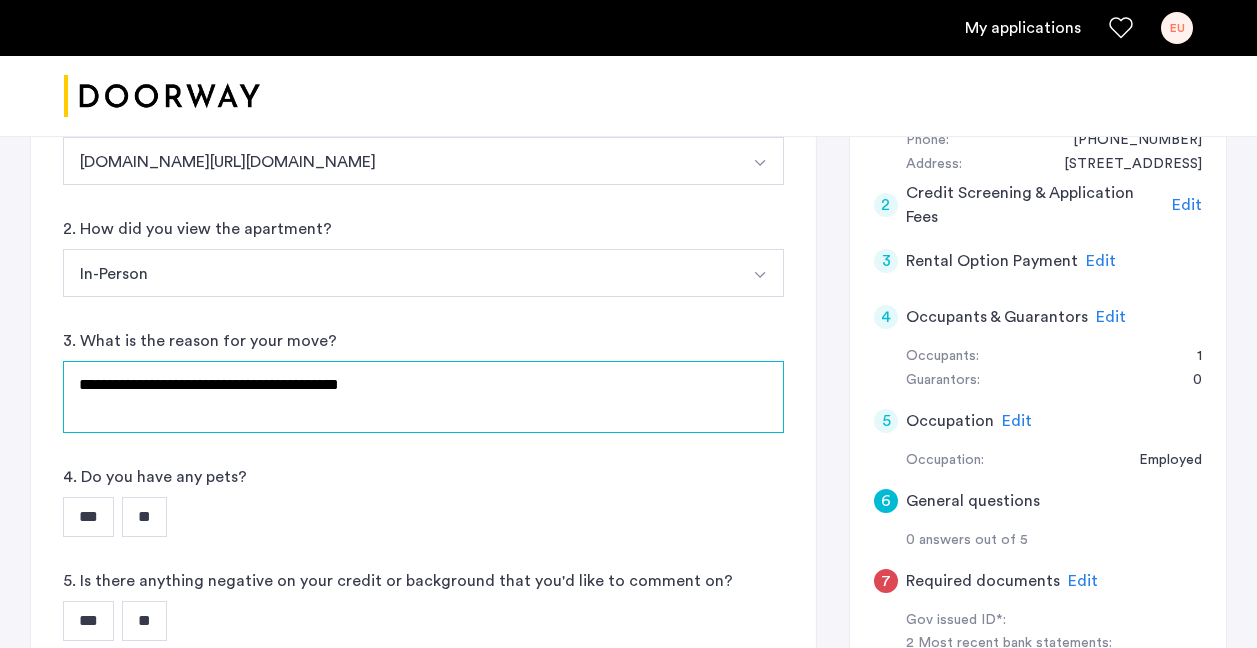 type on "**********" 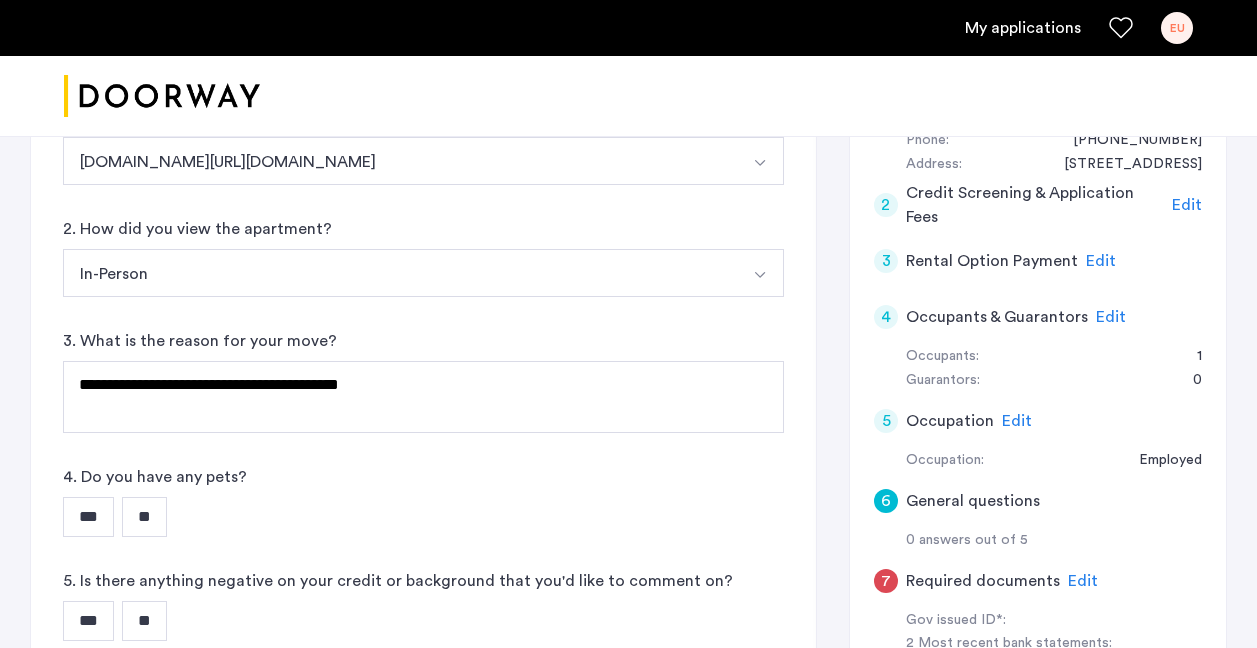 click on "***" at bounding box center (88, 517) 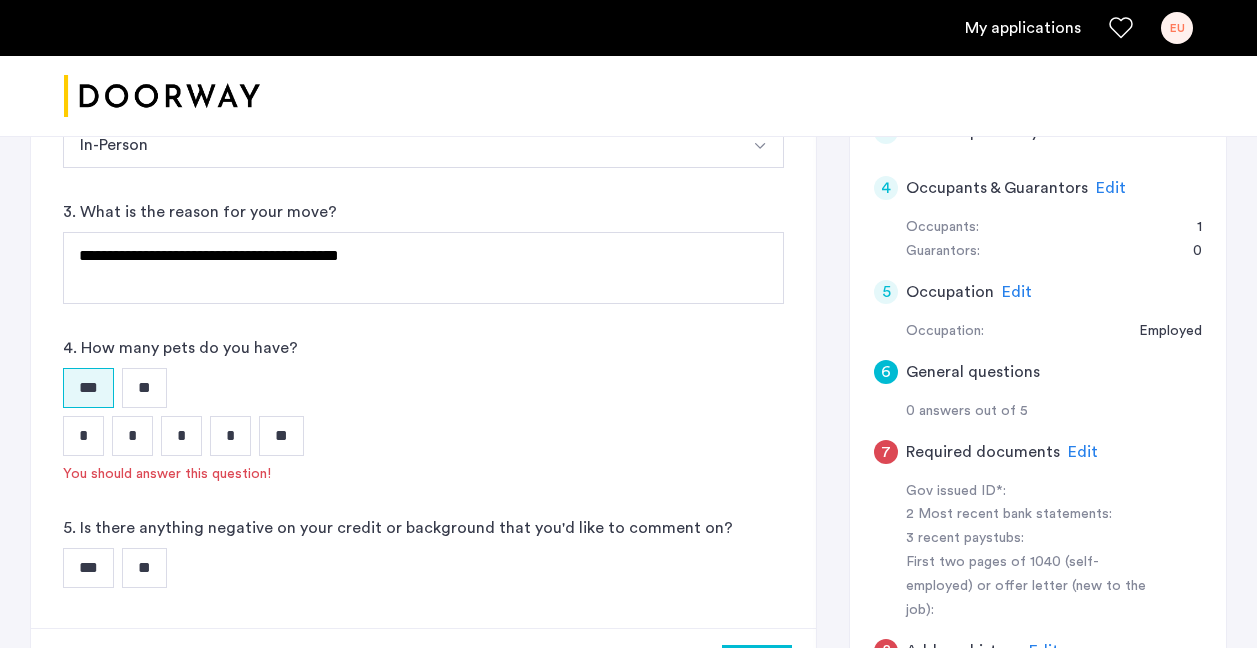 scroll, scrollTop: 593, scrollLeft: 0, axis: vertical 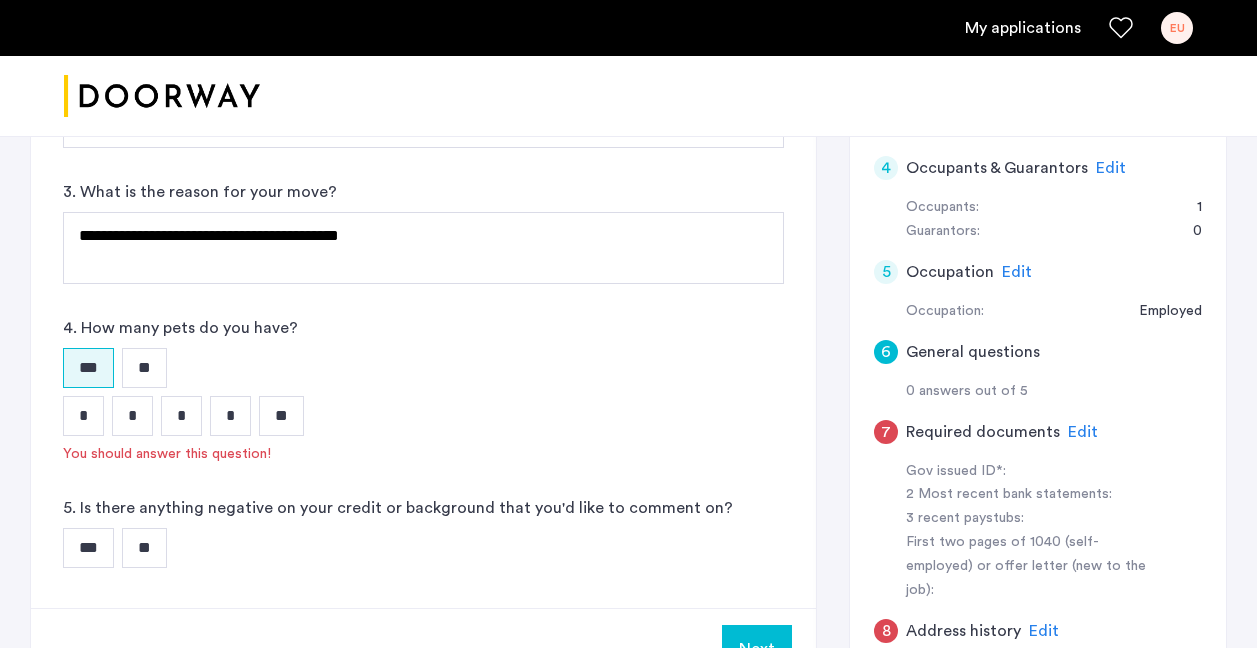 click on "*" at bounding box center (132, 416) 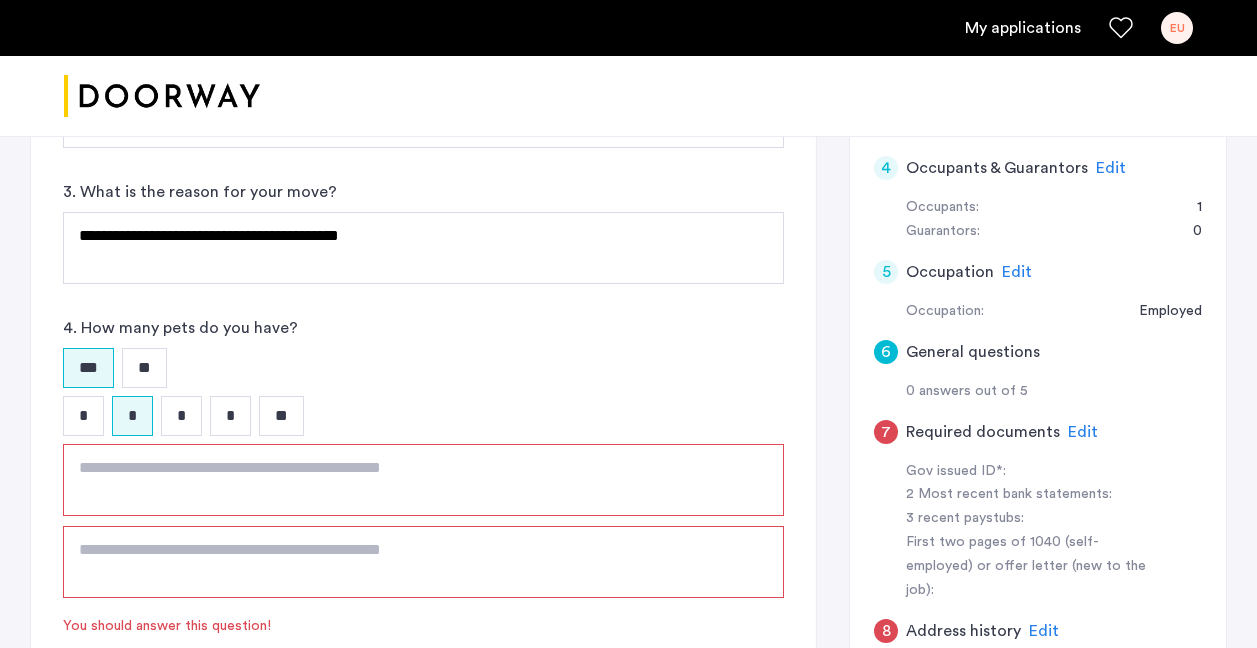click 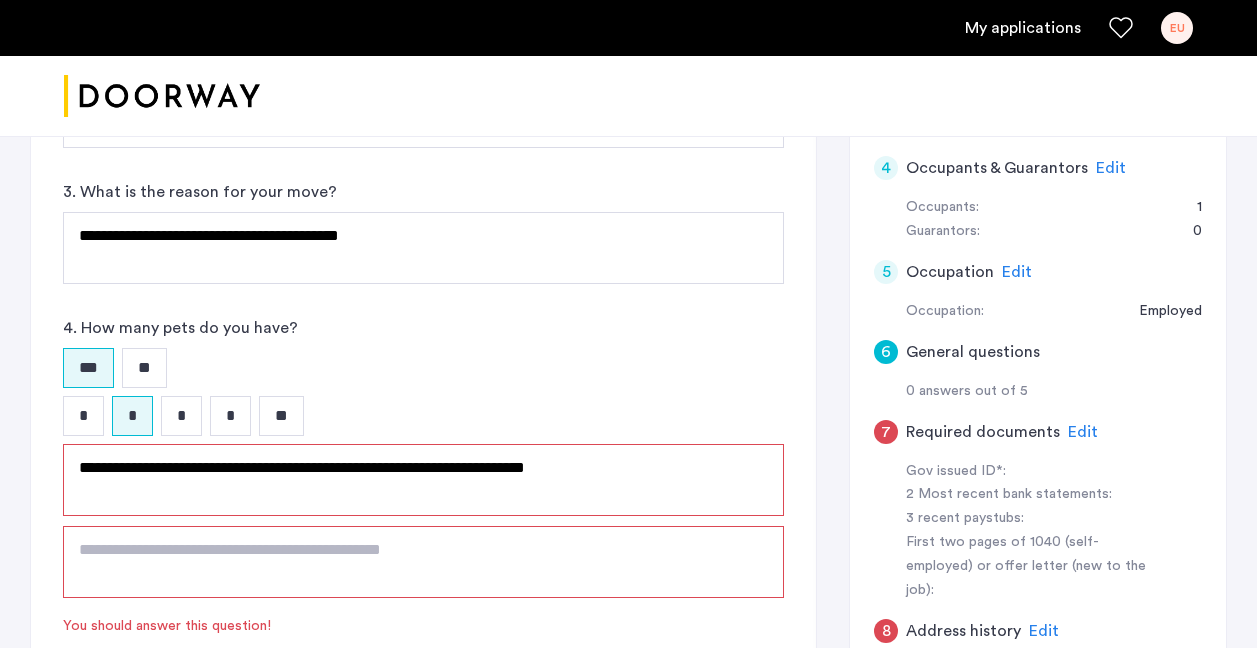 drag, startPoint x: 401, startPoint y: 467, endPoint x: 431, endPoint y: 460, distance: 30.805843 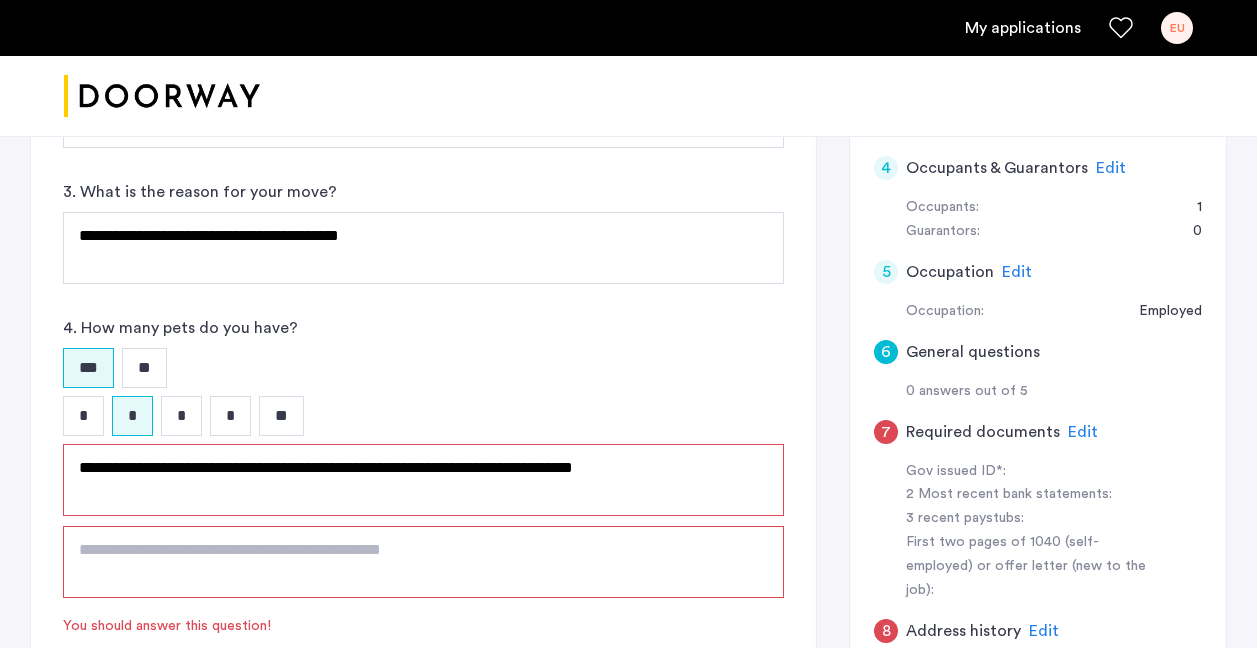 click on "**********" 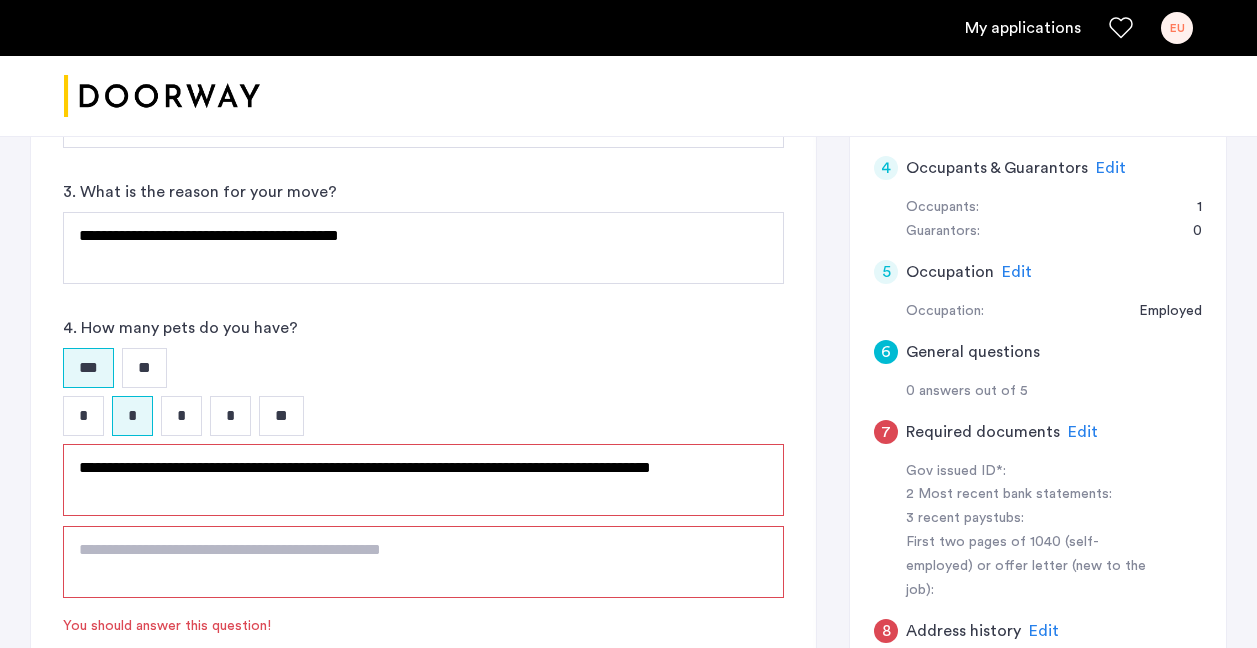 type on "**********" 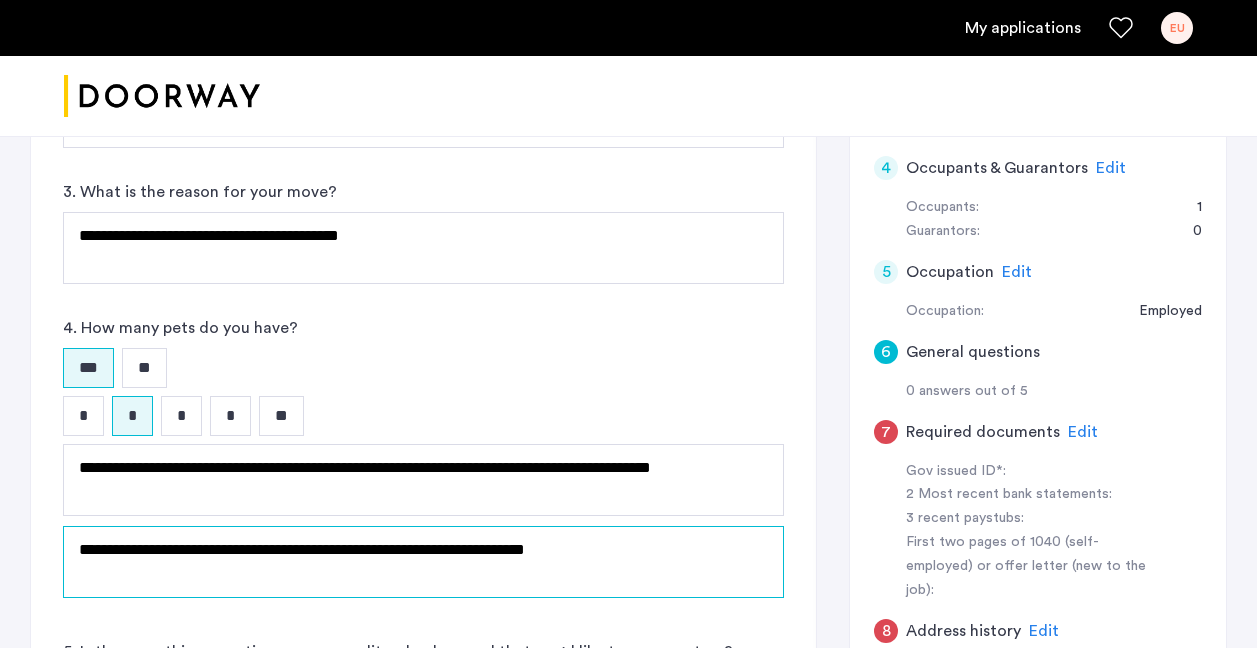 click on "**********" 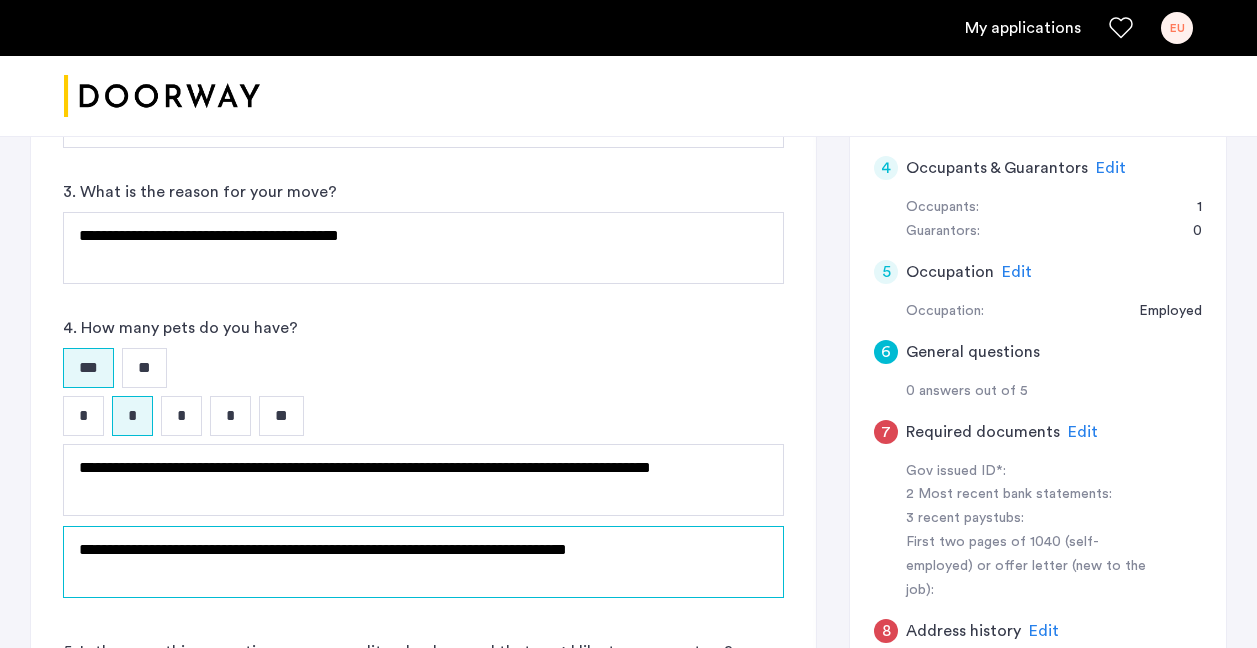 click on "**********" 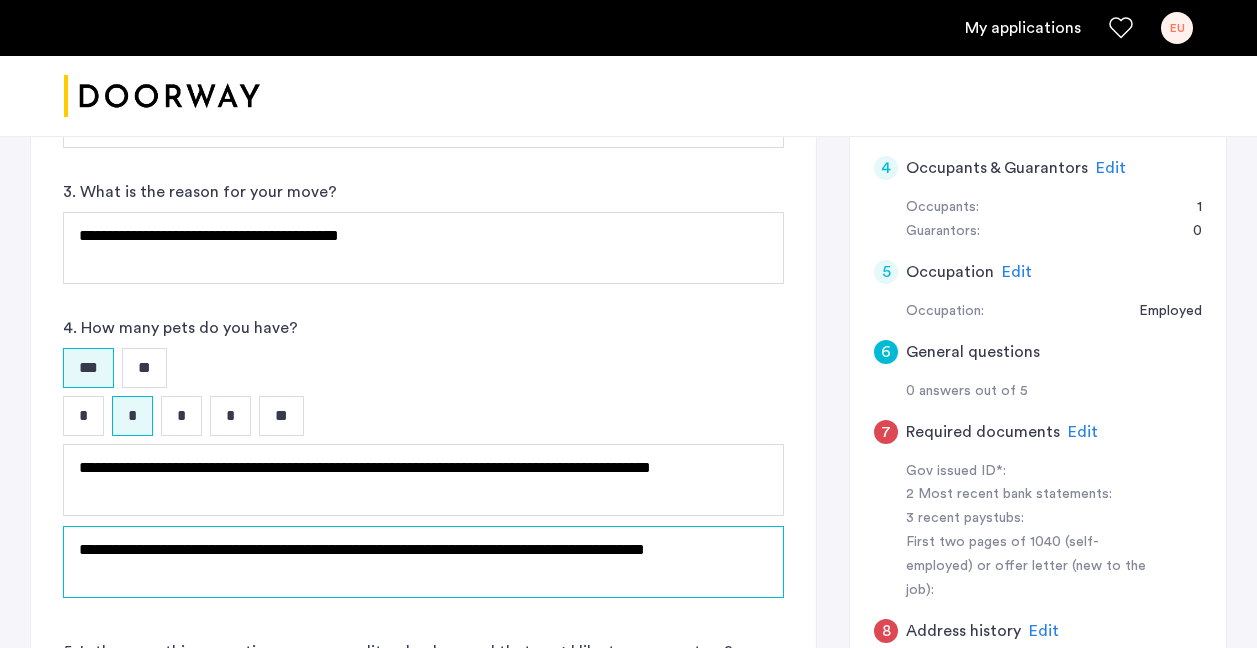 click on "**********" 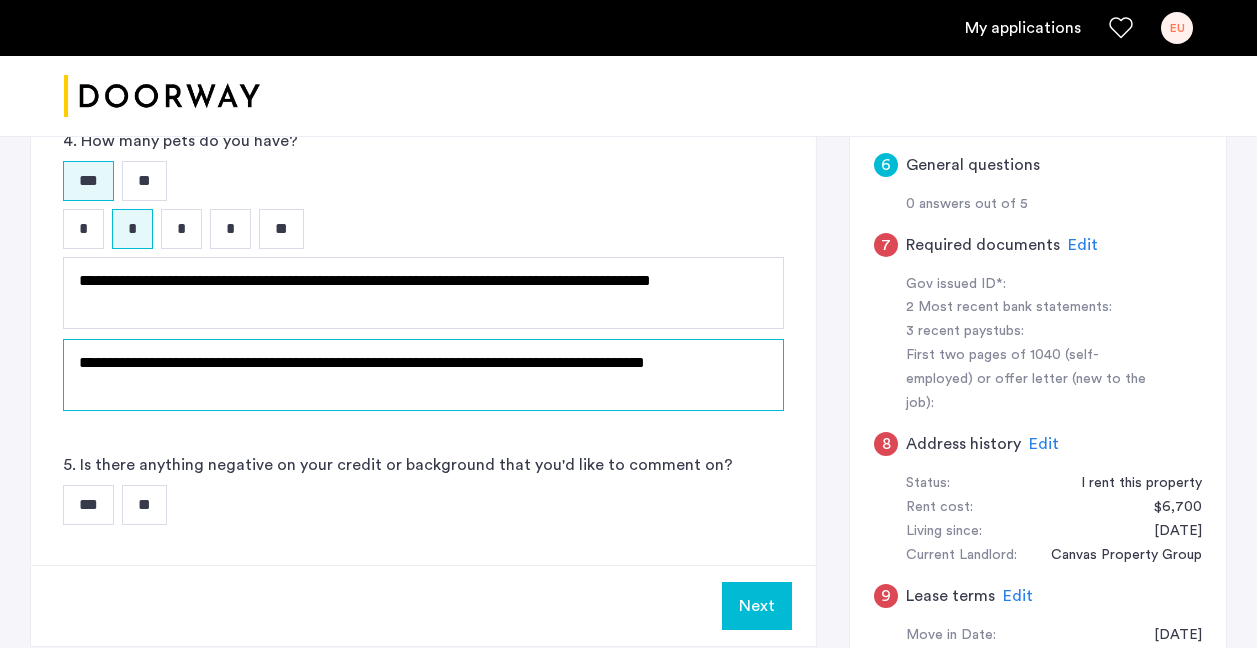 type on "**********" 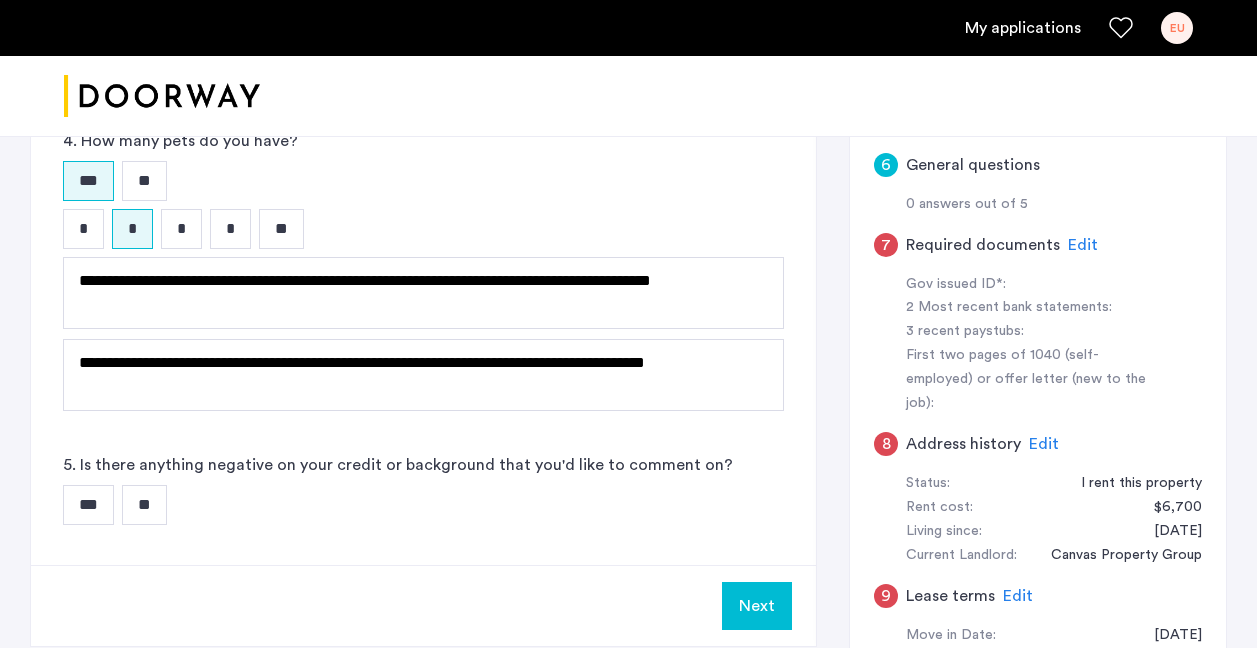 click on "**" at bounding box center (144, 505) 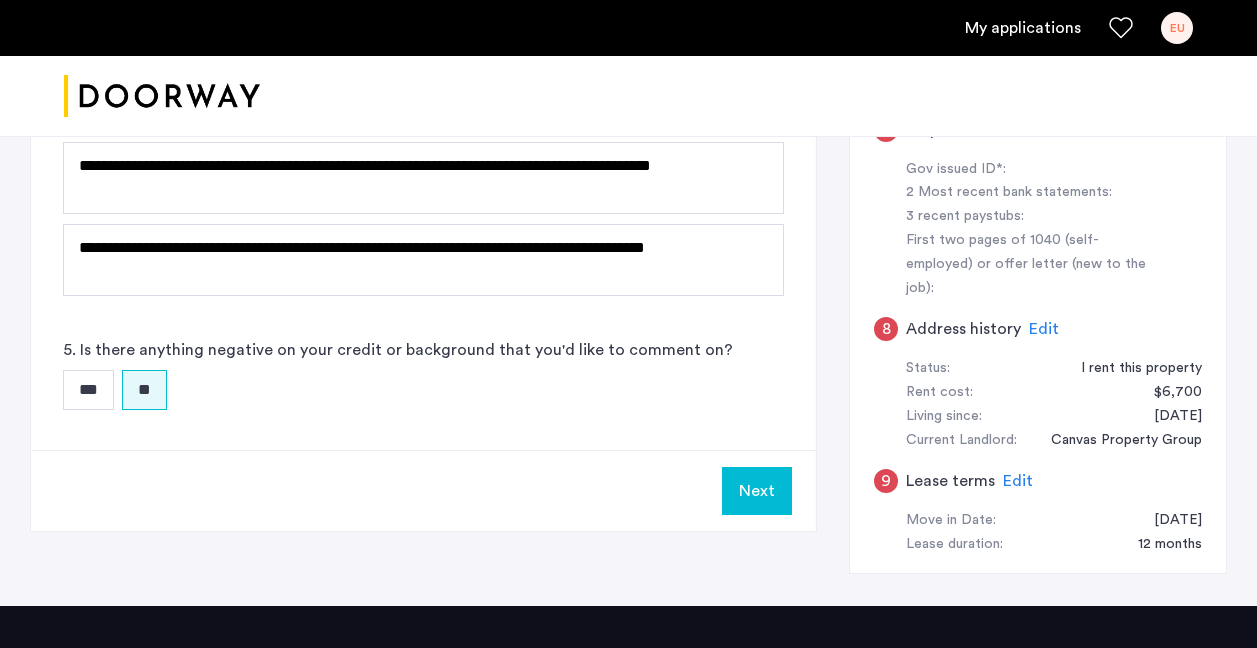 scroll, scrollTop: 894, scrollLeft: 0, axis: vertical 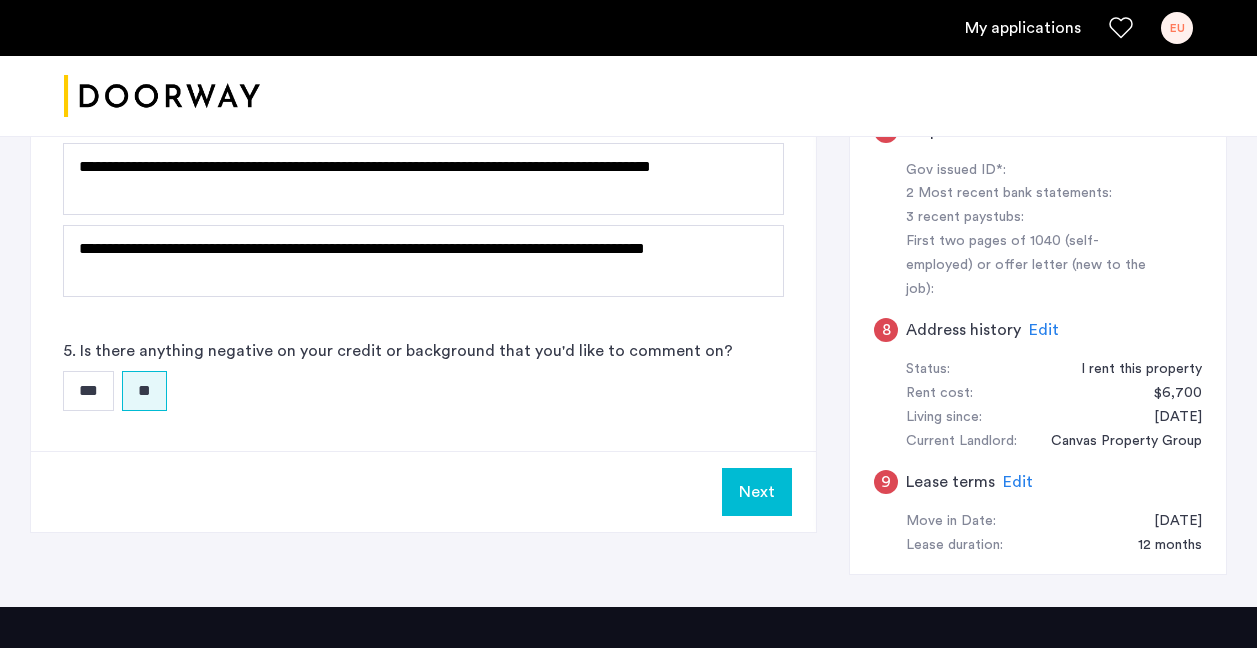click on "Next" at bounding box center [757, 492] 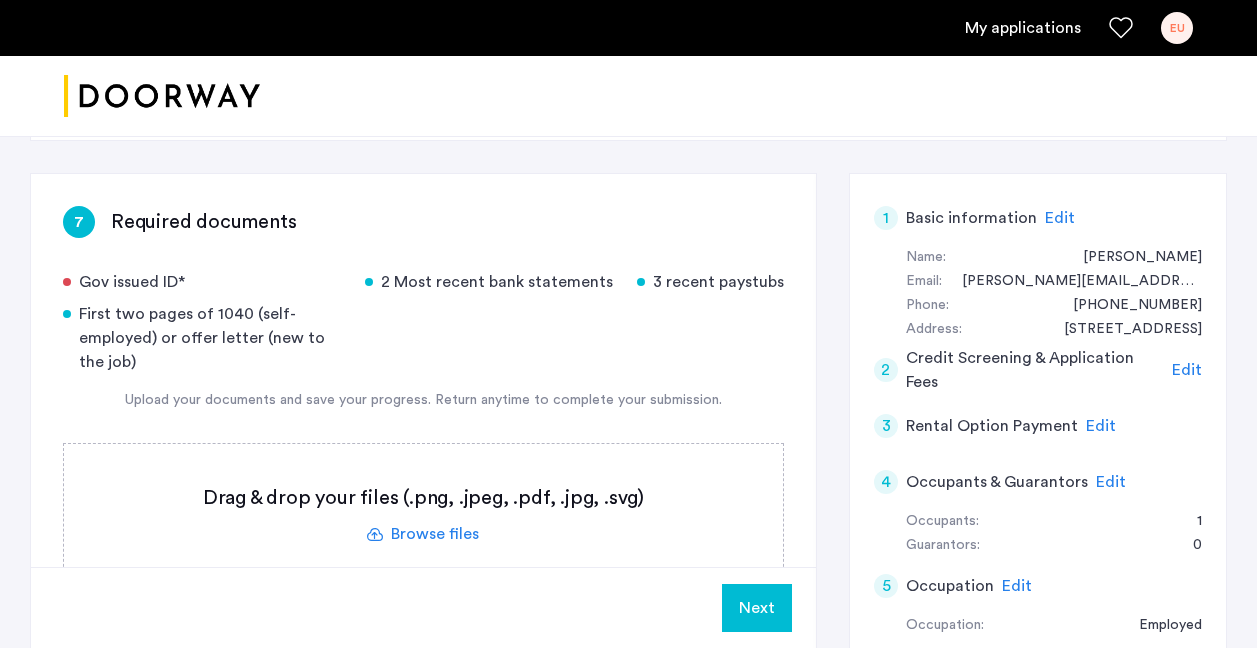 scroll, scrollTop: 298, scrollLeft: 0, axis: vertical 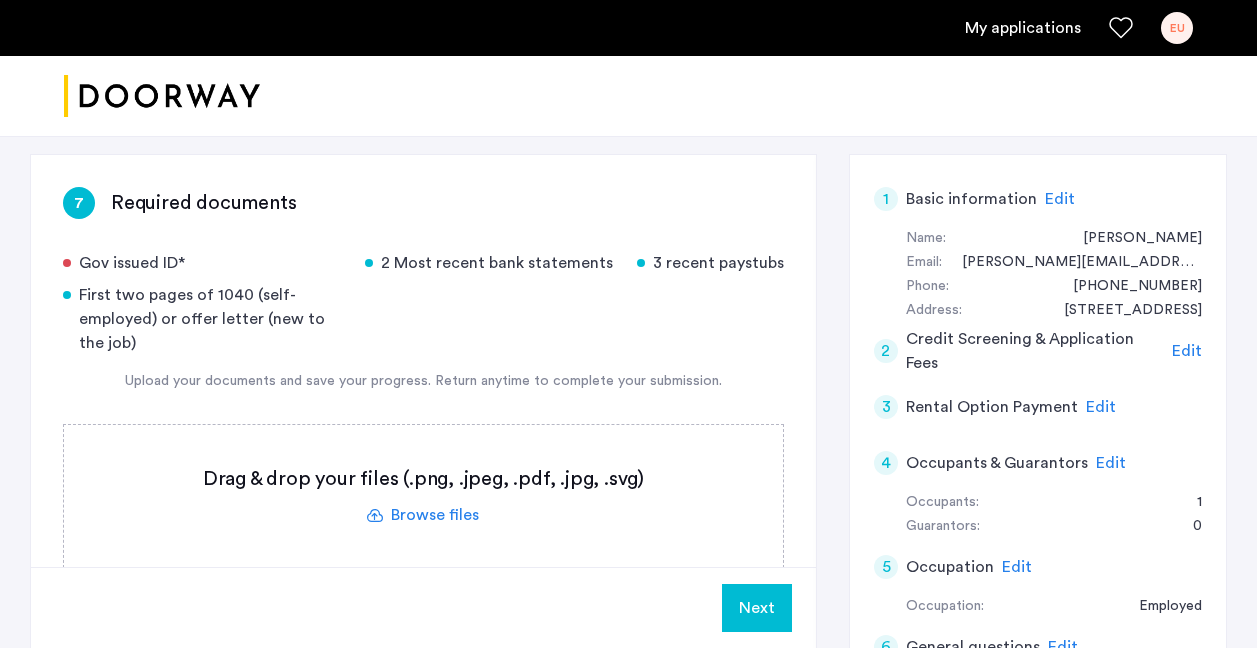 click 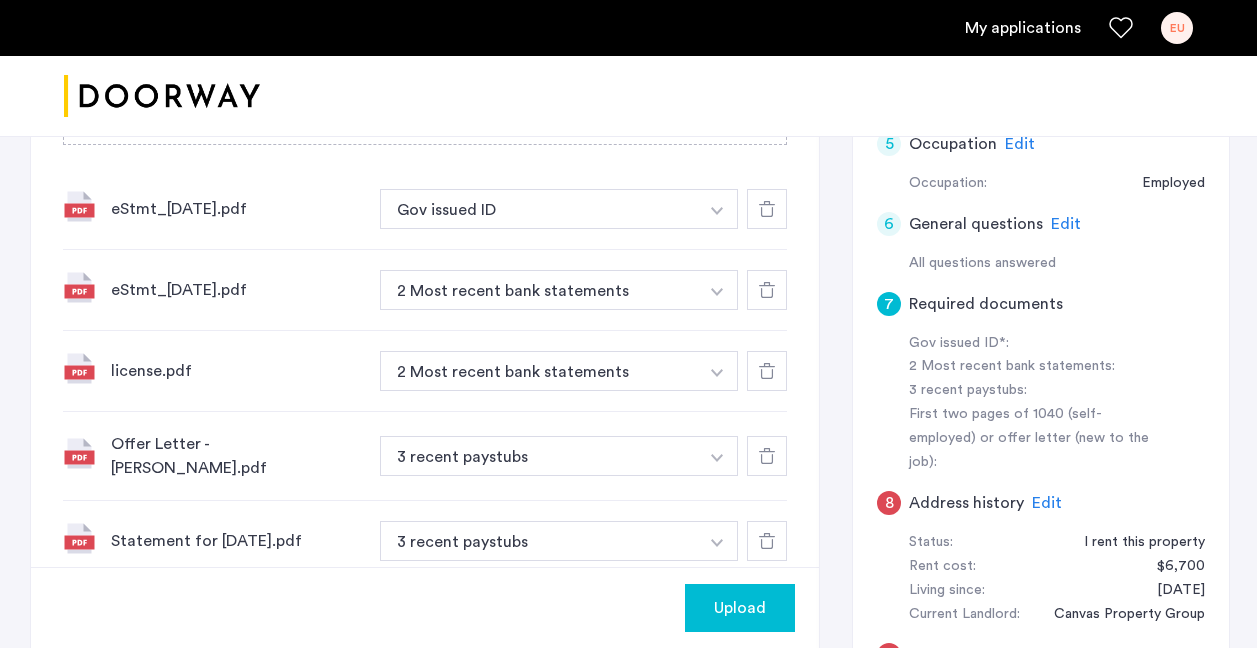scroll, scrollTop: 722, scrollLeft: 0, axis: vertical 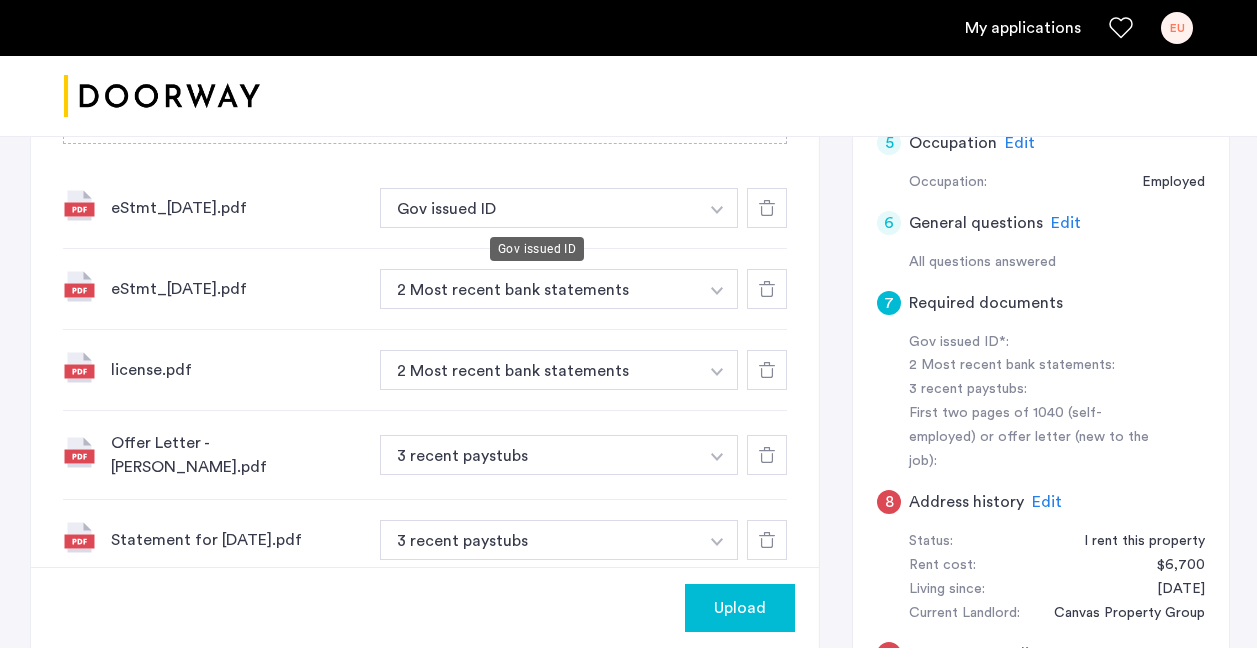 click on "Gov issued ID" at bounding box center [539, 208] 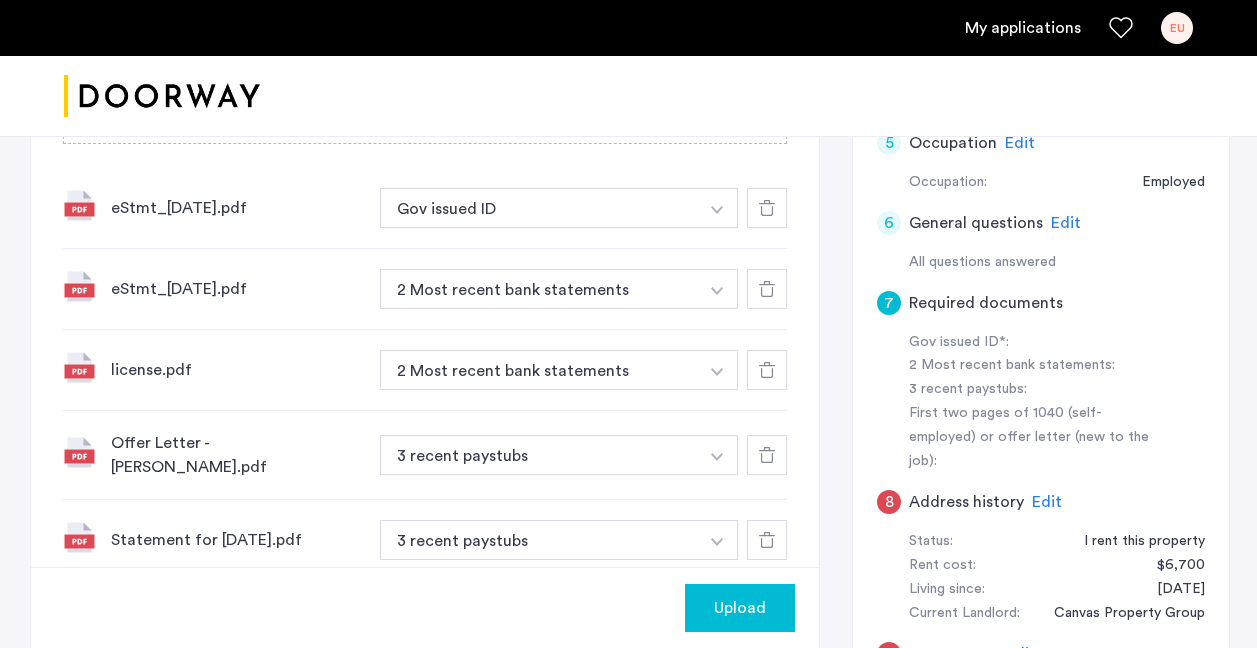 click on "Gov issued ID" at bounding box center (539, 208) 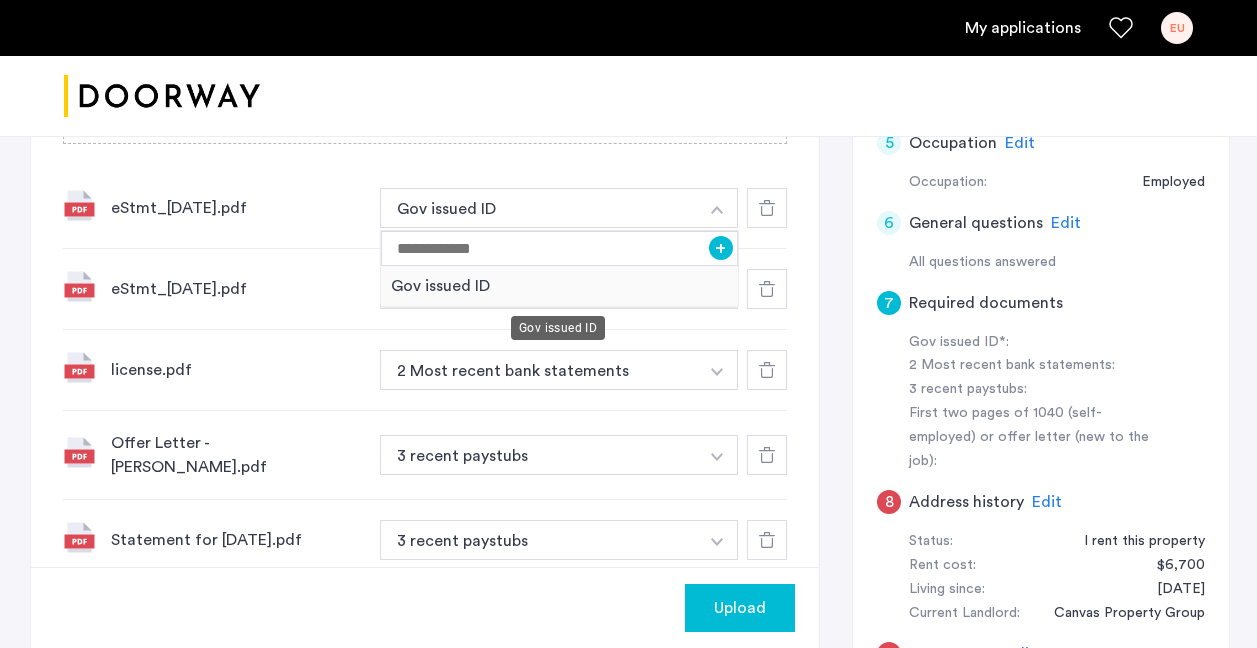 click on "Gov issued ID" at bounding box center (559, 286) 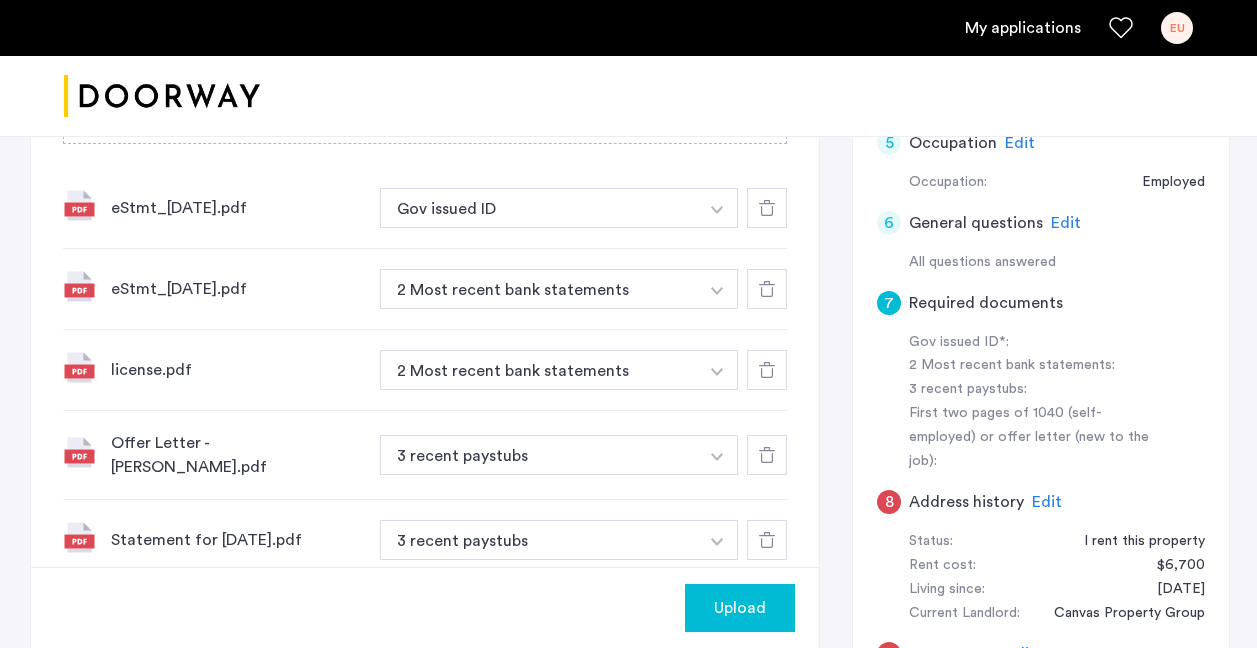 click at bounding box center [717, 208] 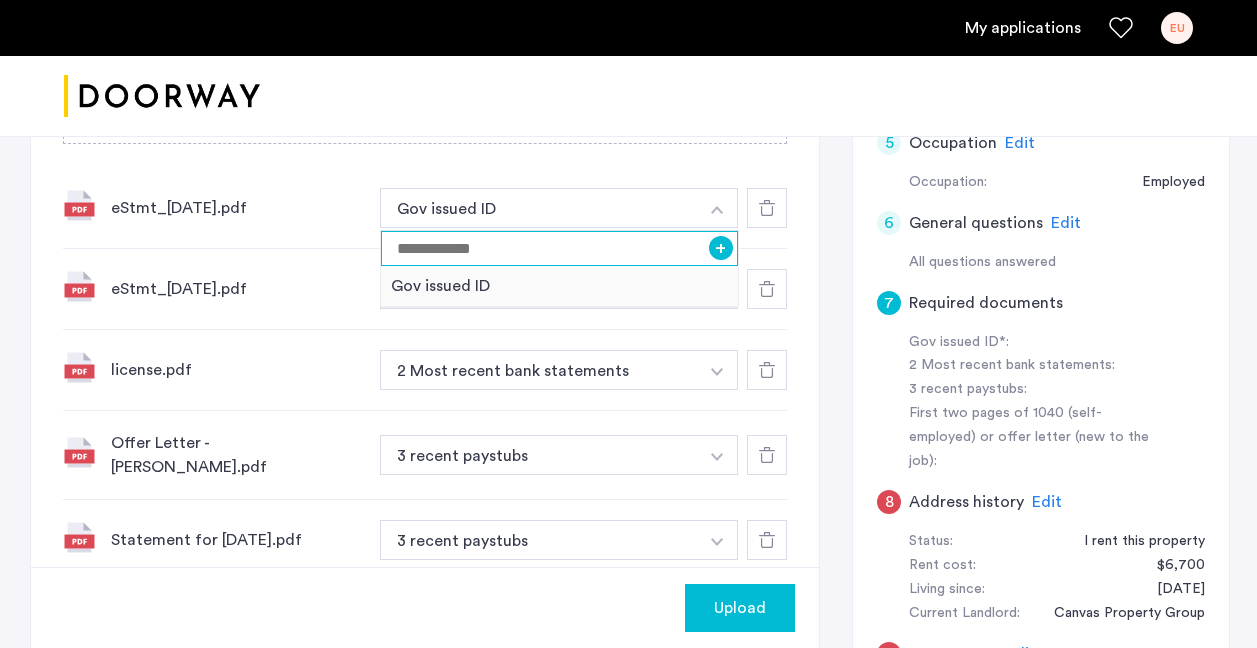 click at bounding box center (559, 248) 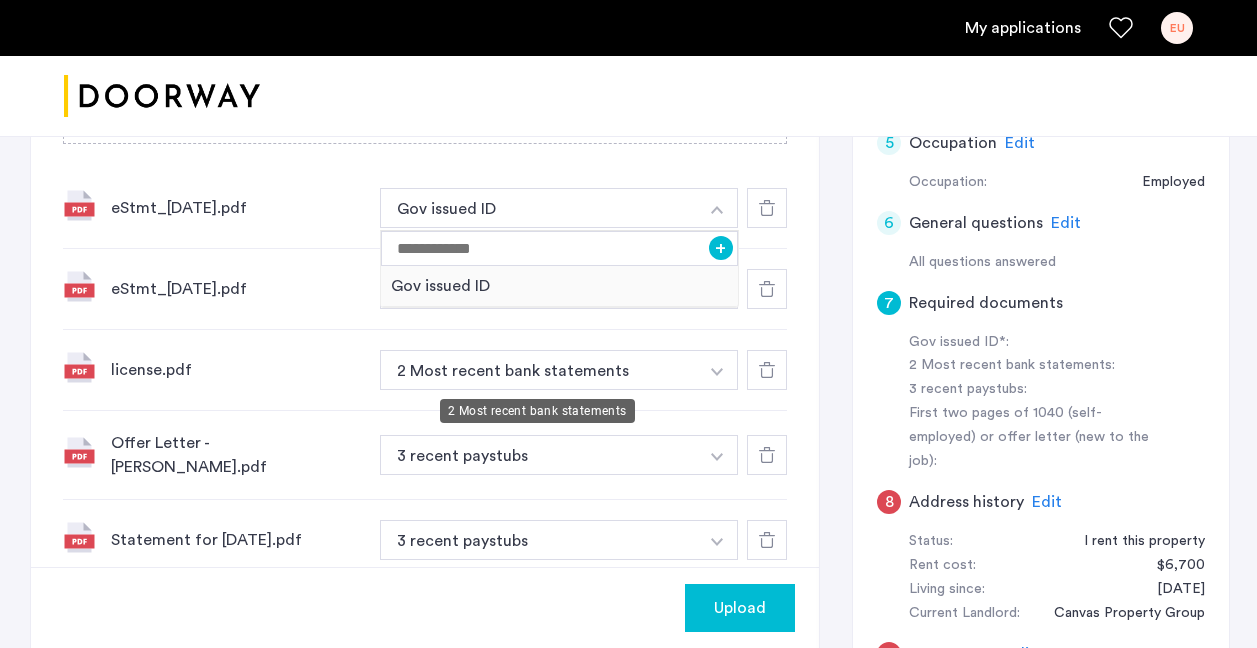 click on "2 Most recent bank statements" at bounding box center [539, 370] 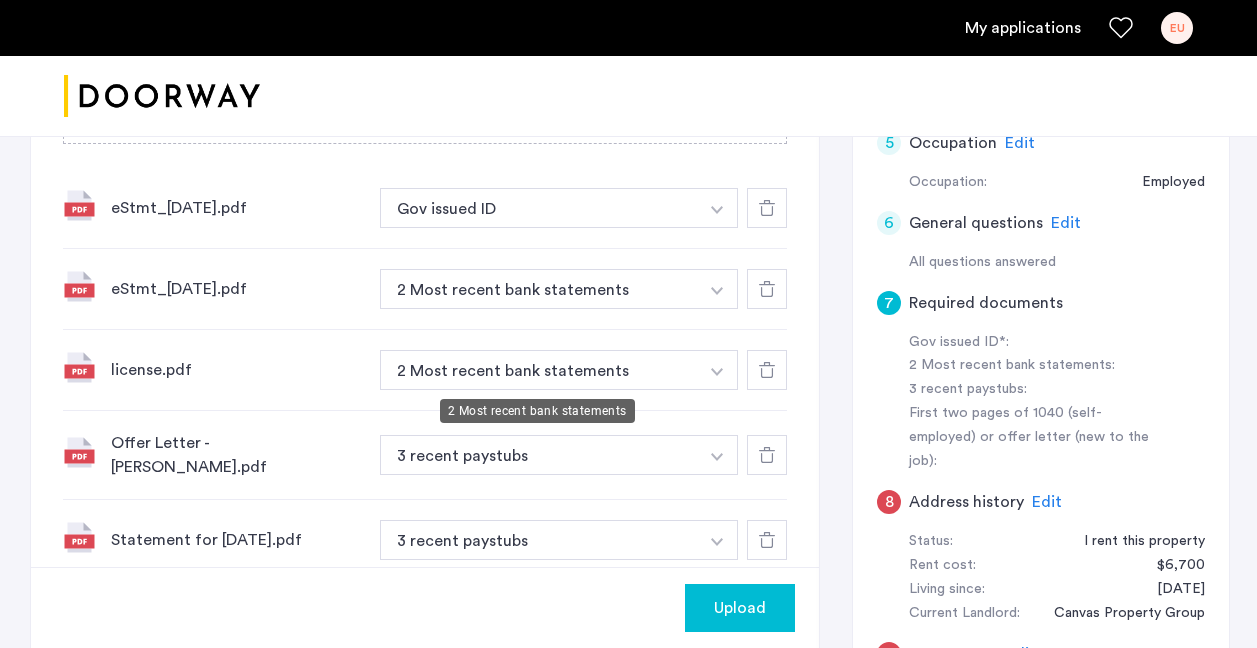 click on "2 Most recent bank statements" at bounding box center (539, 370) 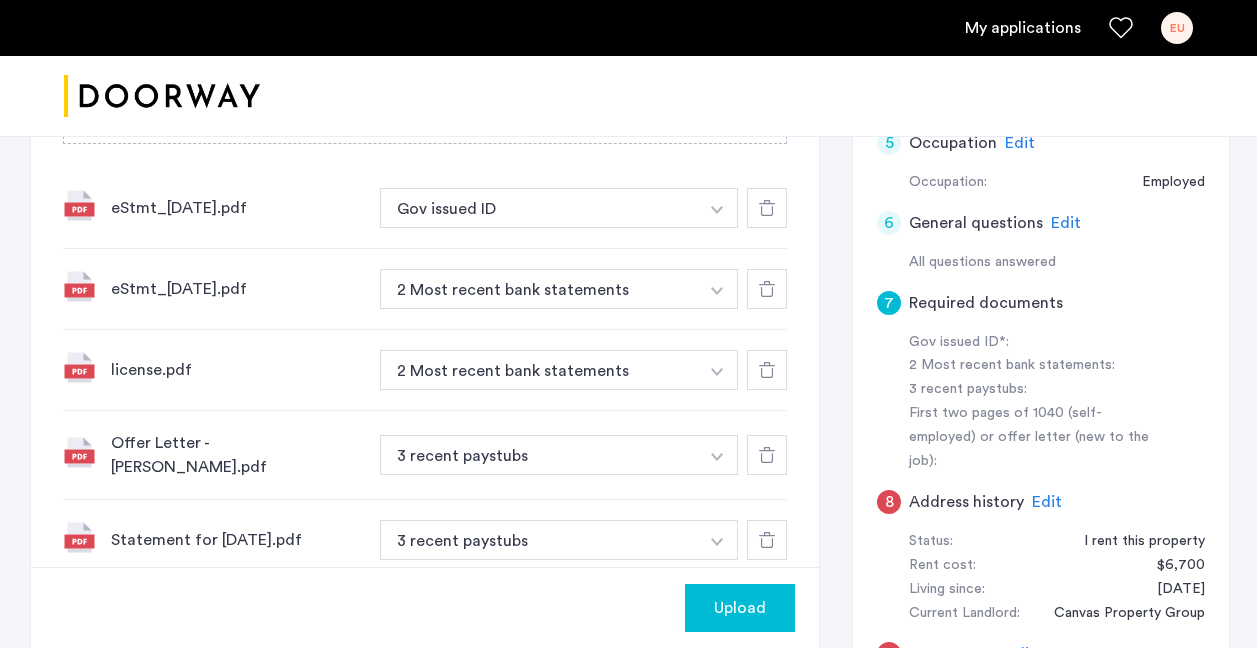 click at bounding box center (717, 208) 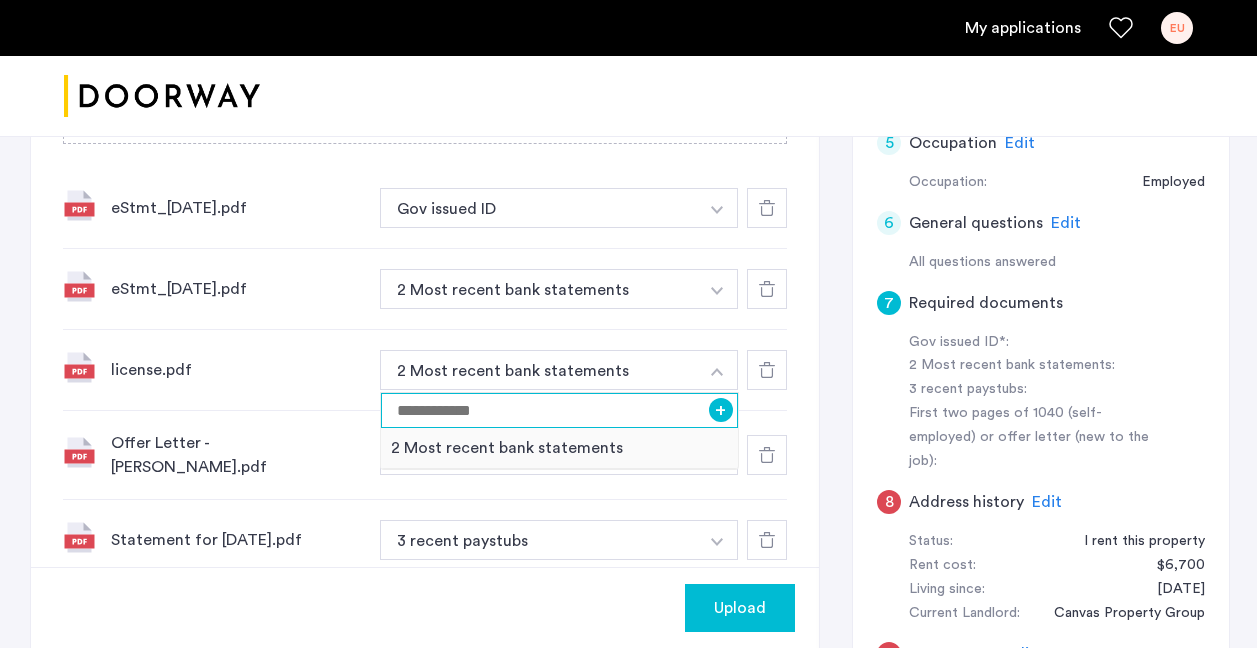 click at bounding box center [559, 410] 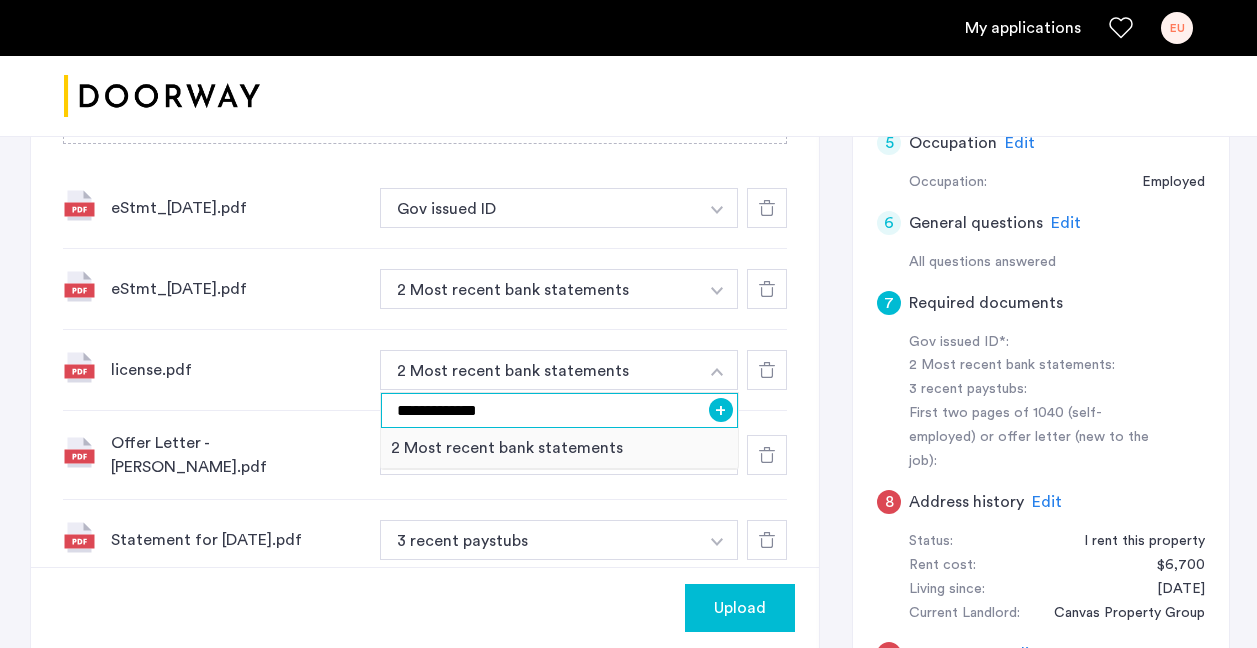 type on "**********" 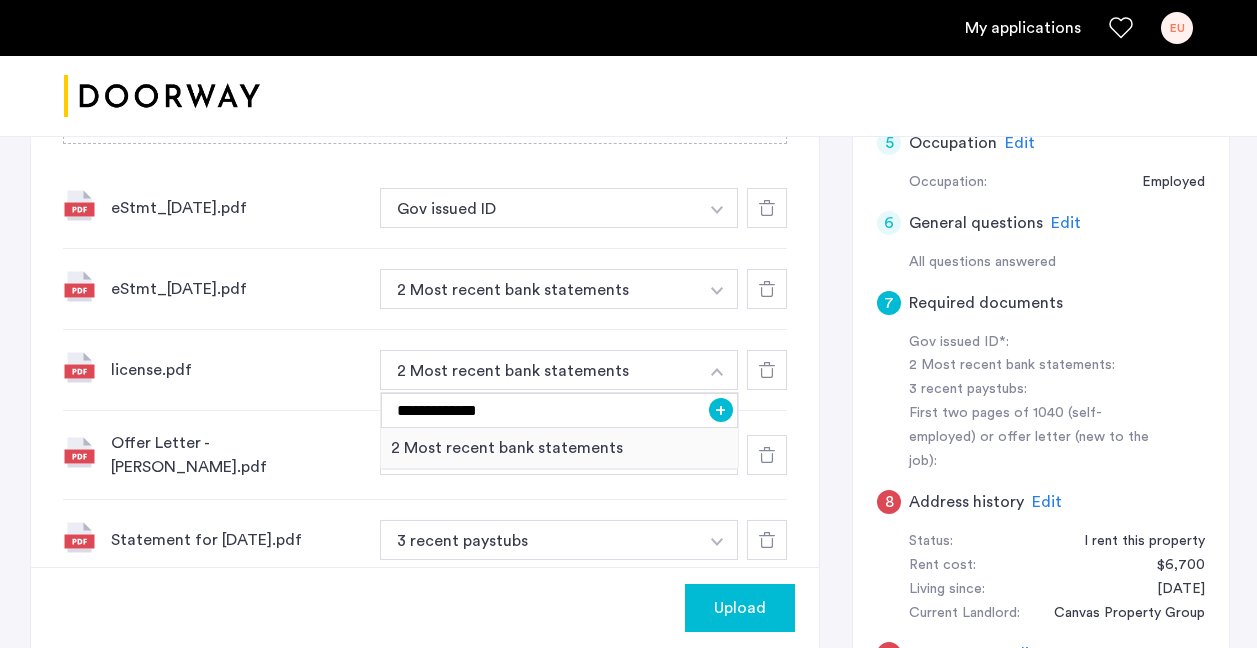 click on "+" at bounding box center [721, 410] 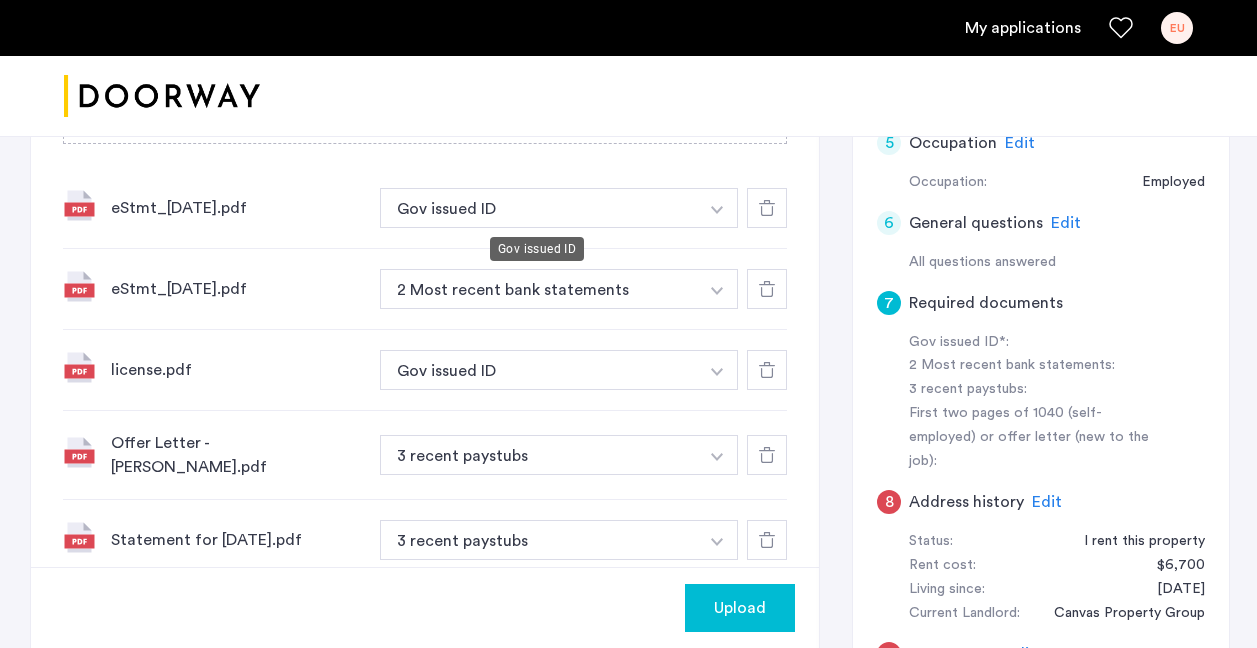 click on "Gov issued ID" at bounding box center [539, 208] 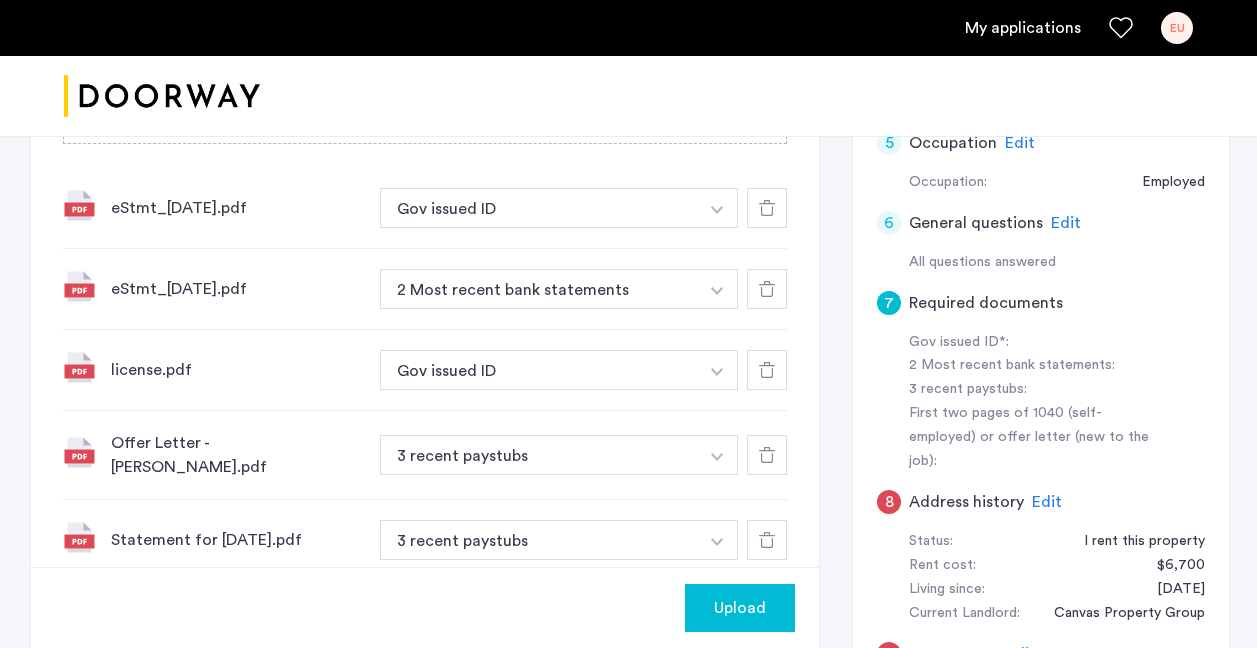 click at bounding box center [717, 208] 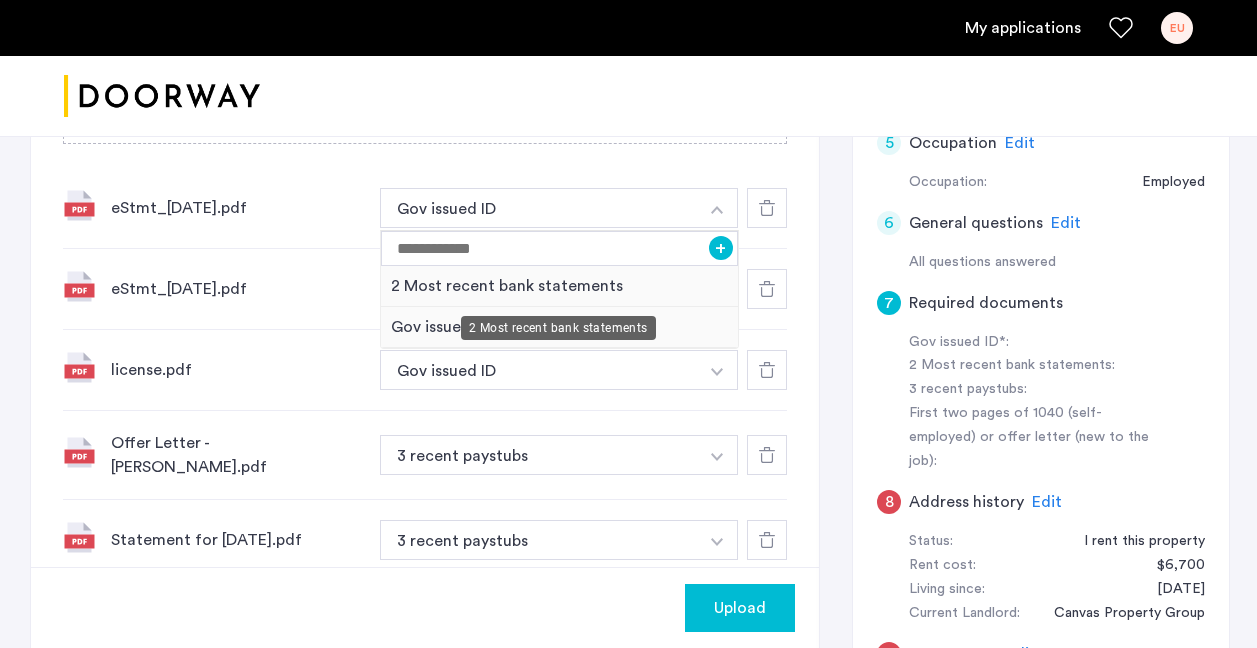 click on "2 Most recent bank statements" at bounding box center [559, 286] 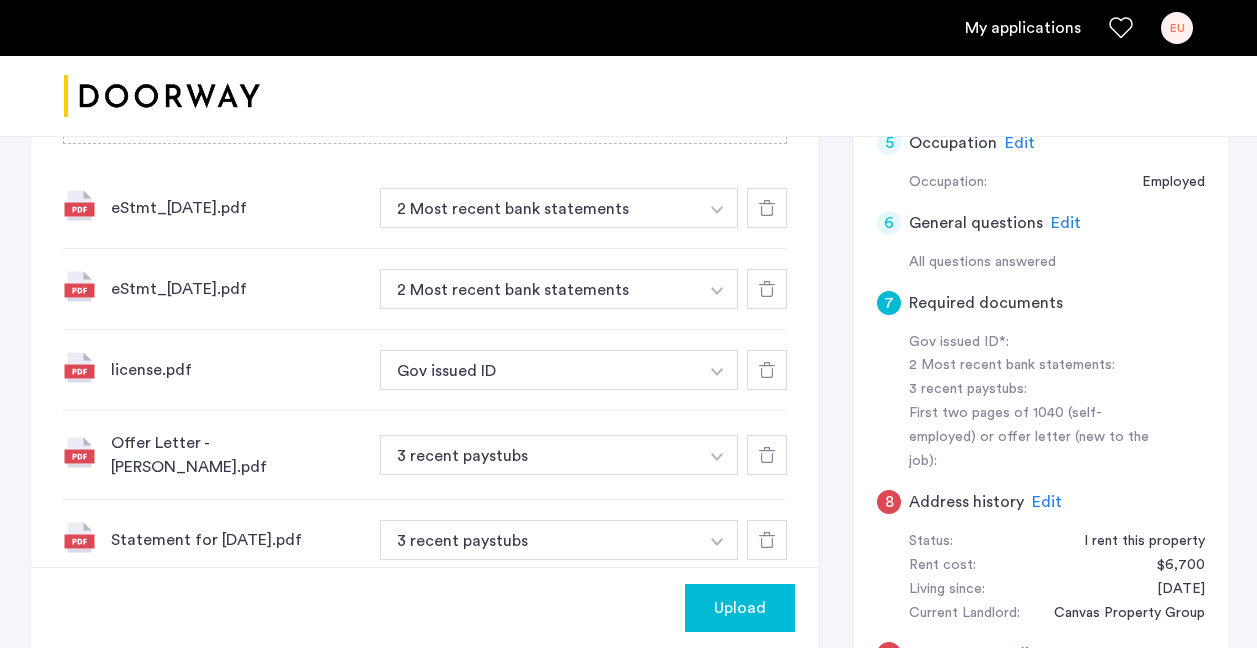 click at bounding box center [717, 208] 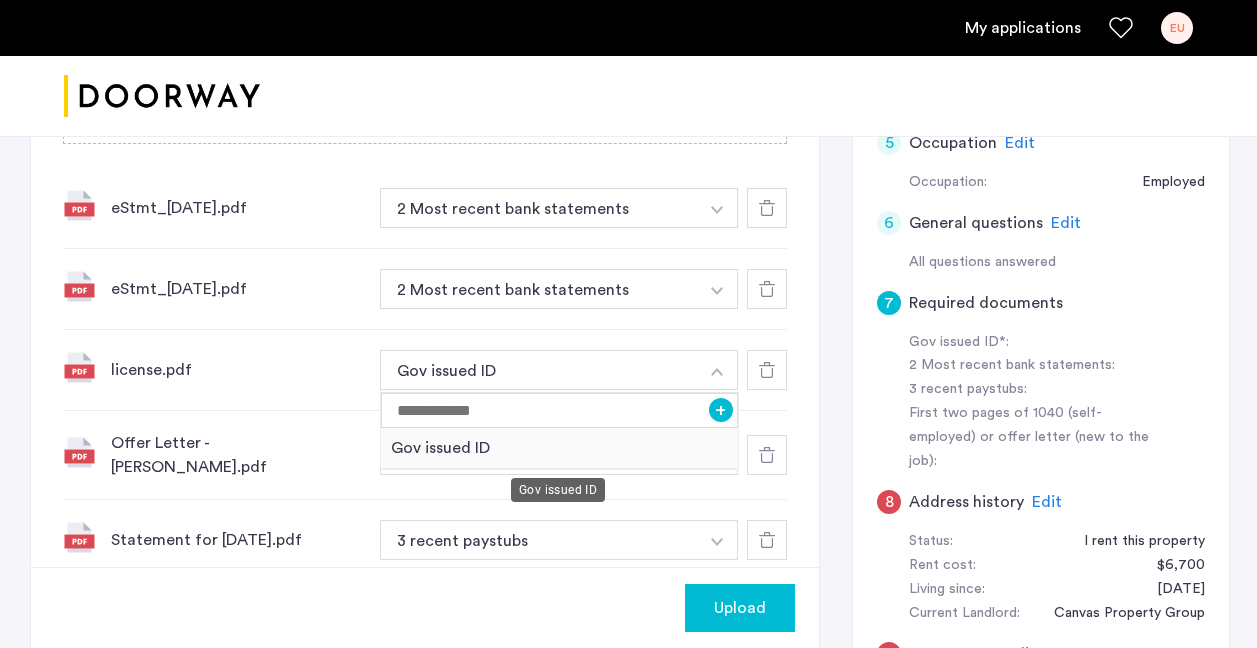 click on "Gov issued ID" at bounding box center (559, 448) 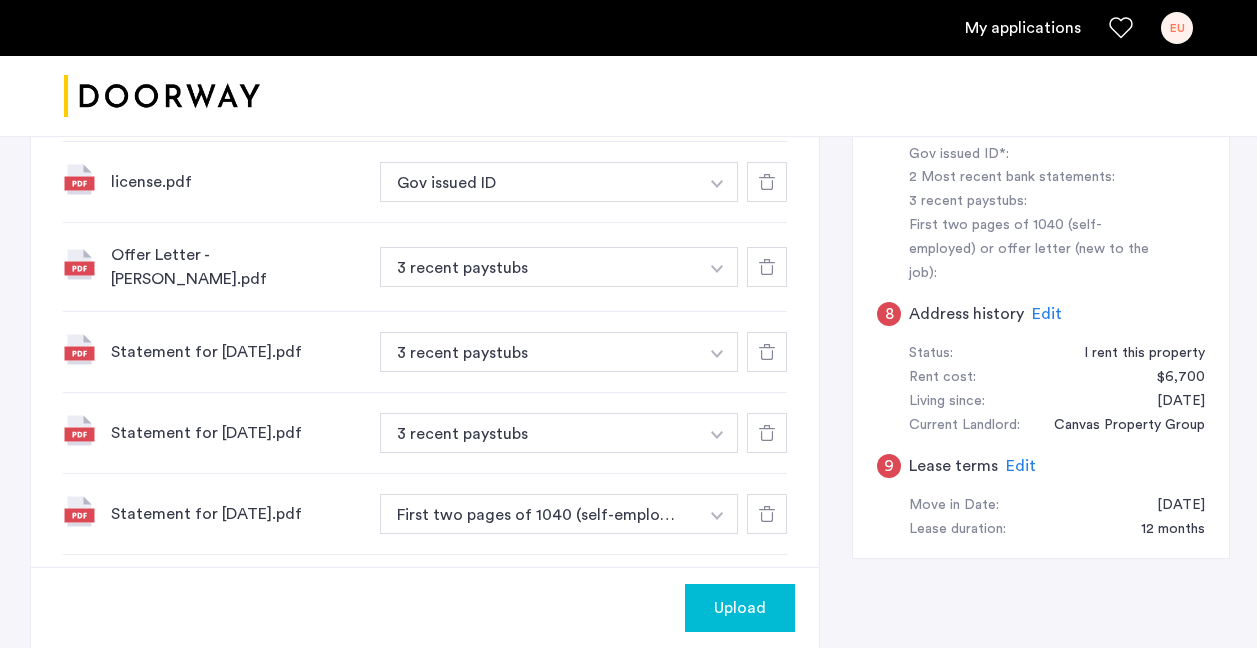 scroll, scrollTop: 911, scrollLeft: 0, axis: vertical 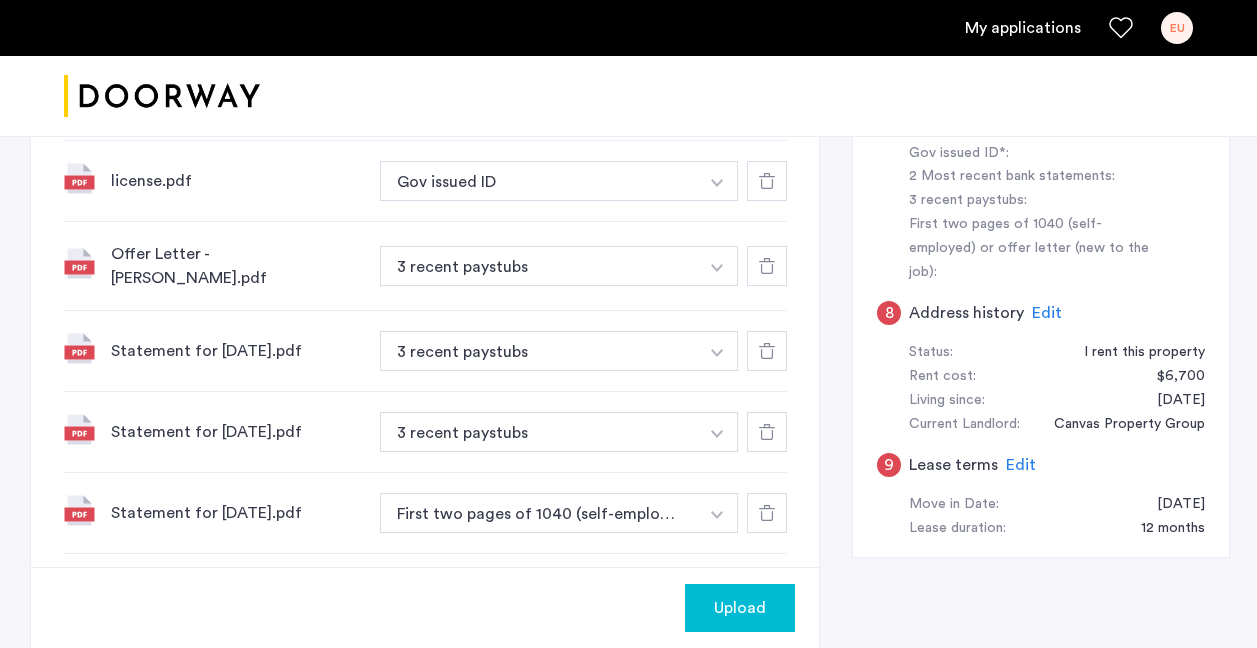 click at bounding box center [717, 21] 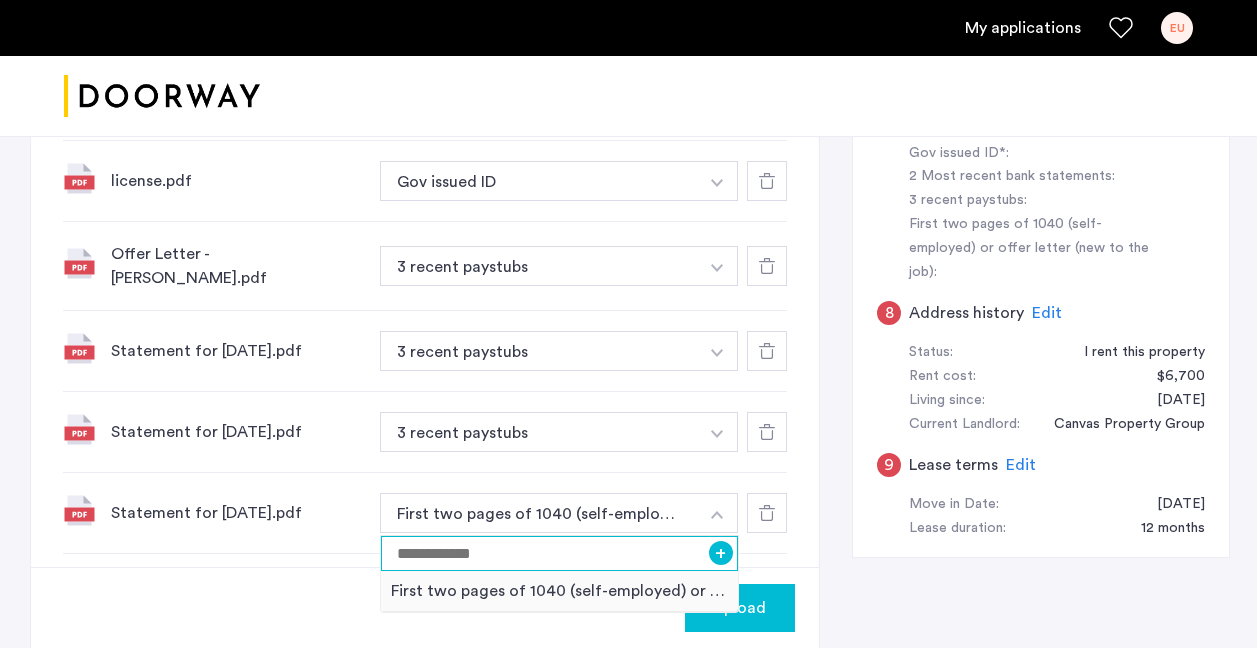 click at bounding box center [559, 553] 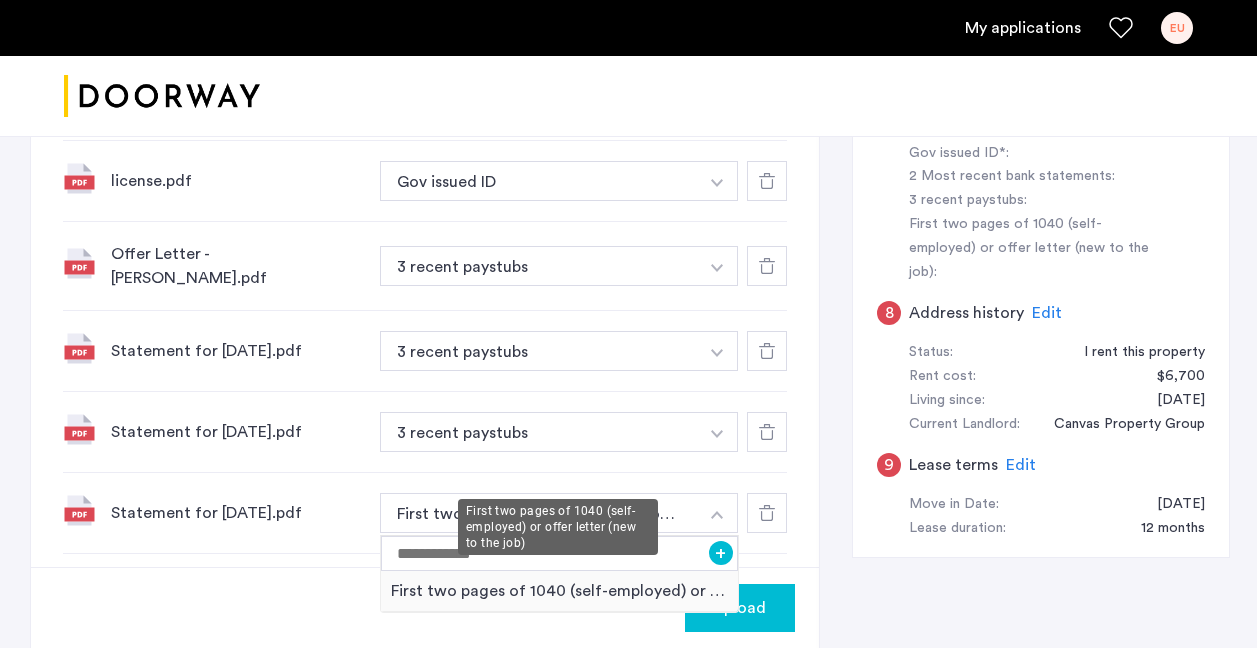 click on "First two pages of 1040 (self-employed) or offer letter (new to the job)" at bounding box center (559, 591) 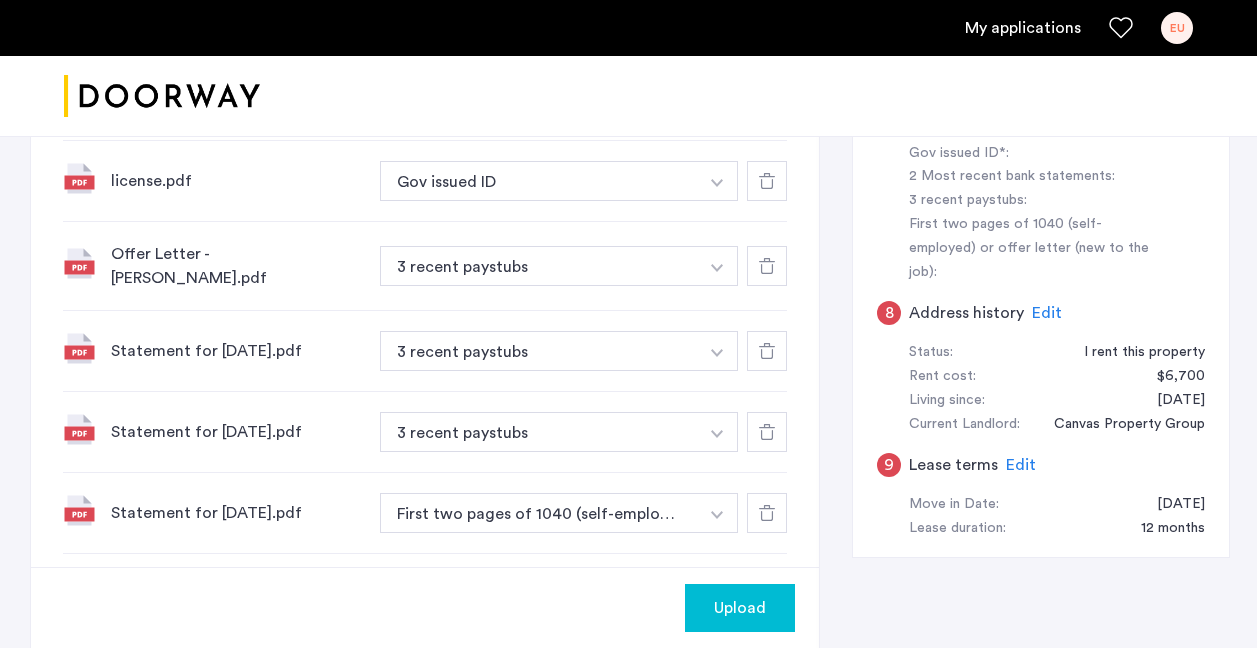click on "First two pages of 1040 (self-employed) or offer letter (new to the job) + First two pages of 1040 (self-employed) or offer letter (new to the job)" 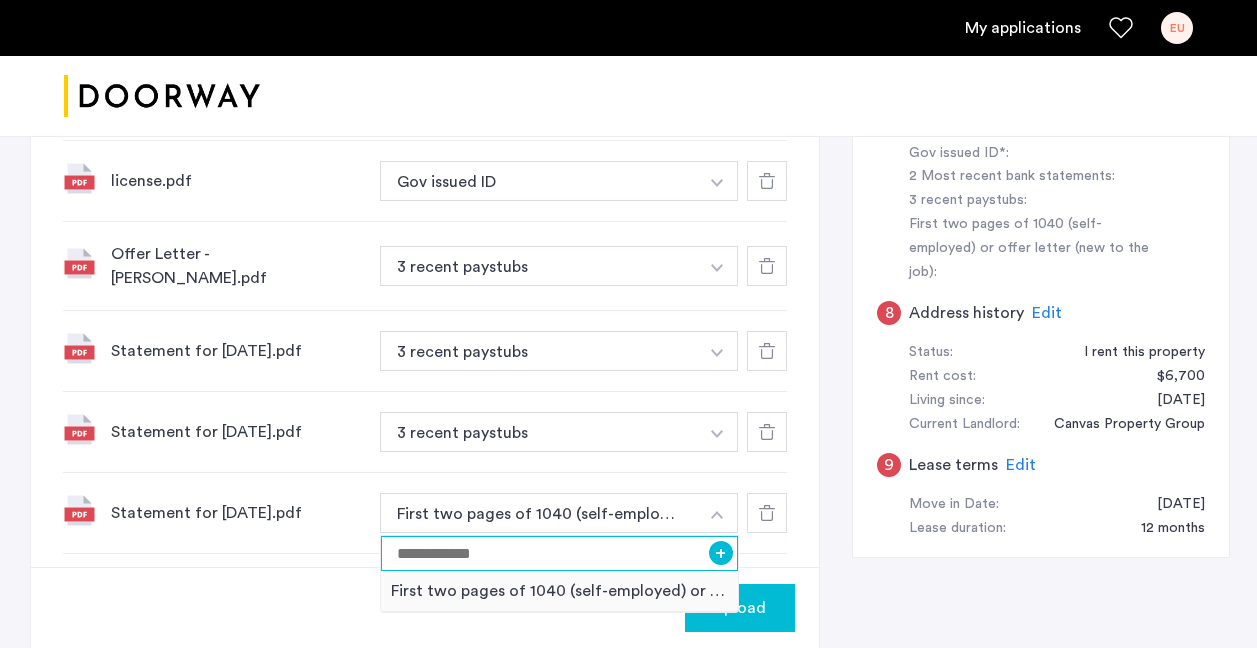 click at bounding box center [559, 553] 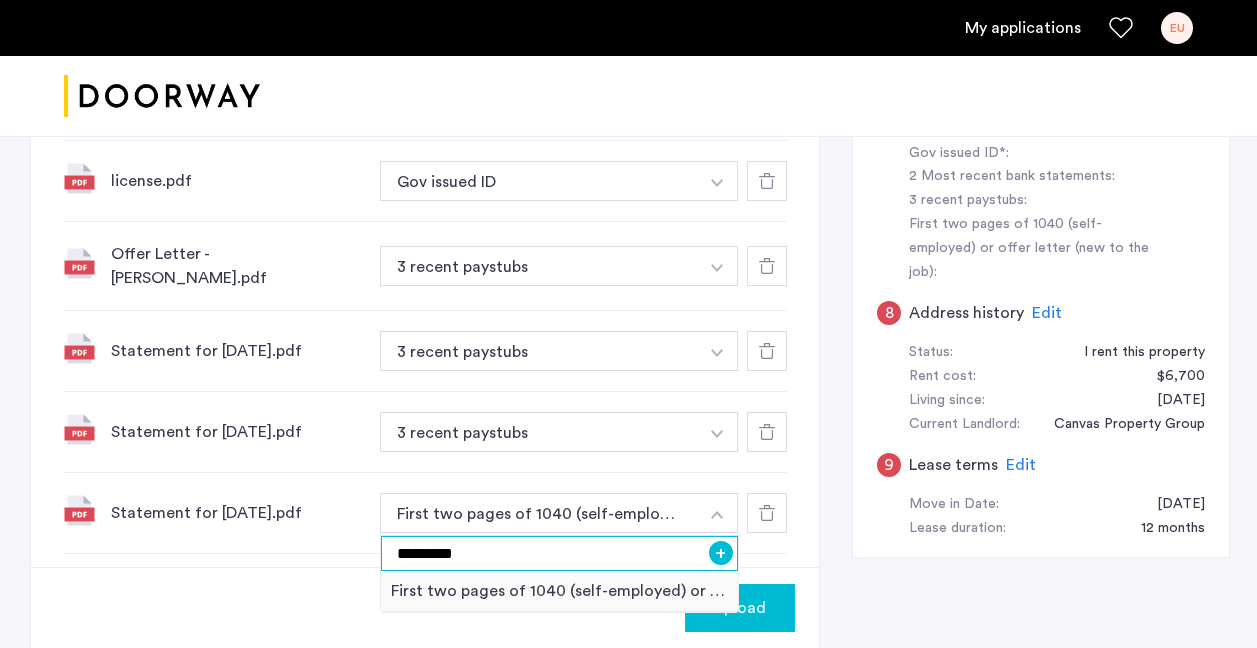 type on "*********" 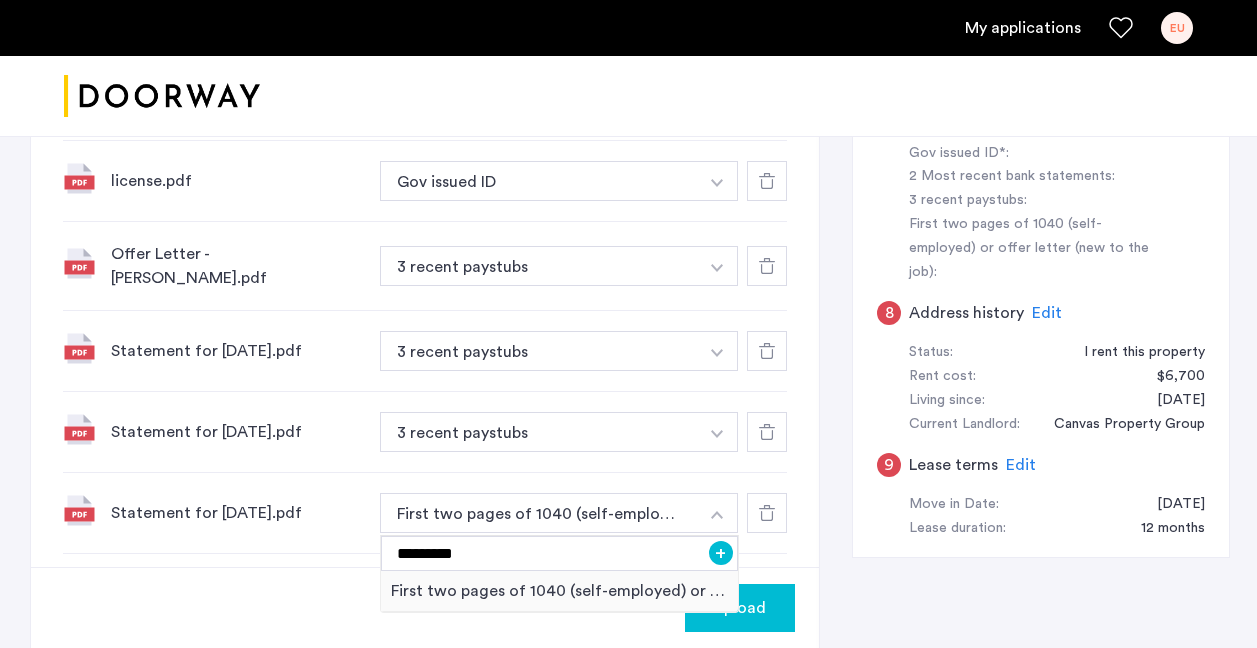 click on "+" at bounding box center [721, 553] 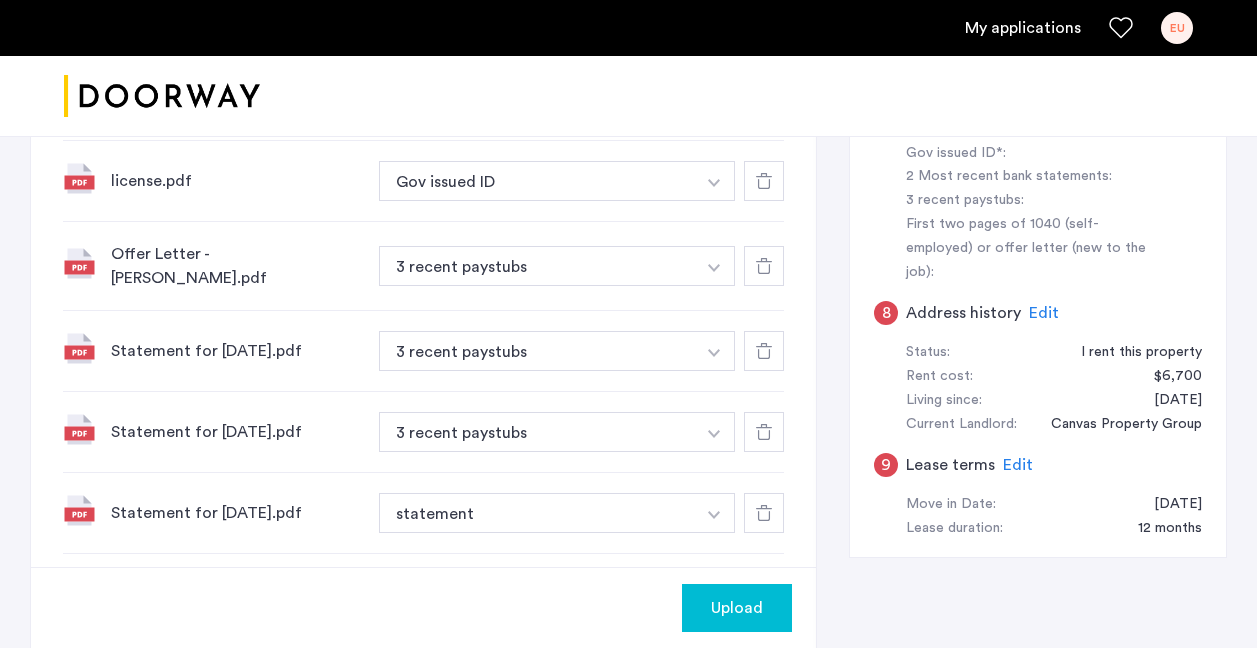 click at bounding box center [714, 19] 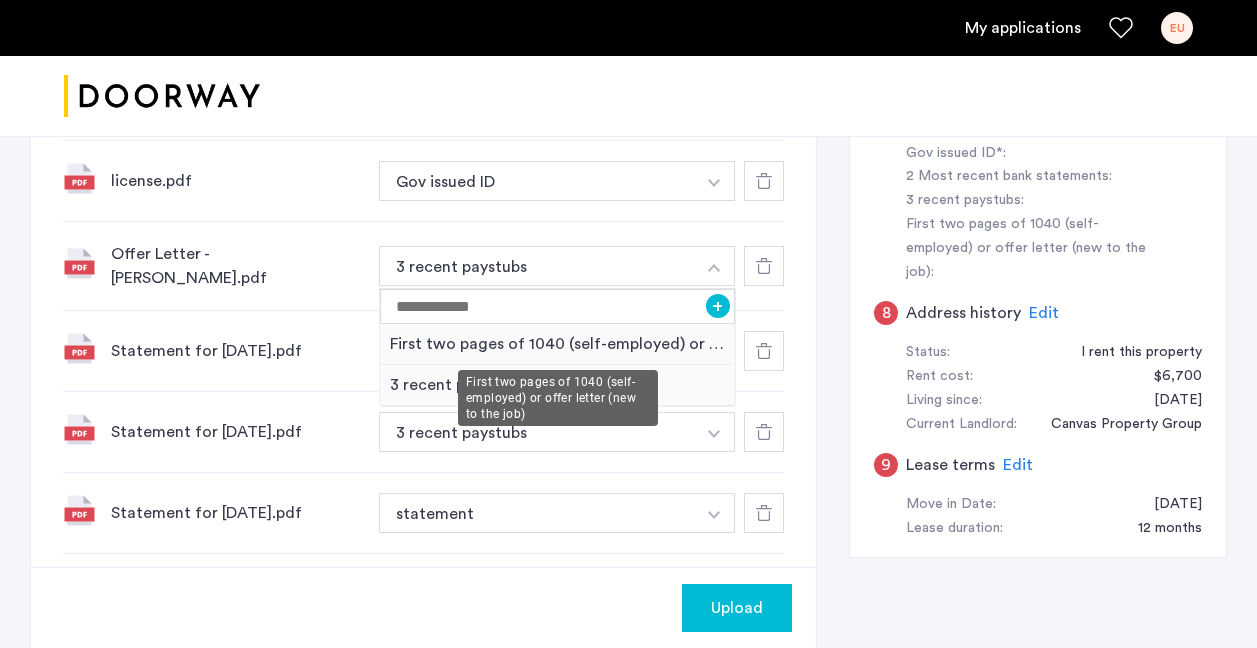 click on "First two pages of 1040 (self-employed) or offer letter (new to the job)" at bounding box center [557, 344] 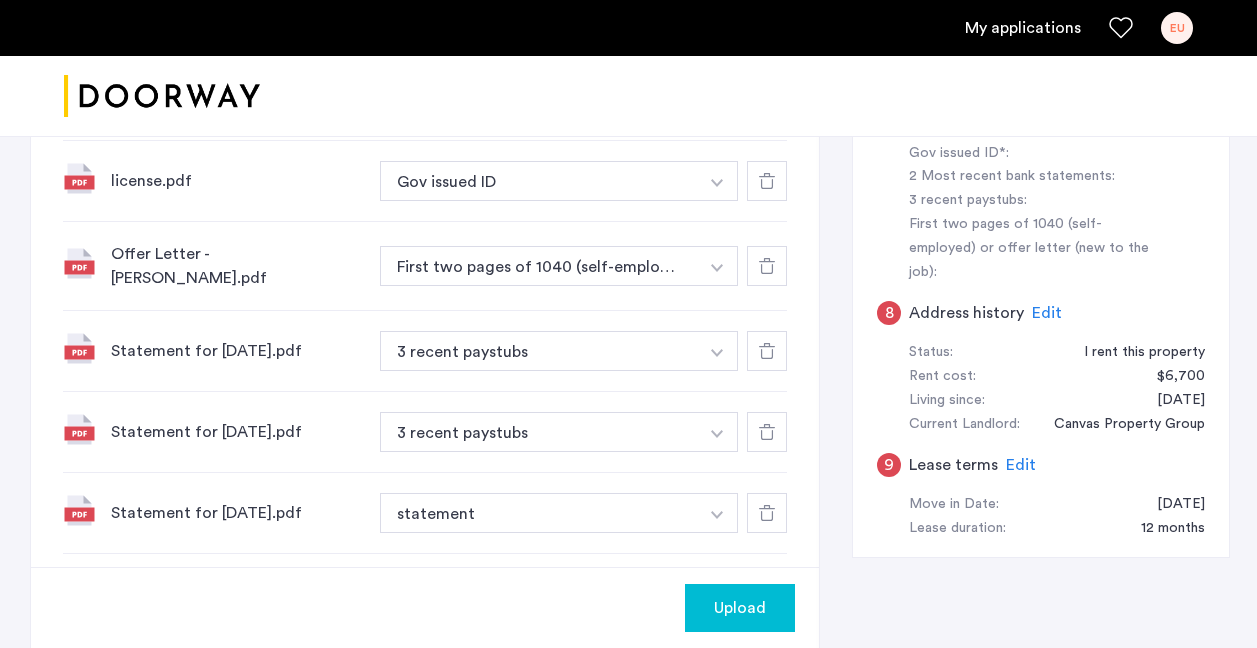 click at bounding box center (717, 19) 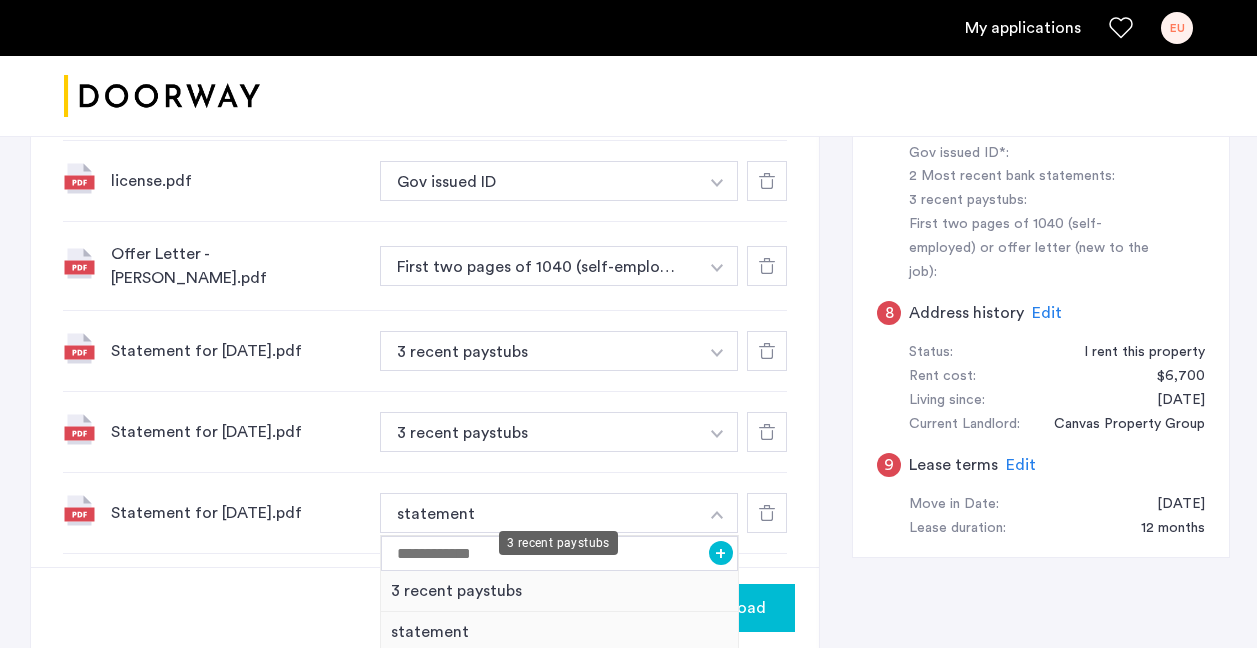 click on "3 recent paystubs" at bounding box center (559, 591) 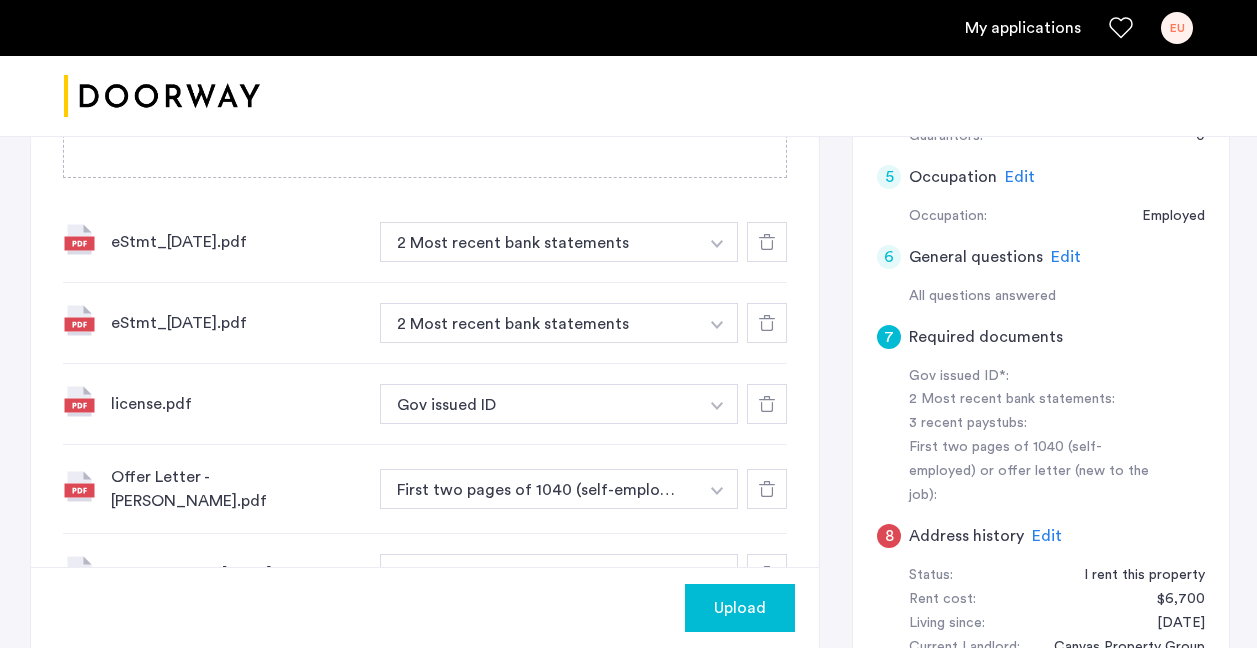 scroll, scrollTop: 902, scrollLeft: 0, axis: vertical 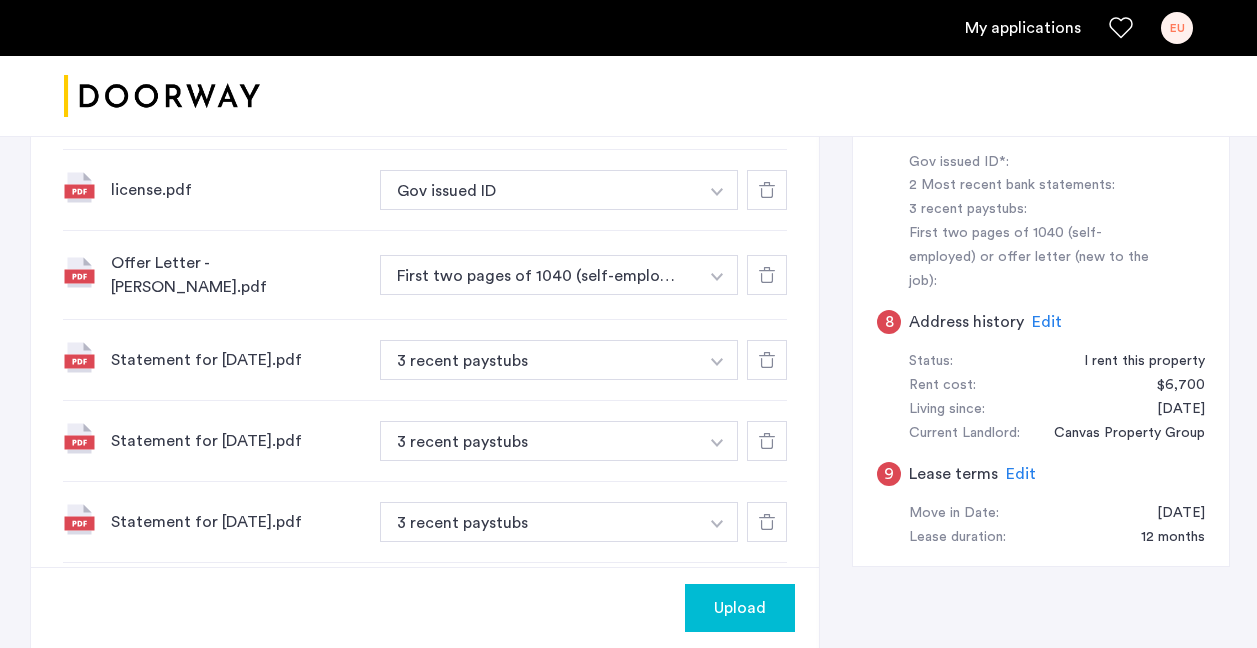 click on "Upload" 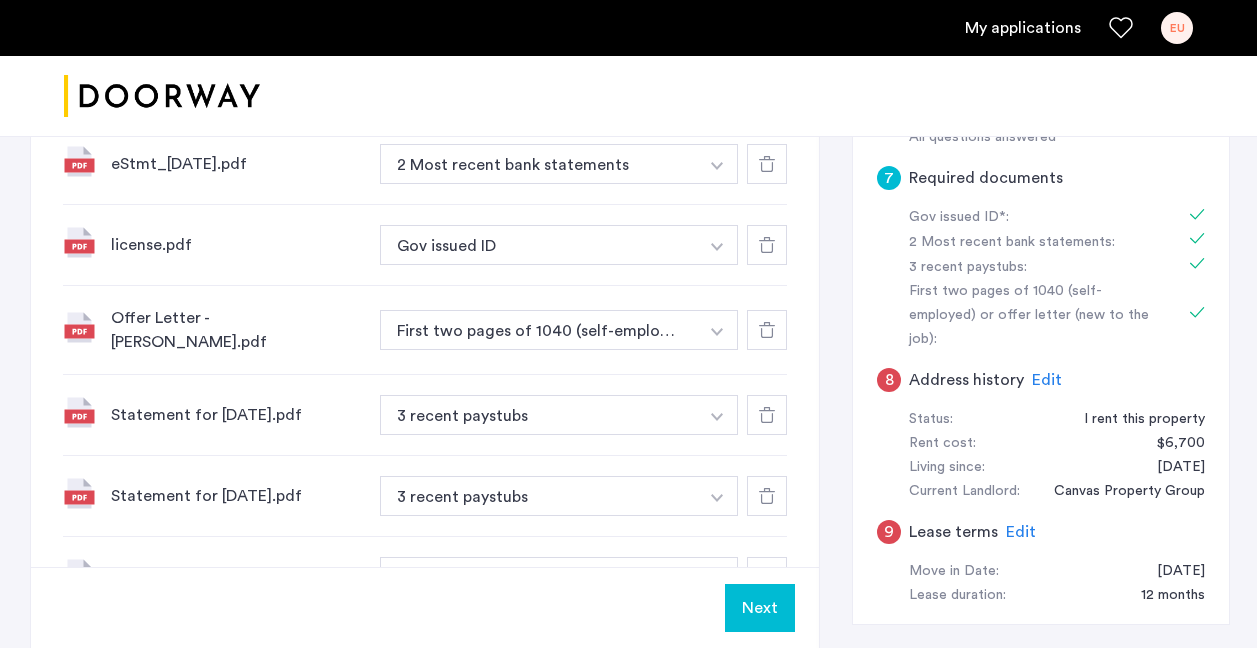 scroll, scrollTop: 905, scrollLeft: 0, axis: vertical 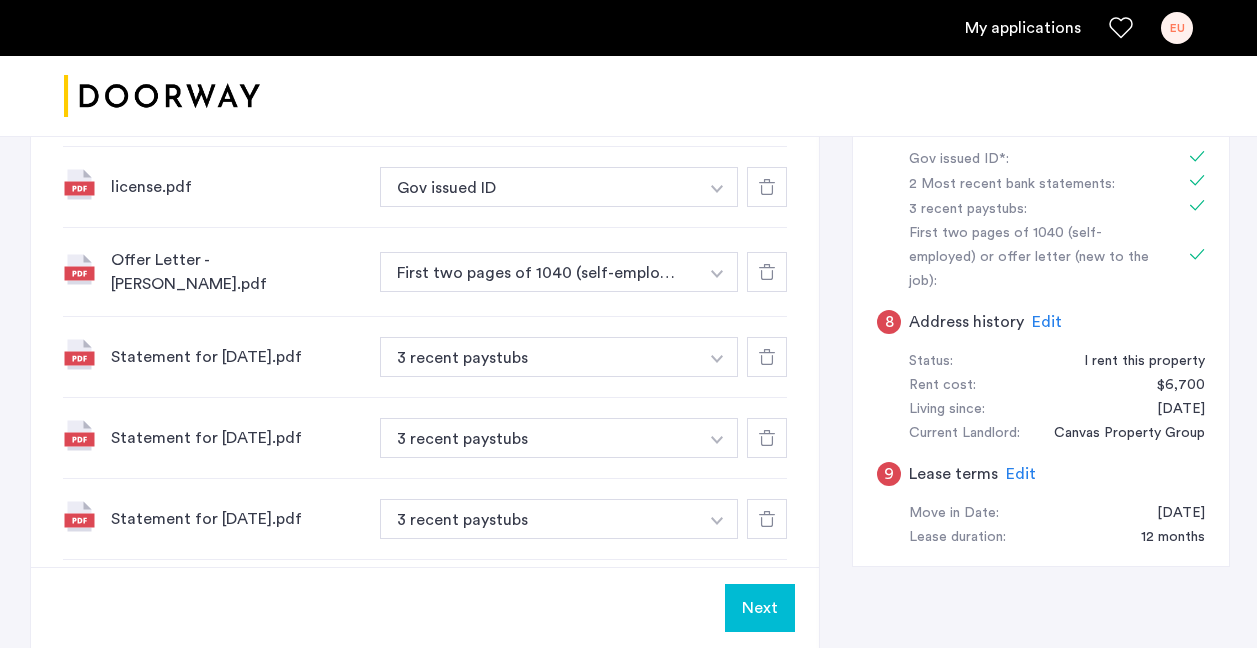 click on "Next" 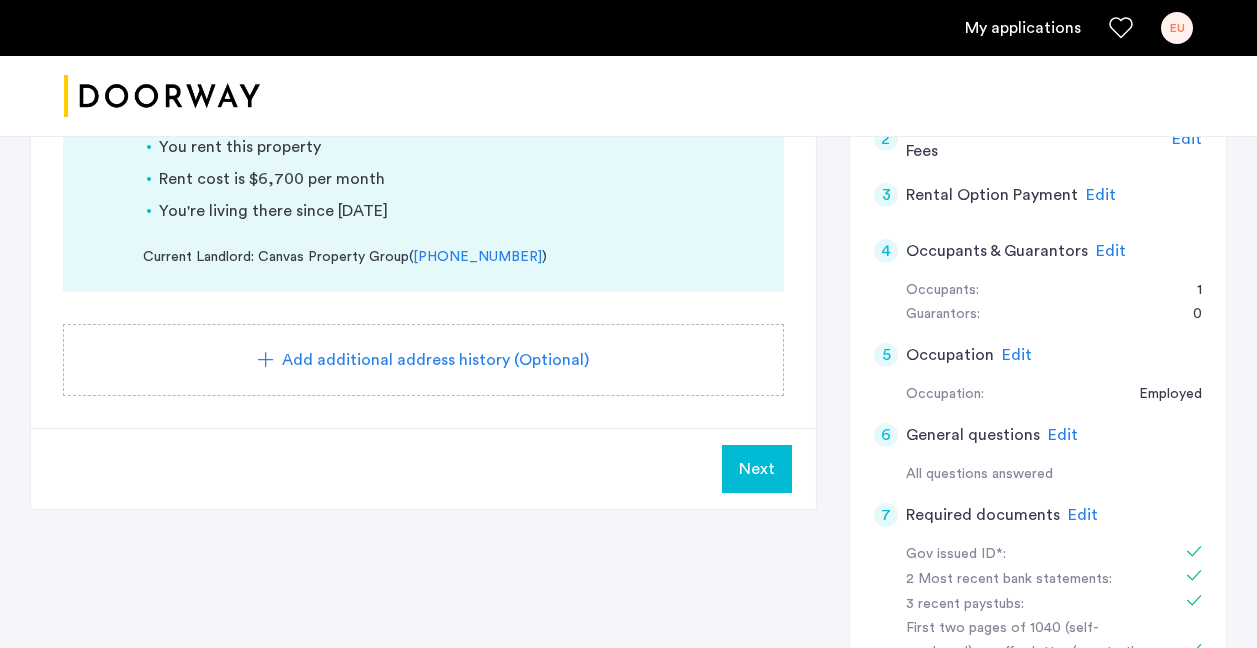 scroll, scrollTop: 509, scrollLeft: 0, axis: vertical 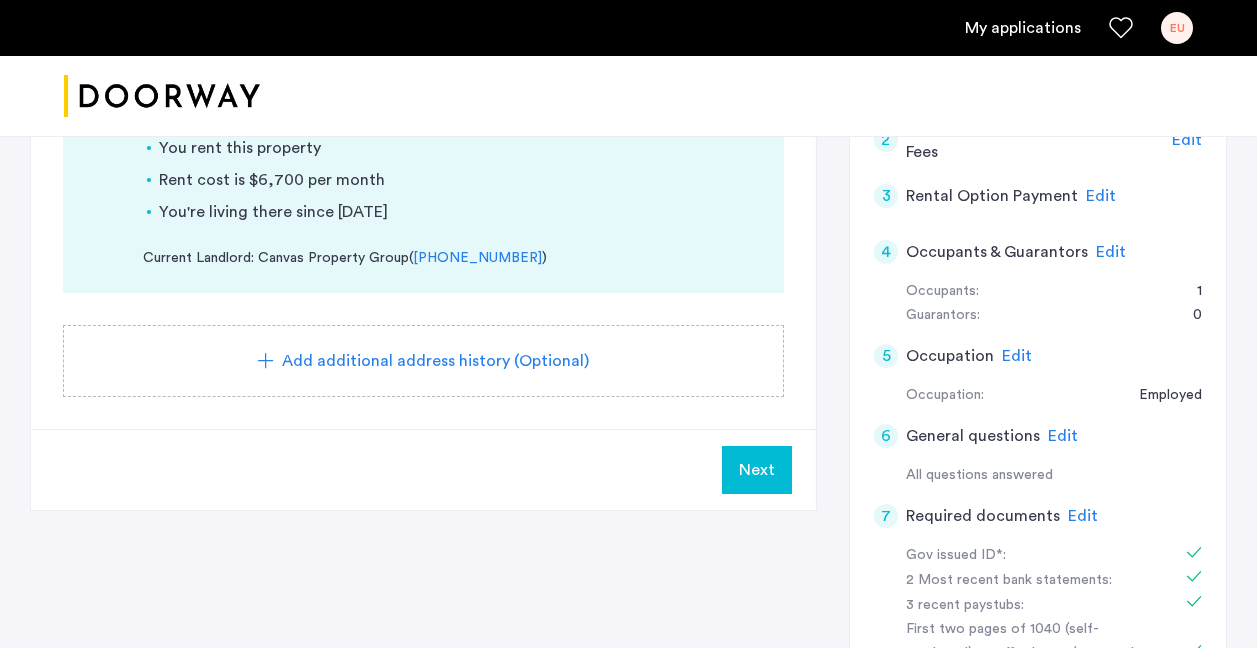 click on "Add additional address history (Optional)" 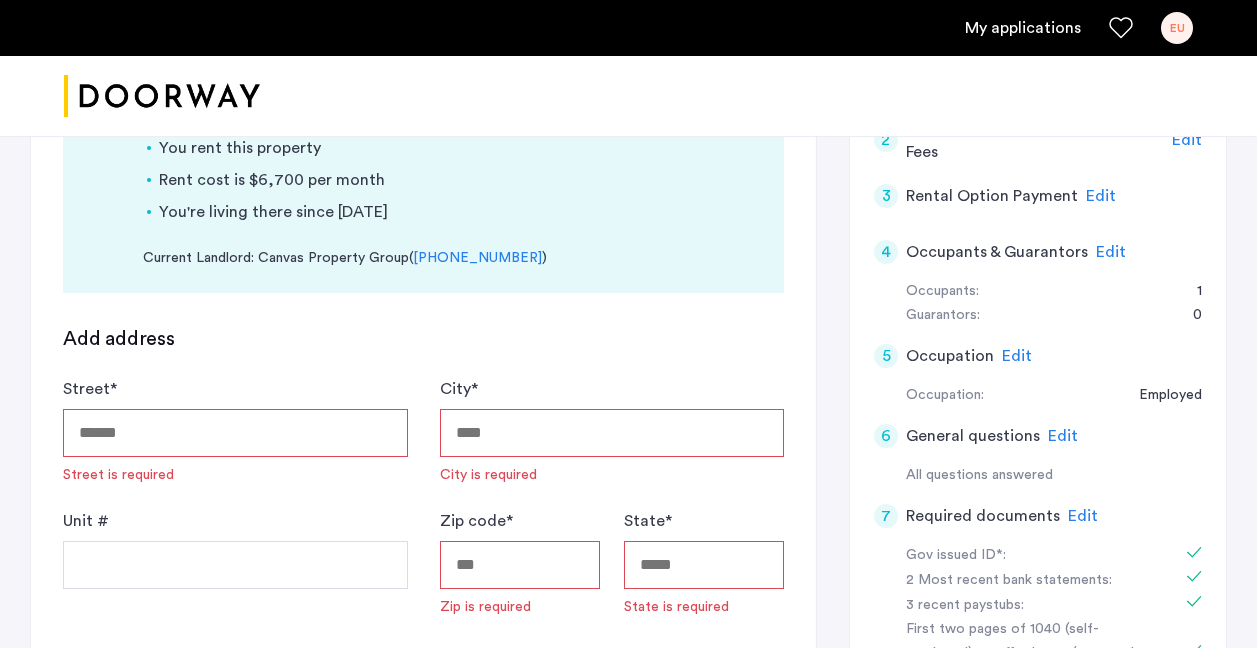 click on "Street  * Street is required" 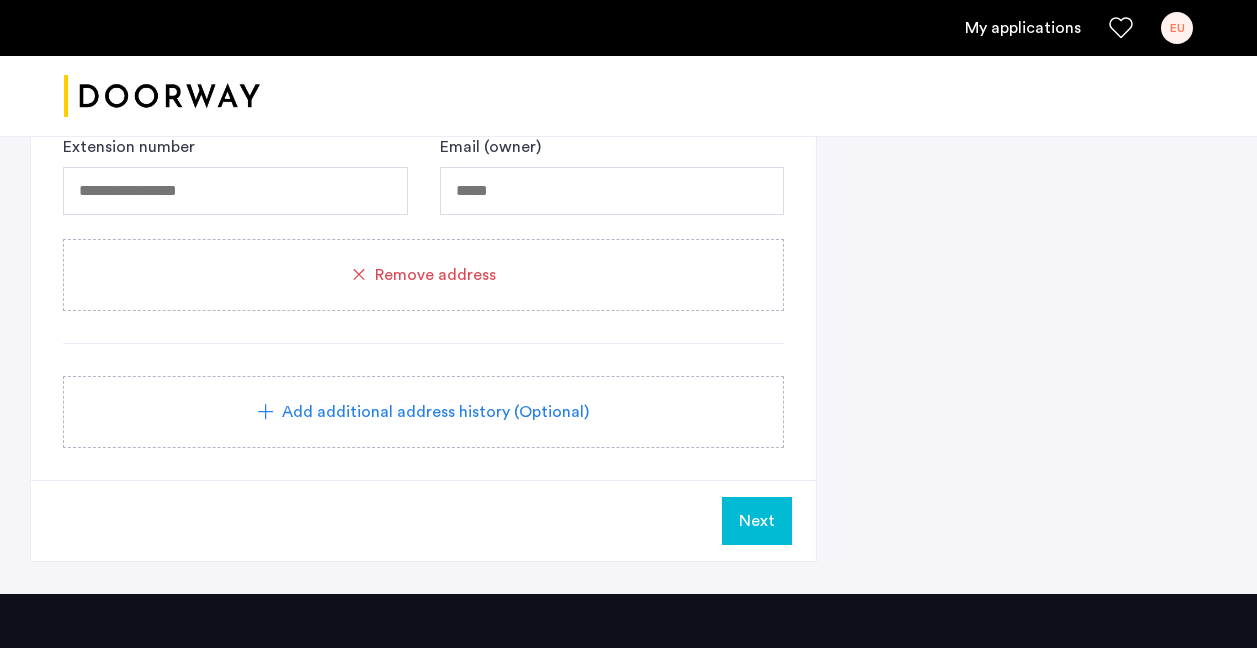 scroll, scrollTop: 1531, scrollLeft: 0, axis: vertical 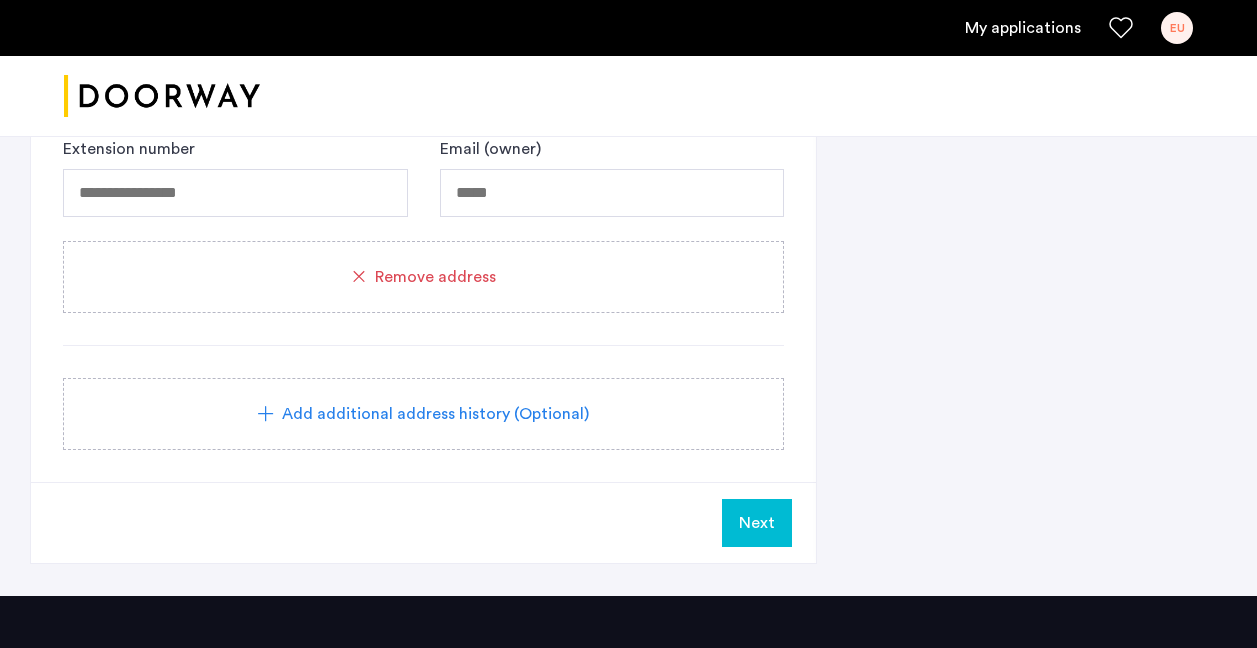click on "Next" 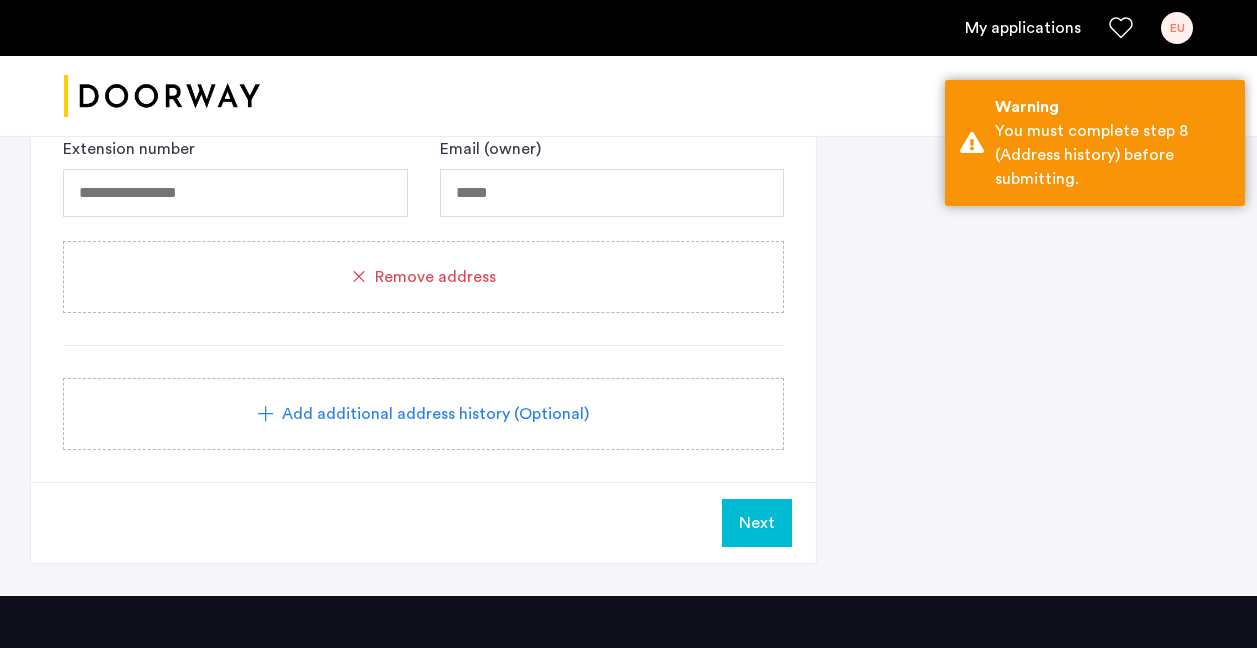 click on "Add address Street  * Street is required  City  * City is required Unit # Zip code  * Zip is required State  * State is required  Do you rent or own this property?  * Choose please I rent this property I own this property My first time renting Other Rent cost Living there since  *  Please select date  Current Landlord Name  * Name is required  Phone number  *  [GEOGRAPHIC_DATA] +1 +1 244 results found [GEOGRAPHIC_DATA] +93 [GEOGRAPHIC_DATA] +358 [GEOGRAPHIC_DATA] +355 [GEOGRAPHIC_DATA] +213 [US_STATE] +1 [GEOGRAPHIC_DATA] +376 [GEOGRAPHIC_DATA] +244 [GEOGRAPHIC_DATA] +1 [GEOGRAPHIC_DATA] +1 [GEOGRAPHIC_DATA] +54 [GEOGRAPHIC_DATA] +374 [GEOGRAPHIC_DATA] +297 [DATE][GEOGRAPHIC_DATA] +247 [GEOGRAPHIC_DATA] +61 [GEOGRAPHIC_DATA] +43 [GEOGRAPHIC_DATA] +994 [GEOGRAPHIC_DATA] +1 [GEOGRAPHIC_DATA] +973 [GEOGRAPHIC_DATA] +880 [GEOGRAPHIC_DATA] +1 [GEOGRAPHIC_DATA] +375 [GEOGRAPHIC_DATA] +32 [GEOGRAPHIC_DATA] +501 [GEOGRAPHIC_DATA] +229 [GEOGRAPHIC_DATA] +1 [GEOGRAPHIC_DATA] +975 [GEOGRAPHIC_DATA] +591 [GEOGRAPHIC_DATA] +387 [GEOGRAPHIC_DATA] +267 [GEOGRAPHIC_DATA] +55 [GEOGRAPHIC_DATA] +246 [GEOGRAPHIC_DATA] +1 [GEOGRAPHIC_DATA] +673 [GEOGRAPHIC_DATA] +359 [GEOGRAPHIC_DATA] +226 [GEOGRAPHIC_DATA] +257 [GEOGRAPHIC_DATA] +855 [GEOGRAPHIC_DATA] +237 [GEOGRAPHIC_DATA] +1 [GEOGRAPHIC_DATA] +238 [GEOGRAPHIC_DATA] [GEOGRAPHIC_DATA]" 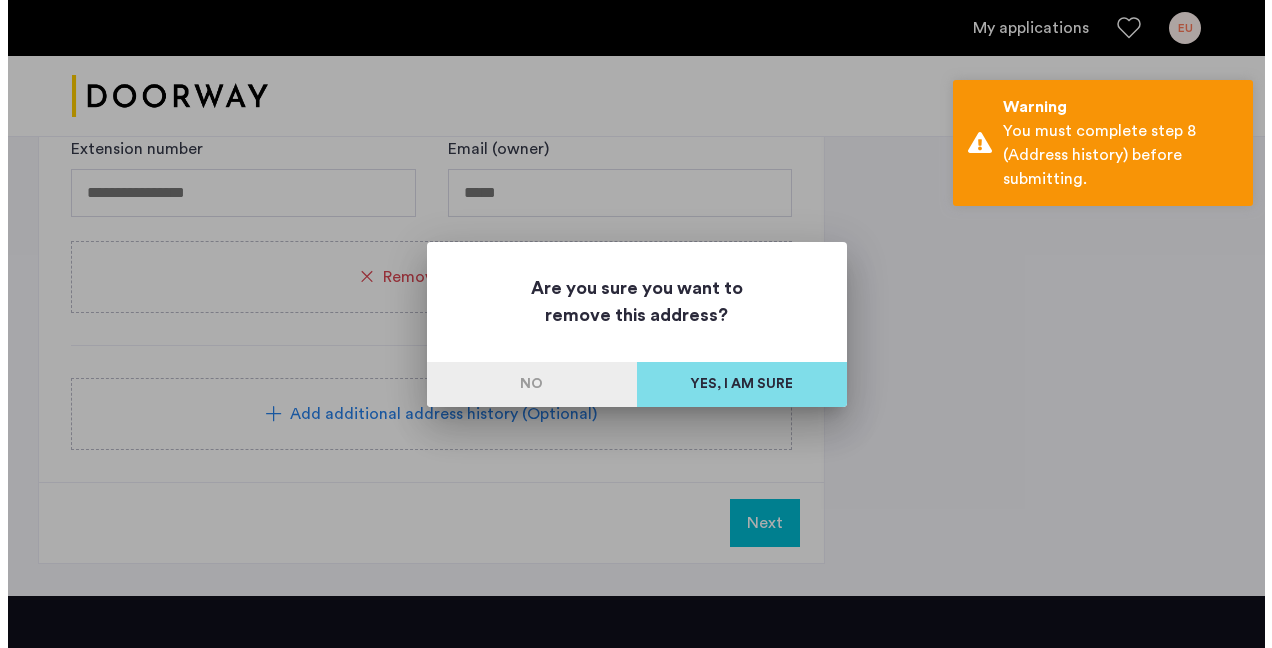 scroll, scrollTop: 0, scrollLeft: 0, axis: both 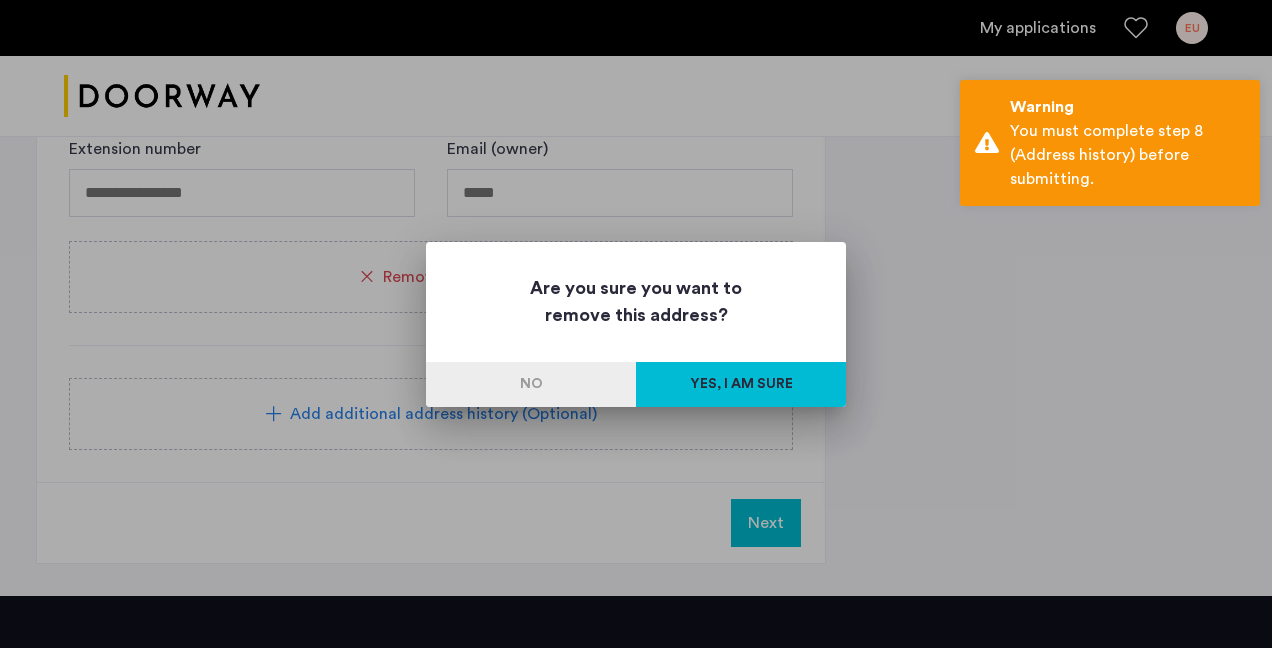 click on "Yes, I am sure" at bounding box center (741, 384) 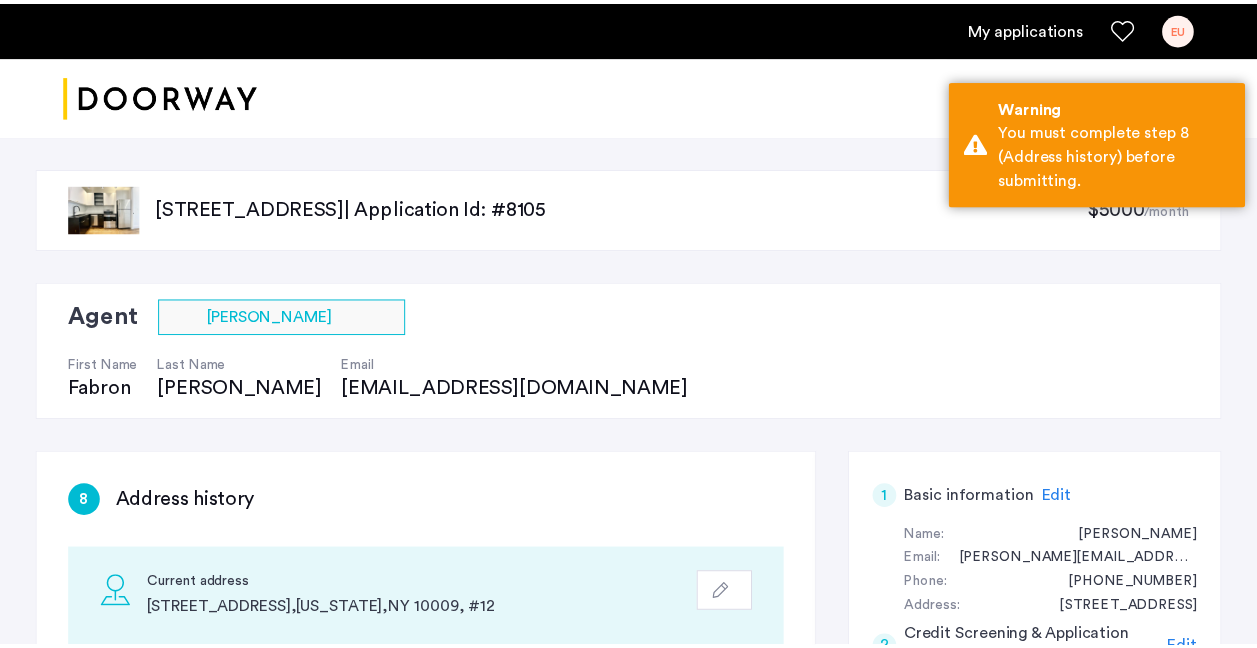 scroll, scrollTop: 456, scrollLeft: 0, axis: vertical 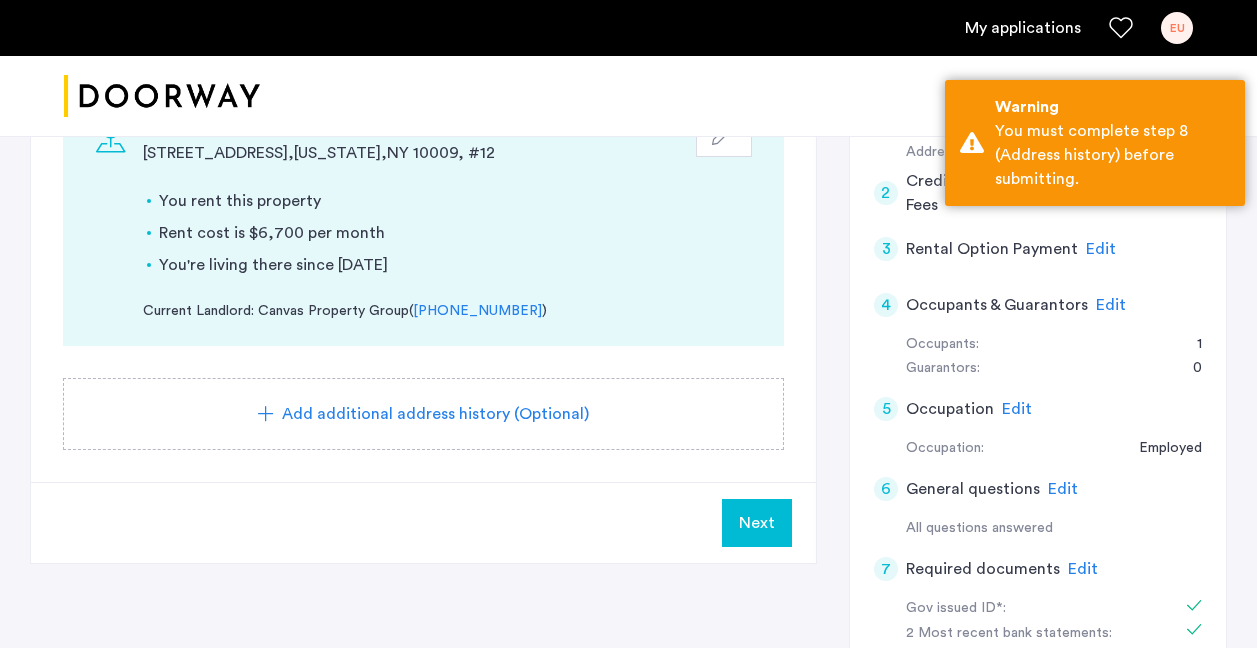 click on "Next" 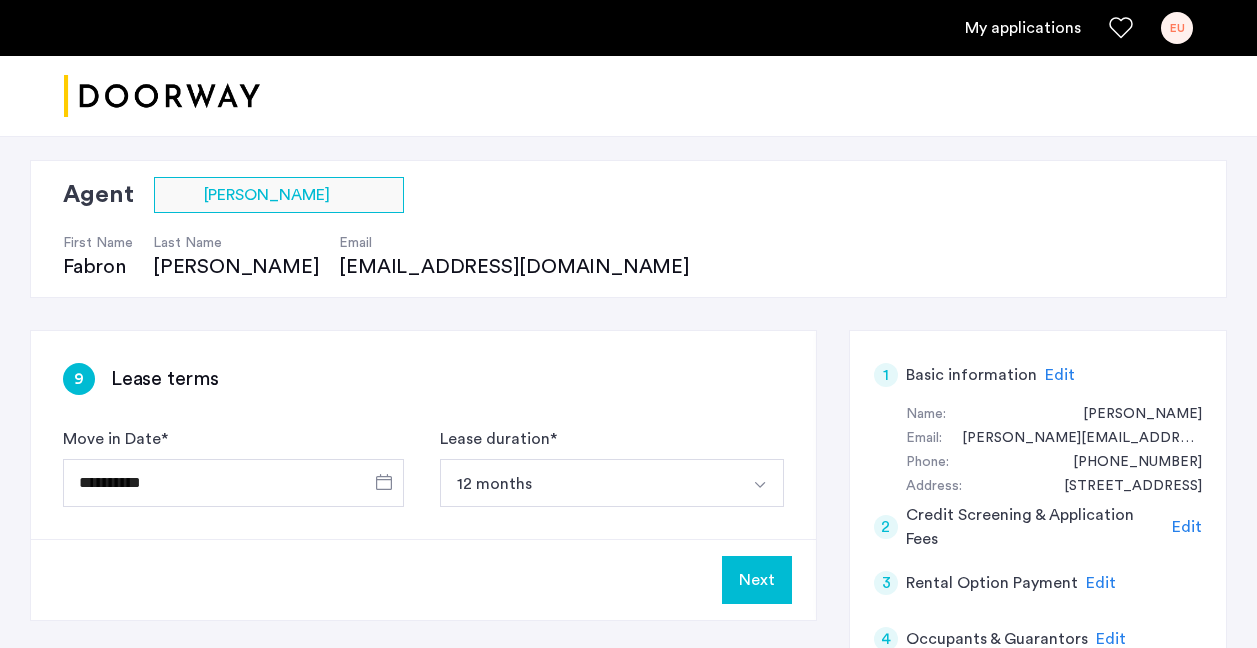 scroll, scrollTop: 101, scrollLeft: 0, axis: vertical 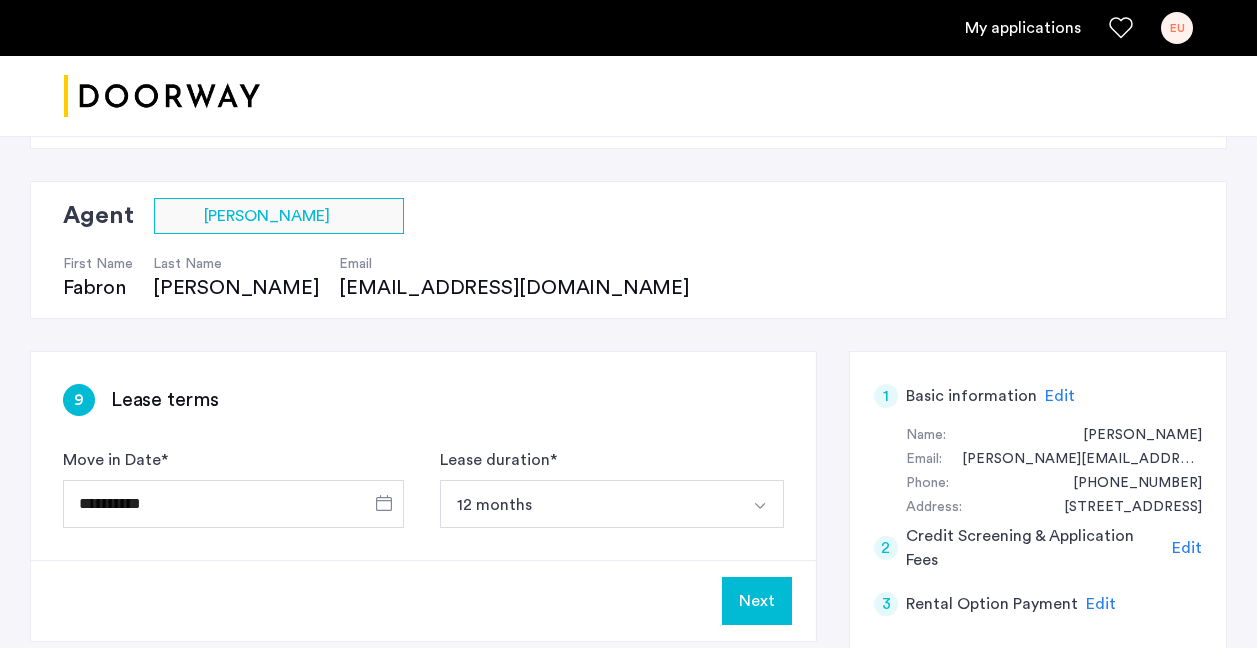 click on "12 months" at bounding box center (589, 504) 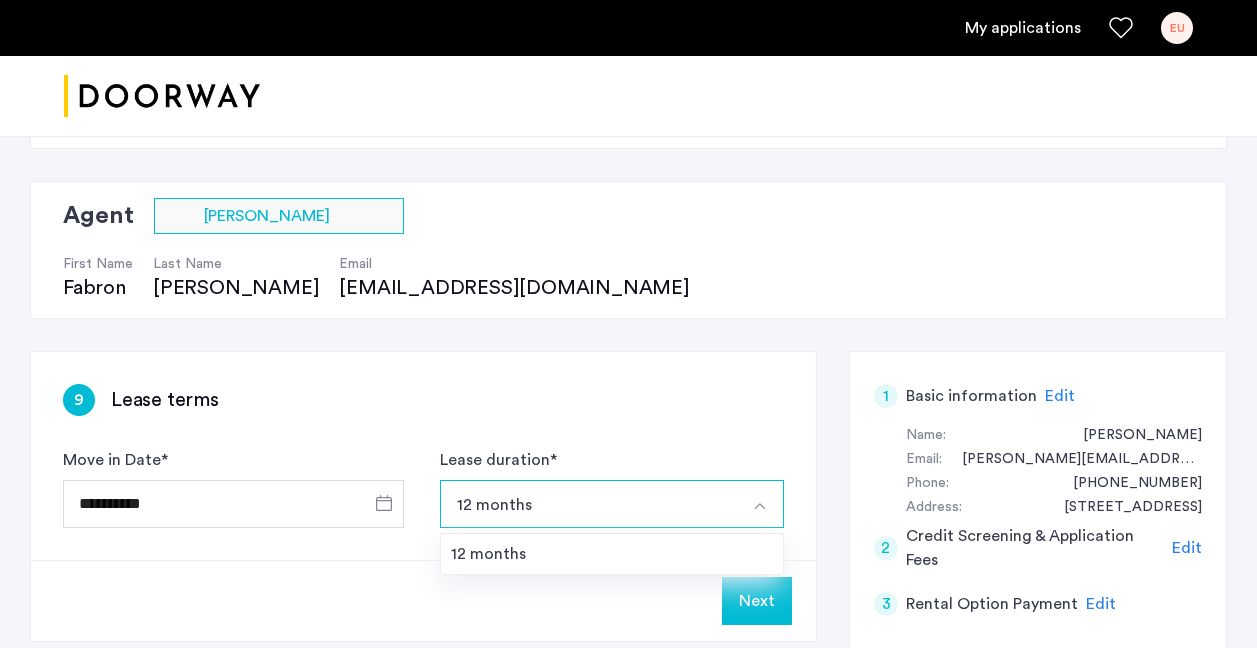 click on "**********" 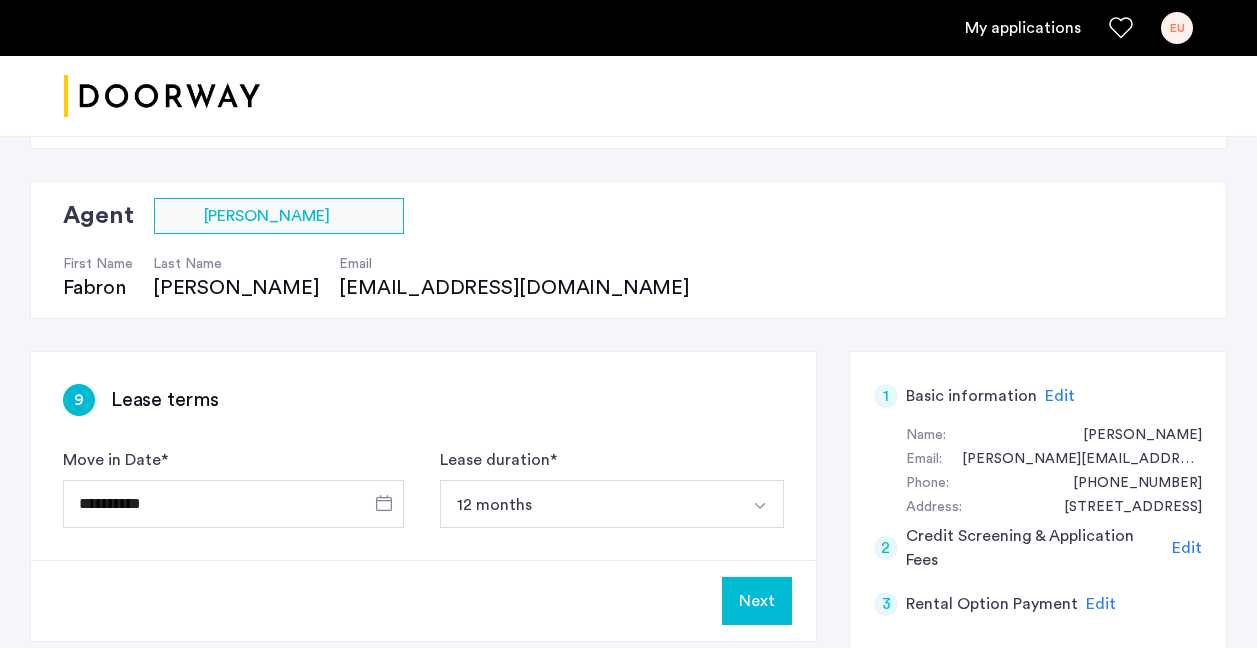 click on "Next" 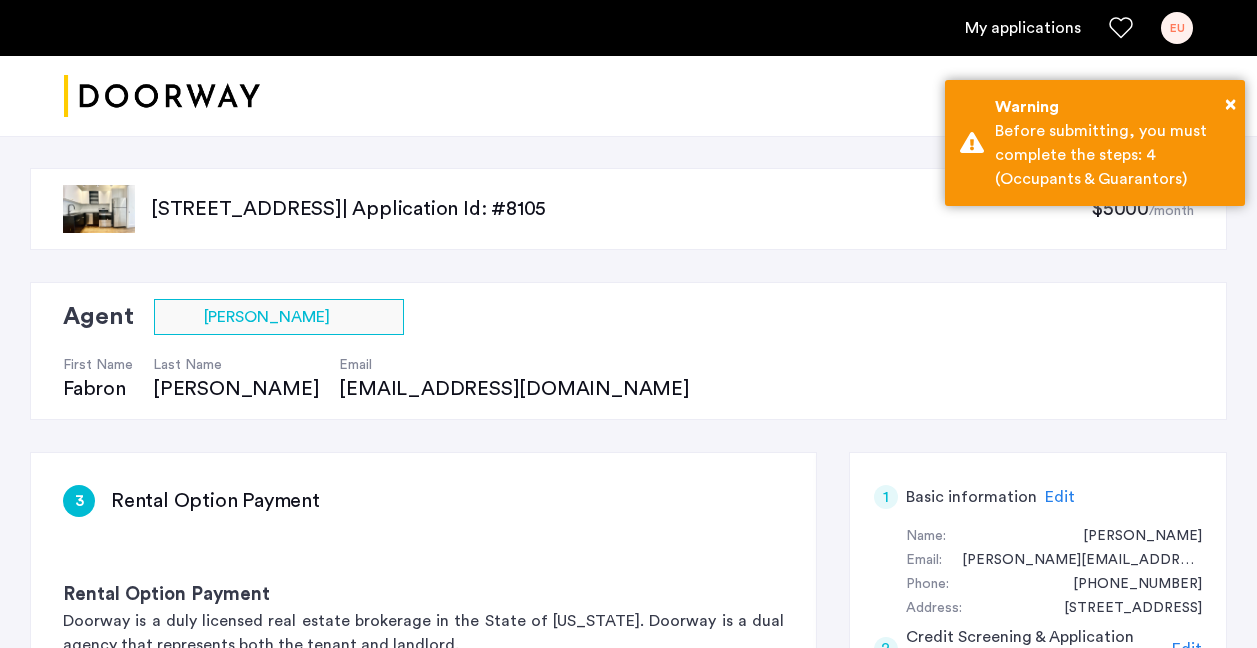 click on "3 Rental Option Payment" 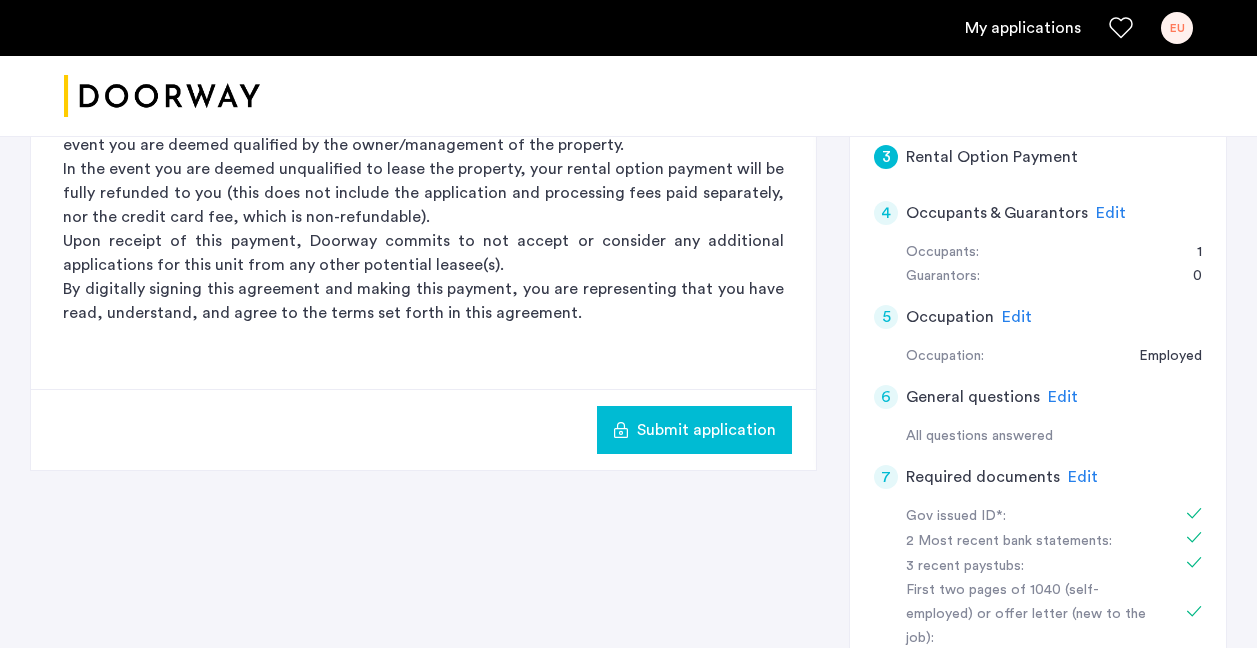scroll, scrollTop: 547, scrollLeft: 0, axis: vertical 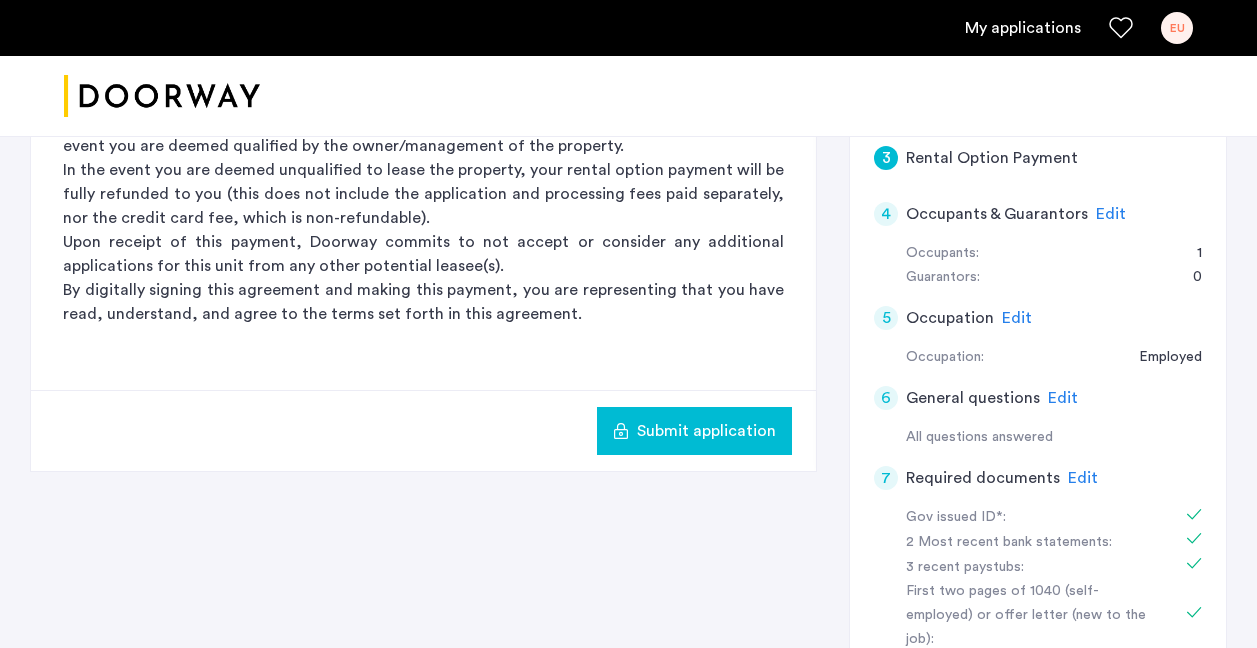 click on "Submit application" 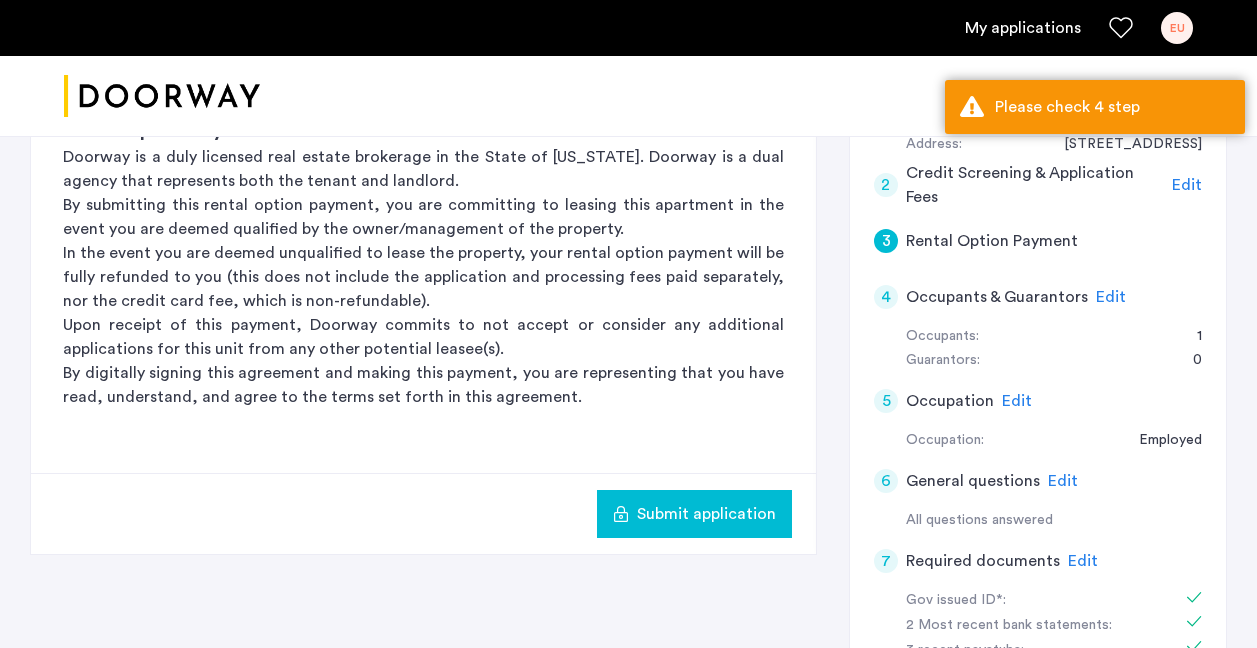 scroll, scrollTop: 465, scrollLeft: 0, axis: vertical 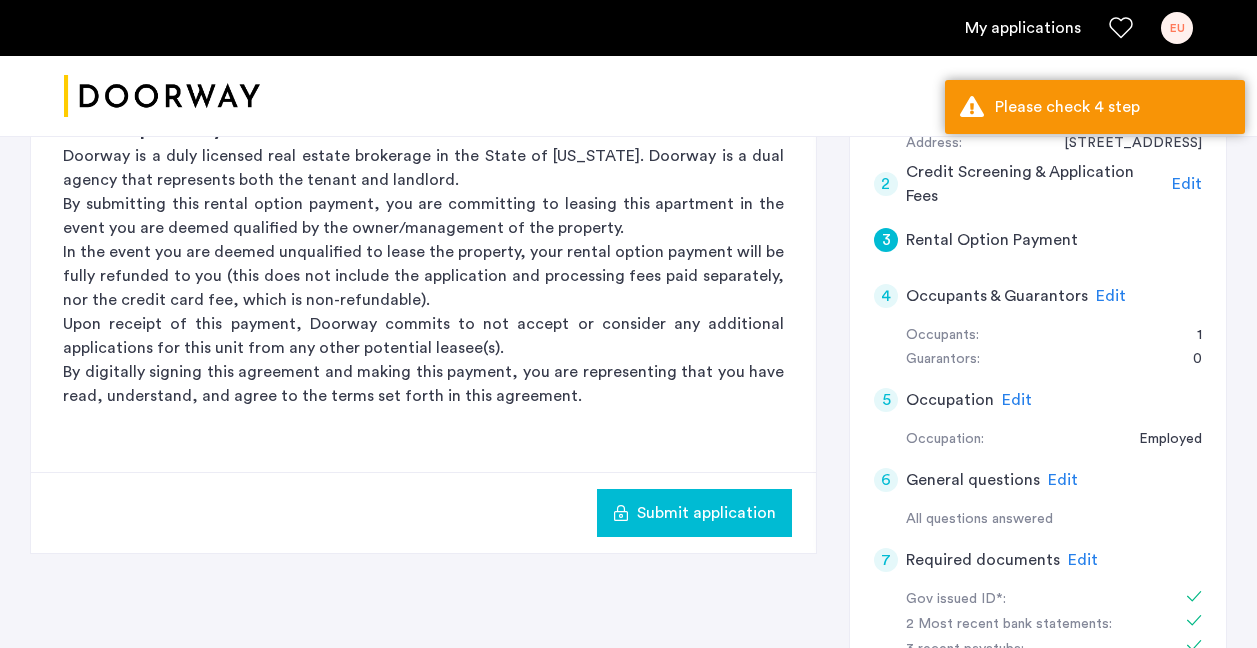 click on "Occupants & Guarantors" 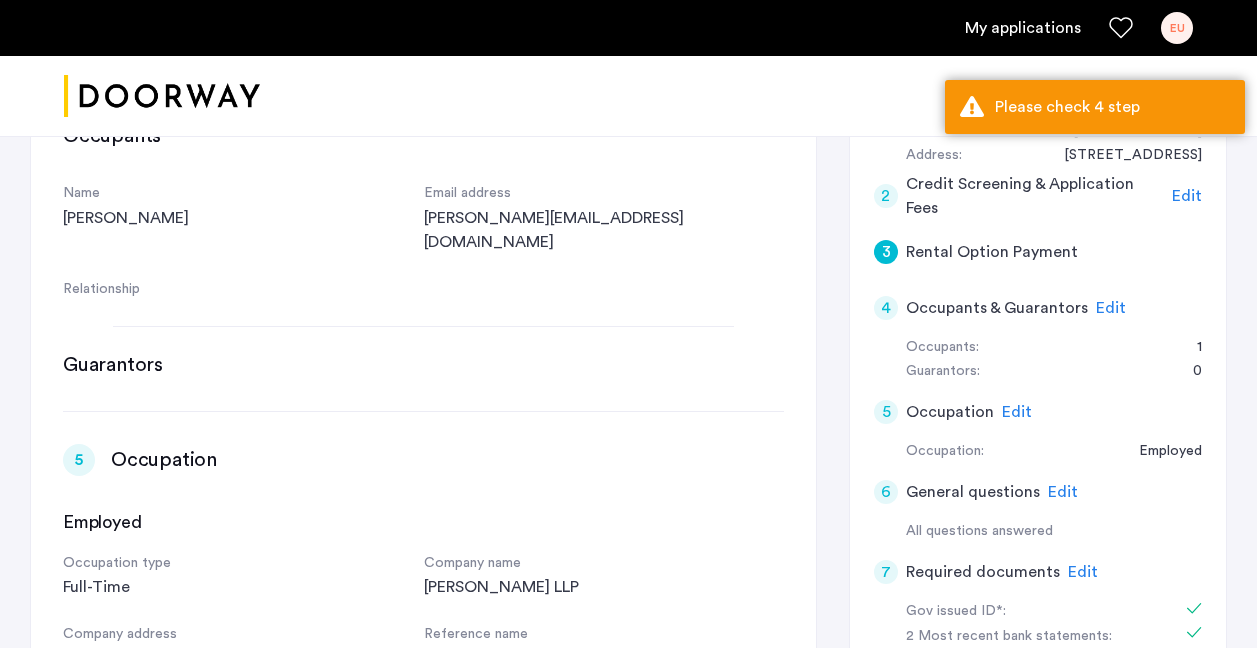 scroll, scrollTop: 0, scrollLeft: 0, axis: both 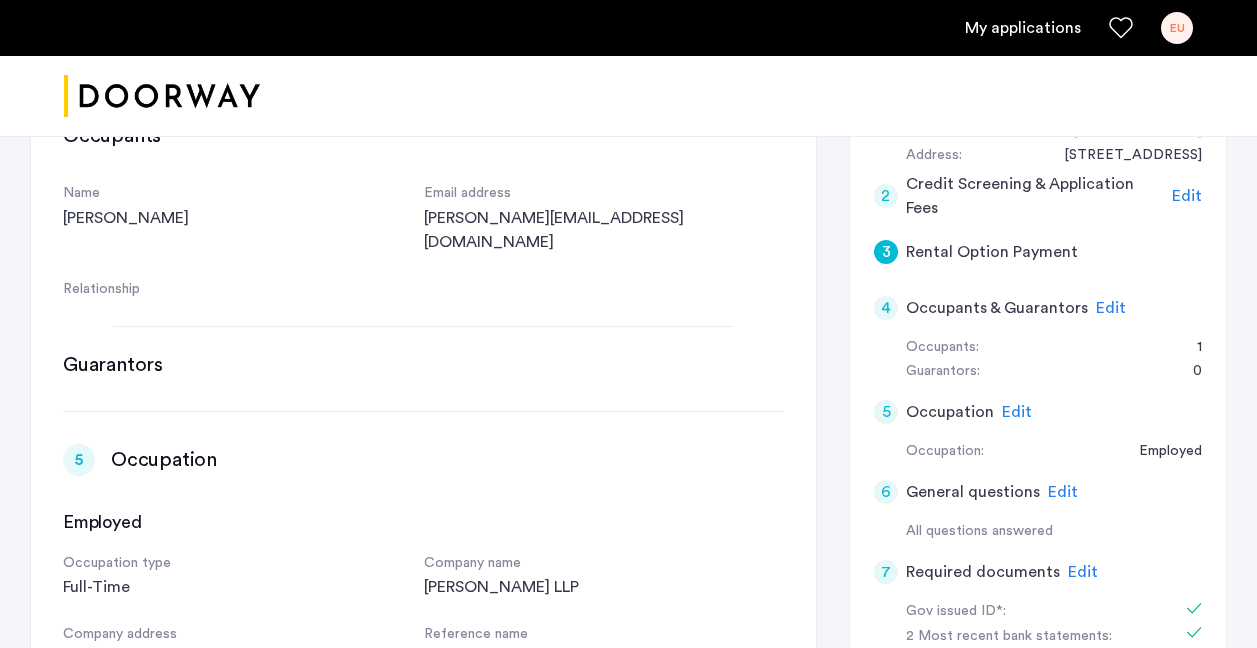 click on "3" 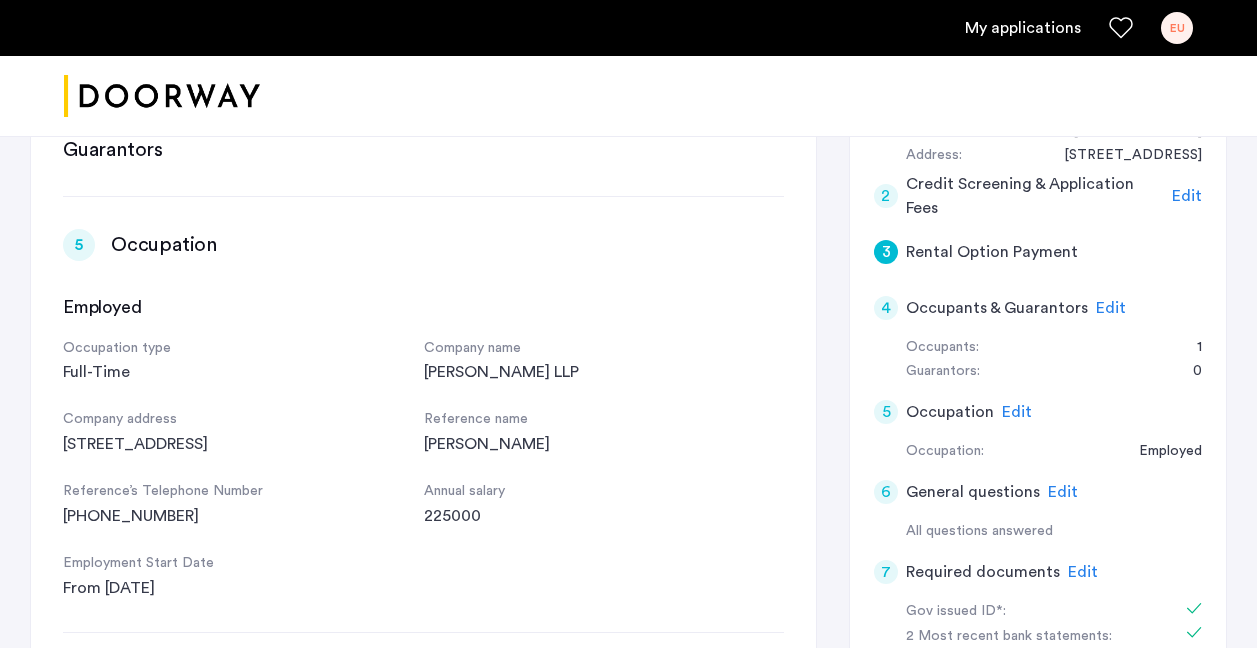 scroll, scrollTop: 1137, scrollLeft: 0, axis: vertical 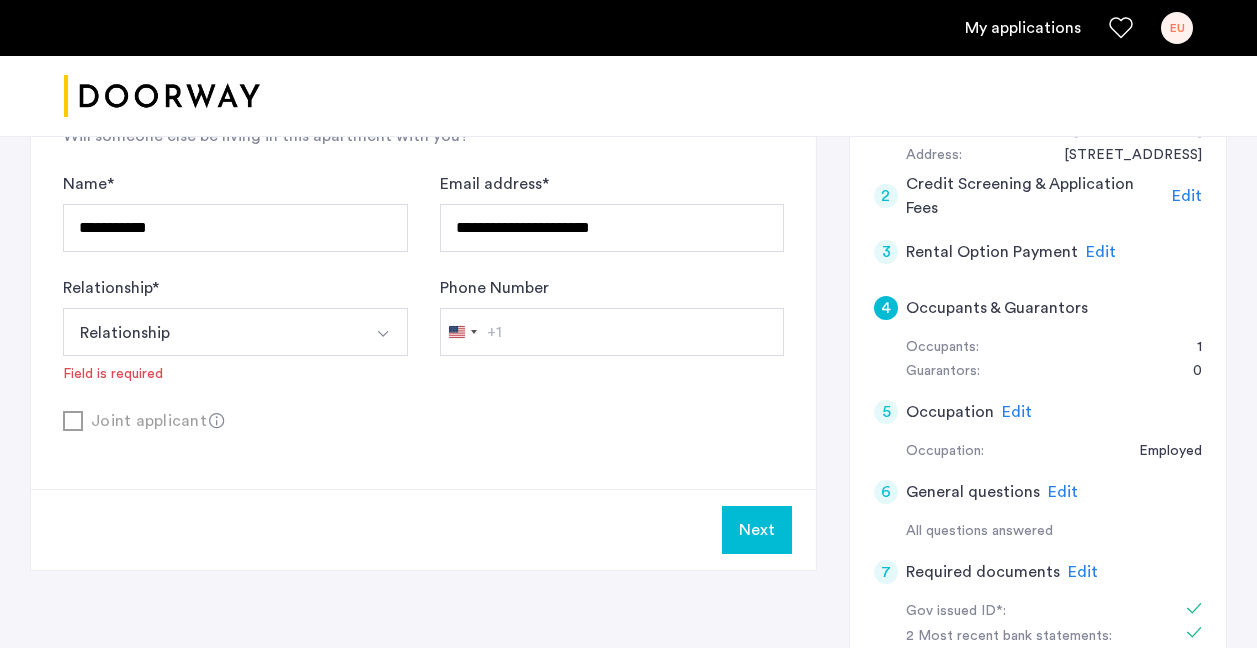 click on "Relationship" at bounding box center [212, 332] 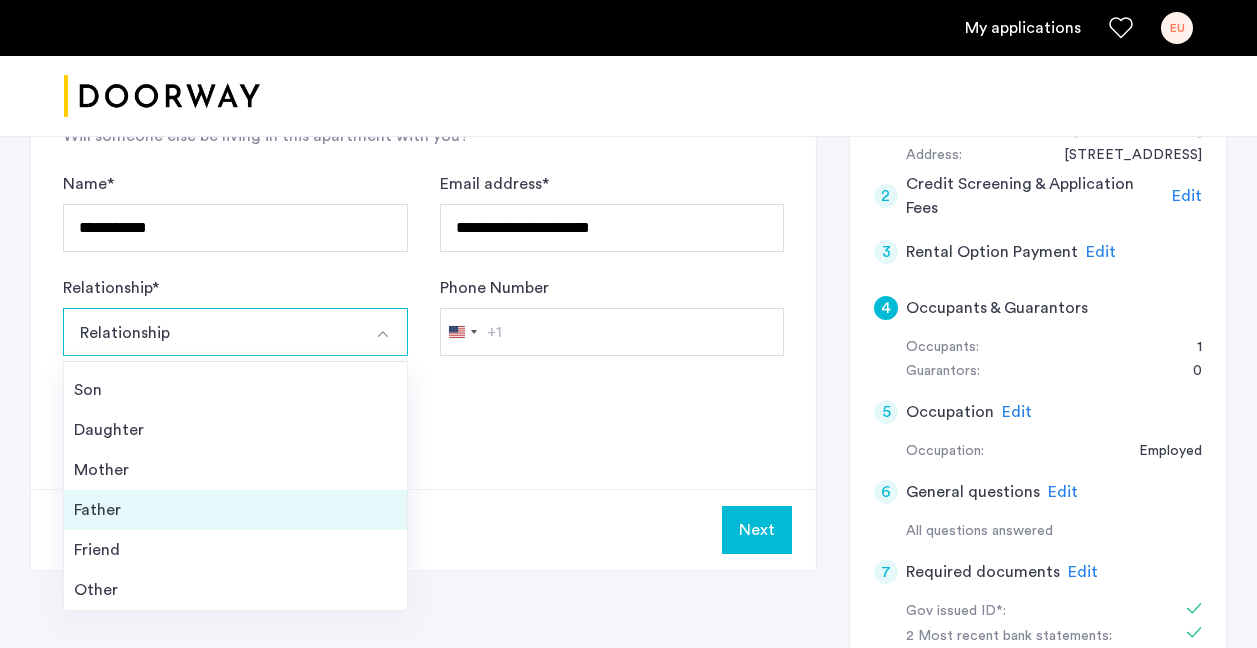 scroll, scrollTop: 0, scrollLeft: 0, axis: both 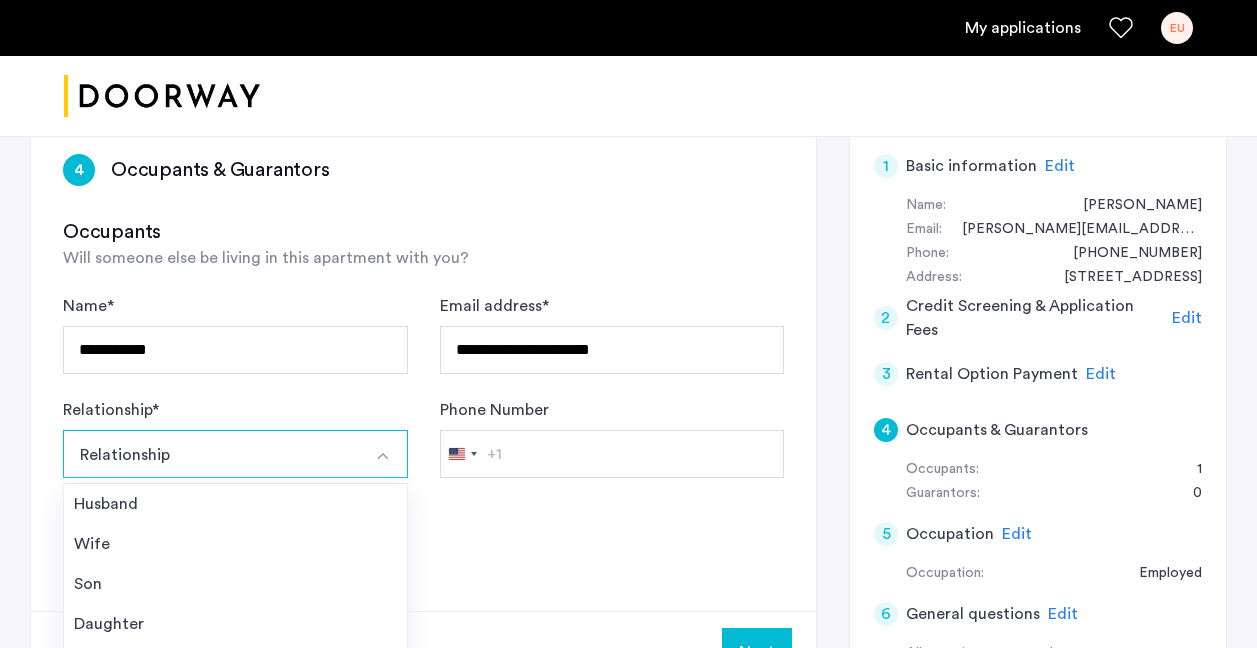 click on "Will someone else be living in this apartment with you?" 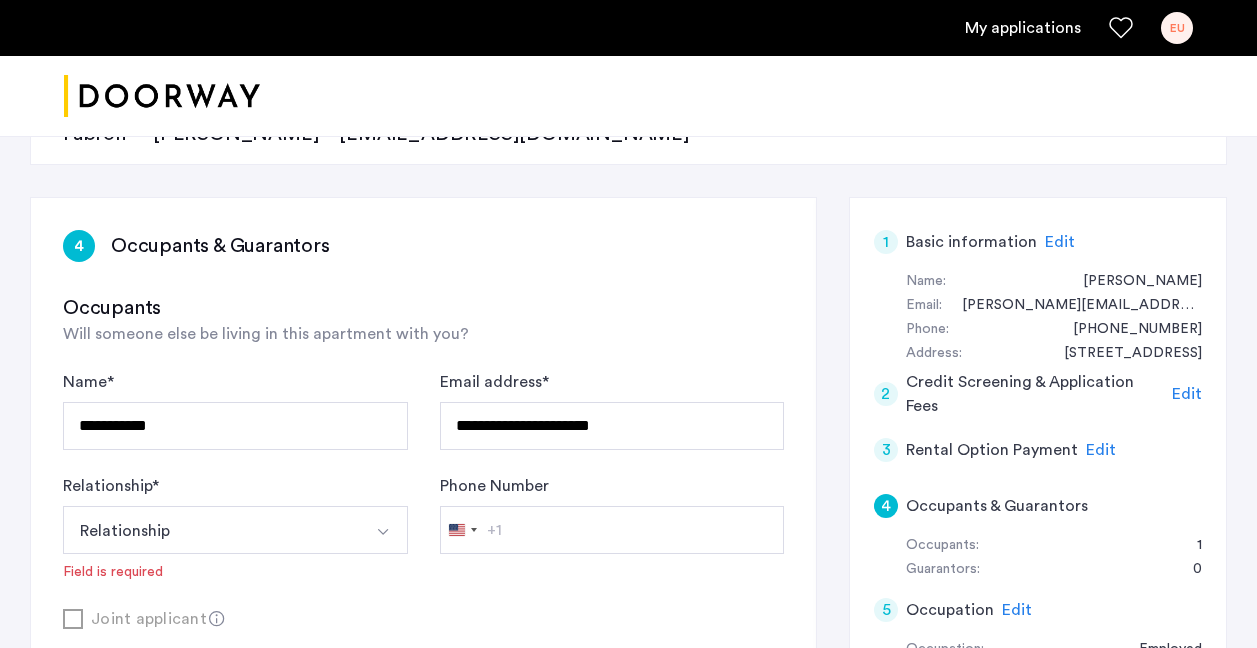 scroll, scrollTop: 338, scrollLeft: 0, axis: vertical 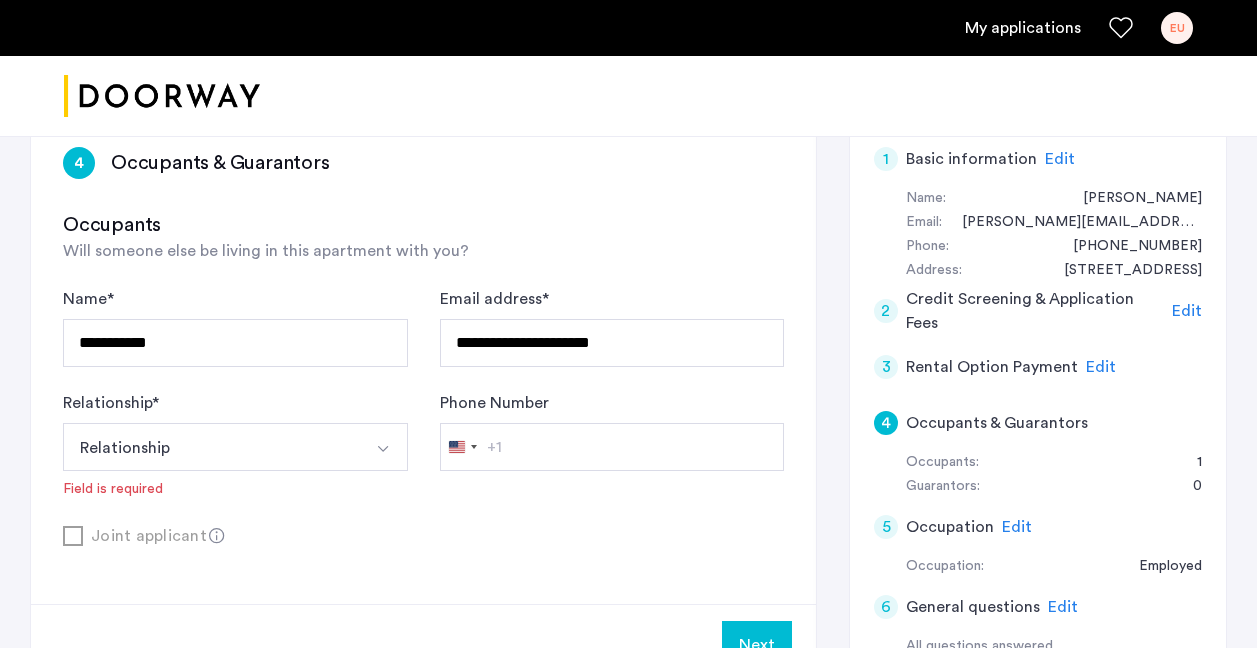 click on "Joint applicant" 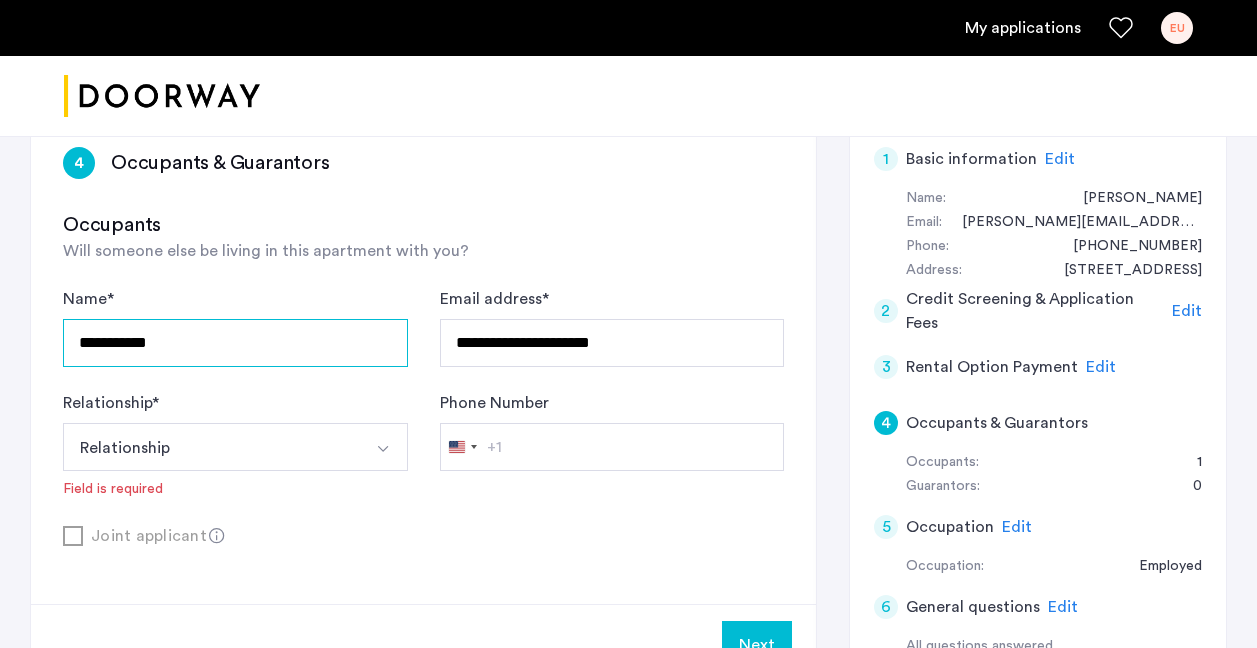 drag, startPoint x: 245, startPoint y: 332, endPoint x: 15, endPoint y: 355, distance: 231.14714 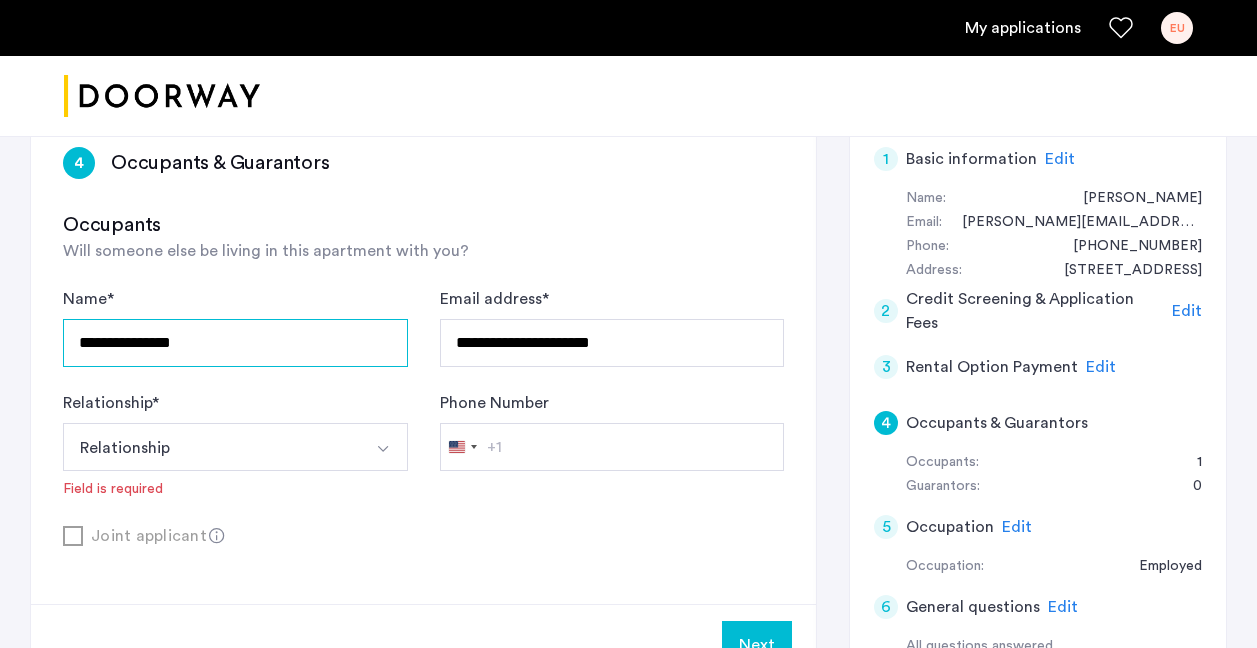 type on "**********" 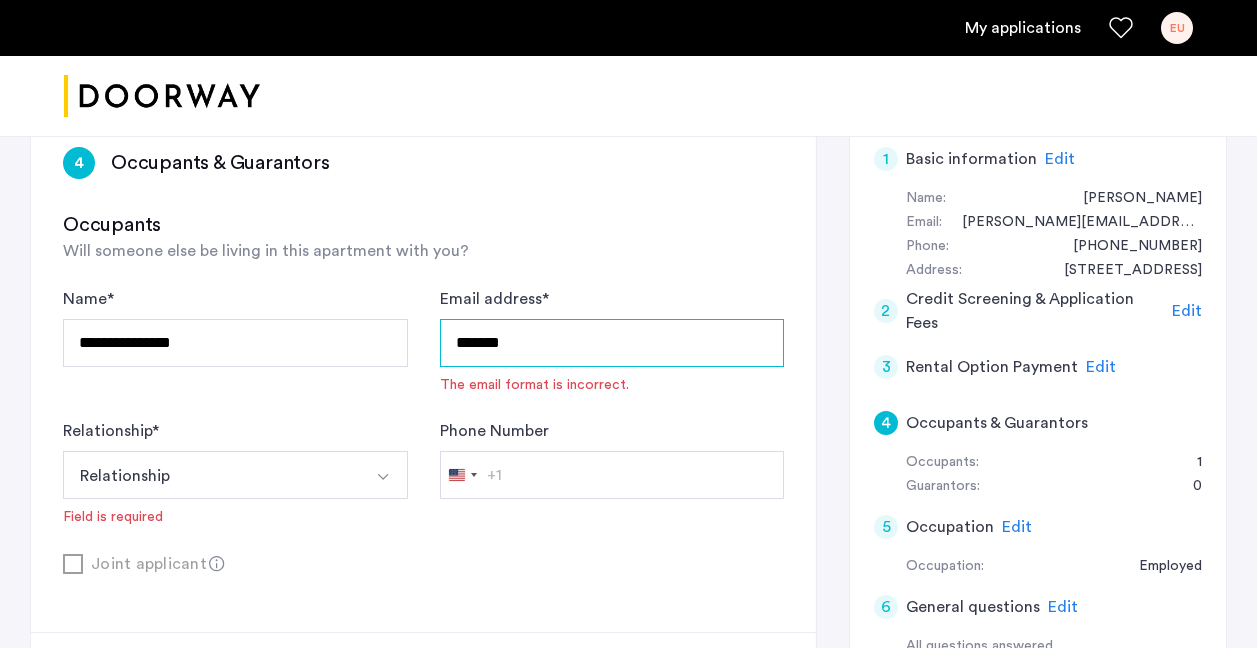 type on "**********" 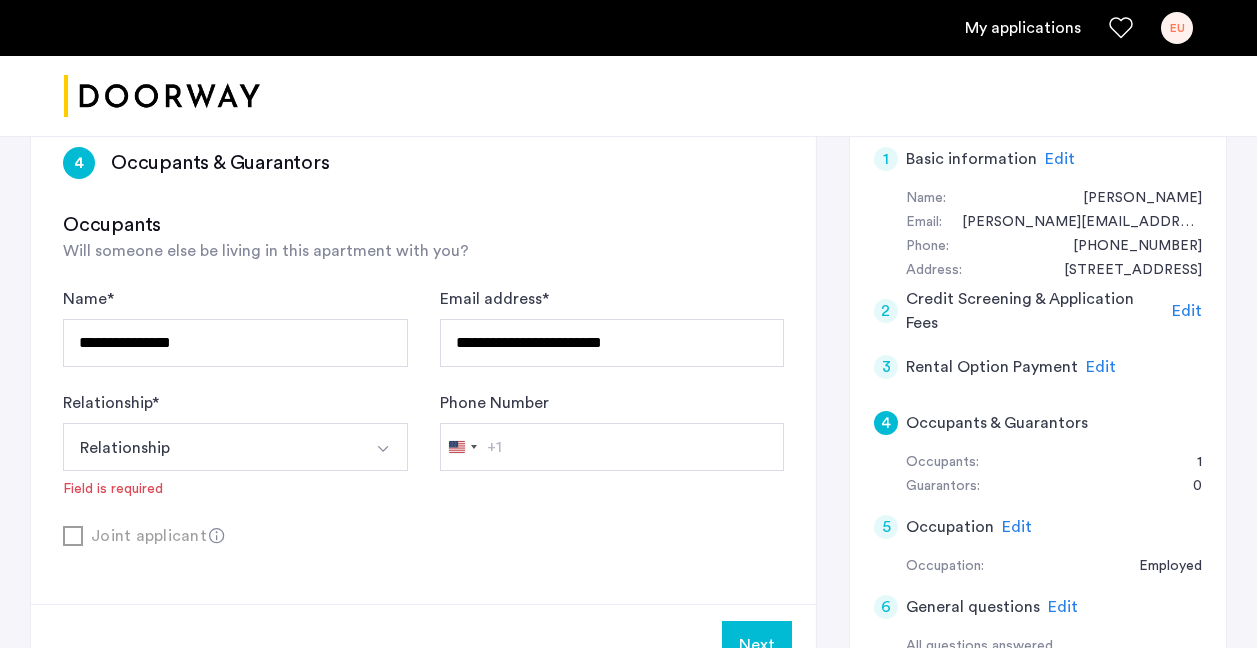 type 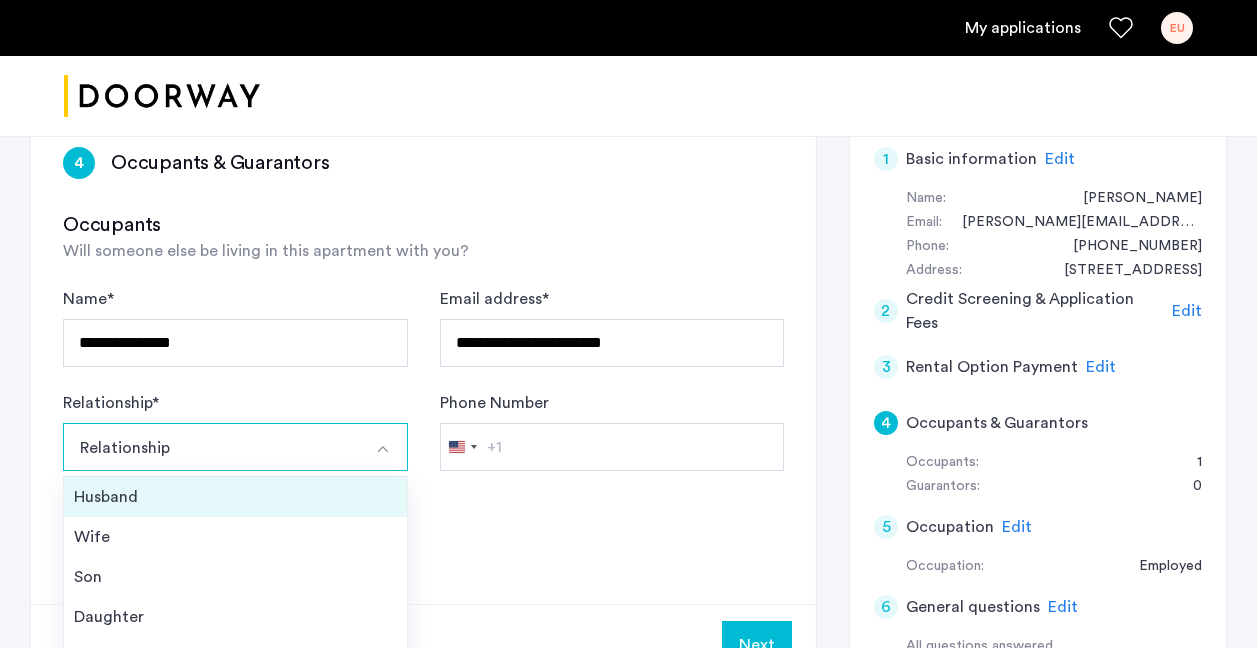 scroll, scrollTop: 72, scrollLeft: 0, axis: vertical 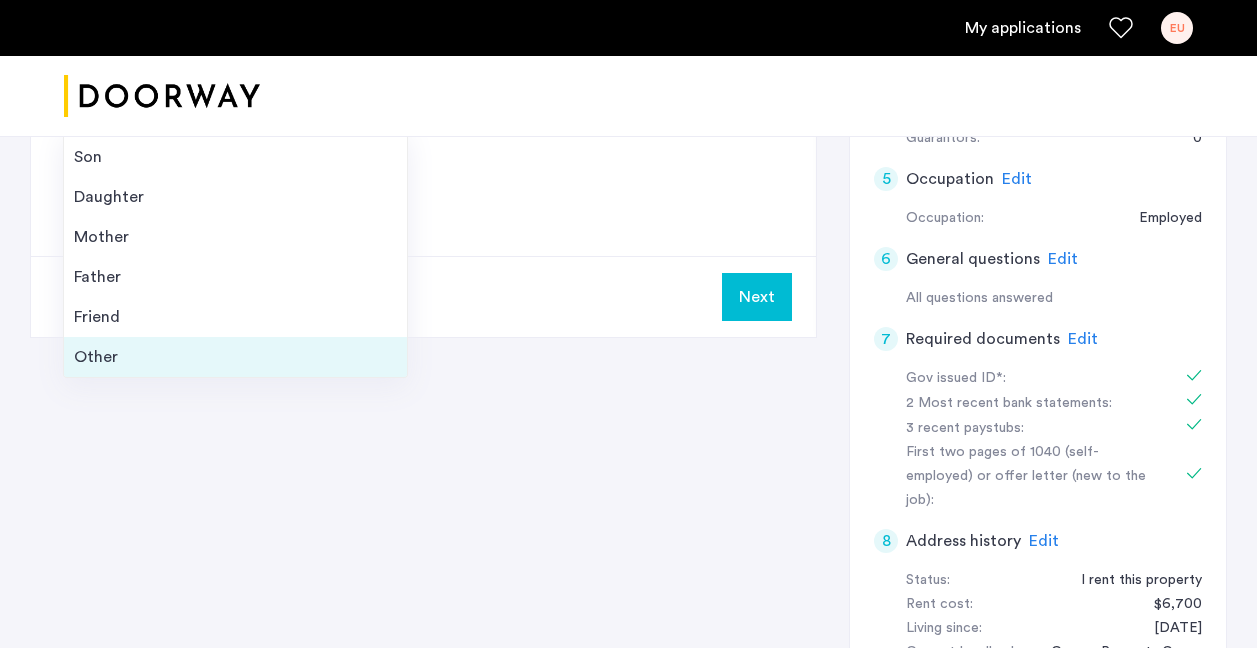 click on "Other" at bounding box center [235, 357] 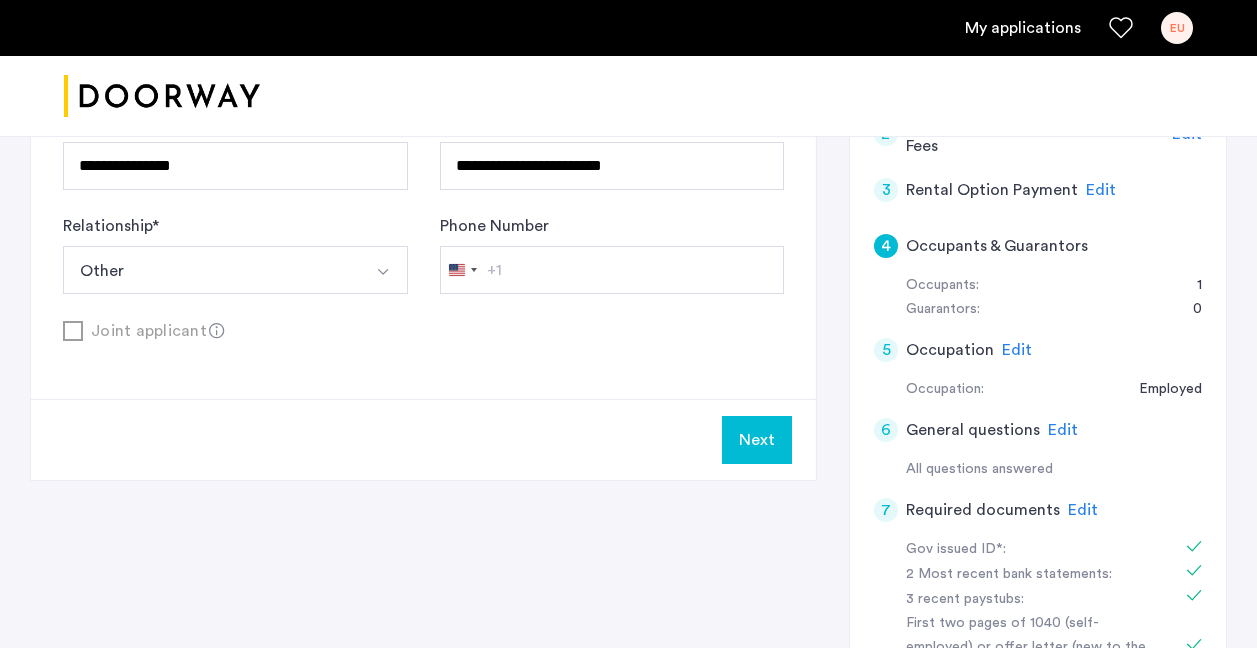 scroll, scrollTop: 514, scrollLeft: 0, axis: vertical 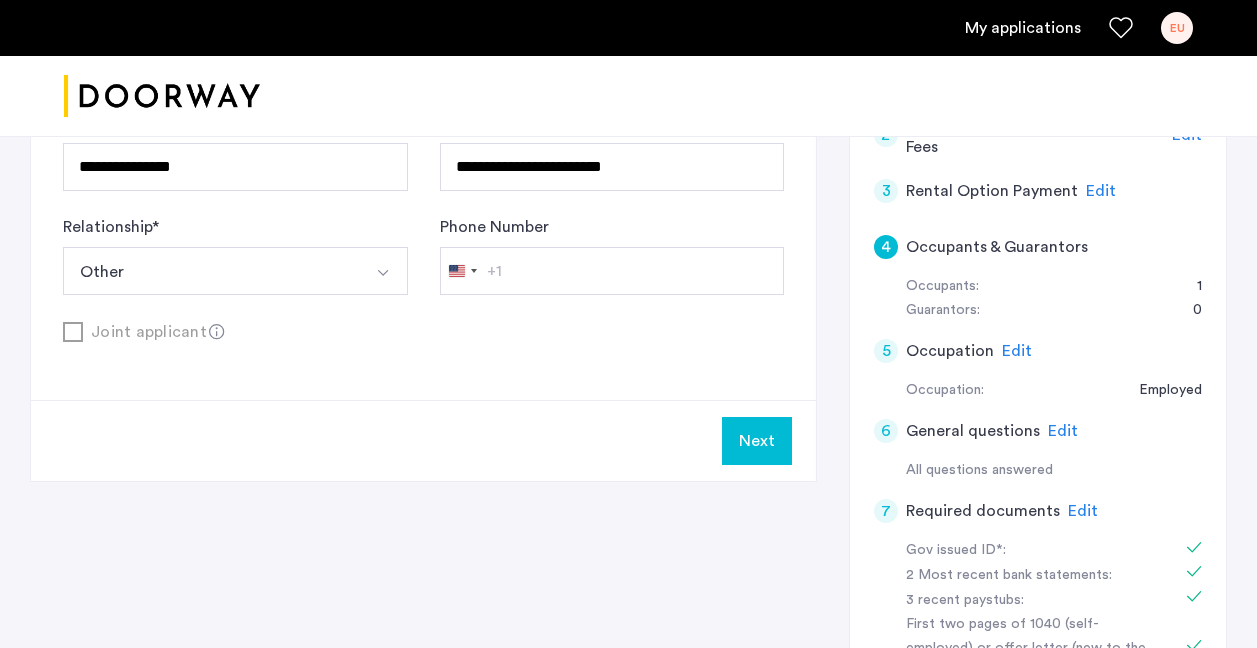 click on "Other" at bounding box center (212, 271) 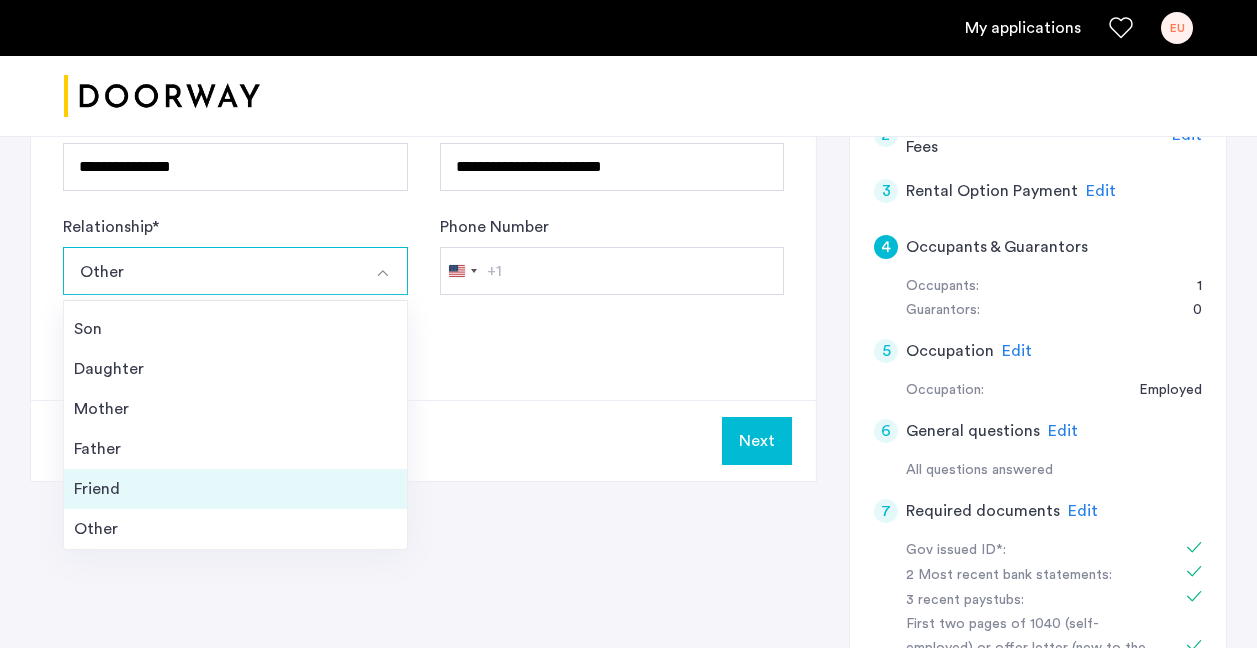 click on "Friend" at bounding box center [235, 489] 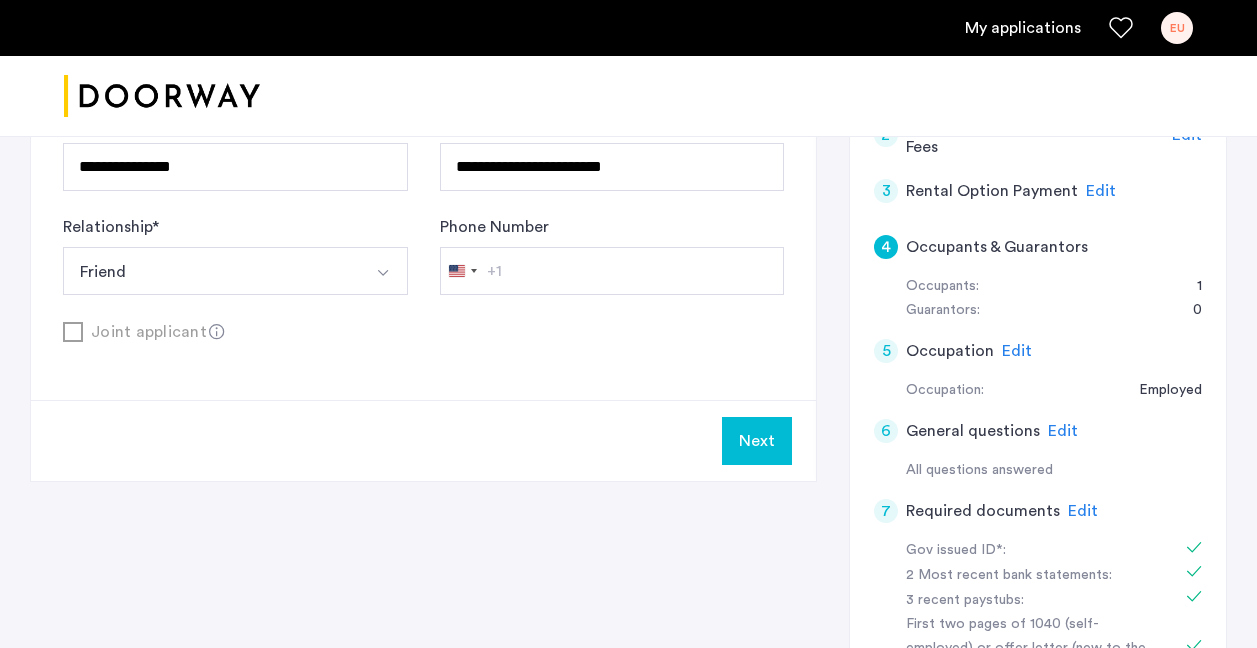 scroll, scrollTop: 415, scrollLeft: 0, axis: vertical 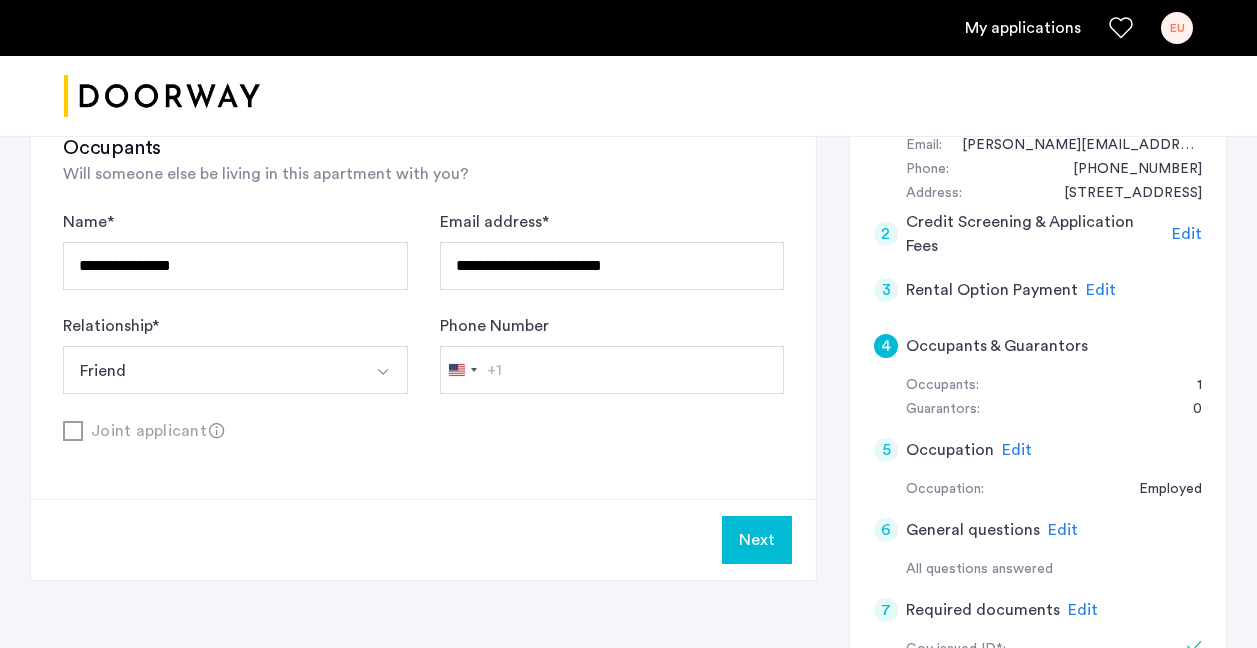 click on "Next" 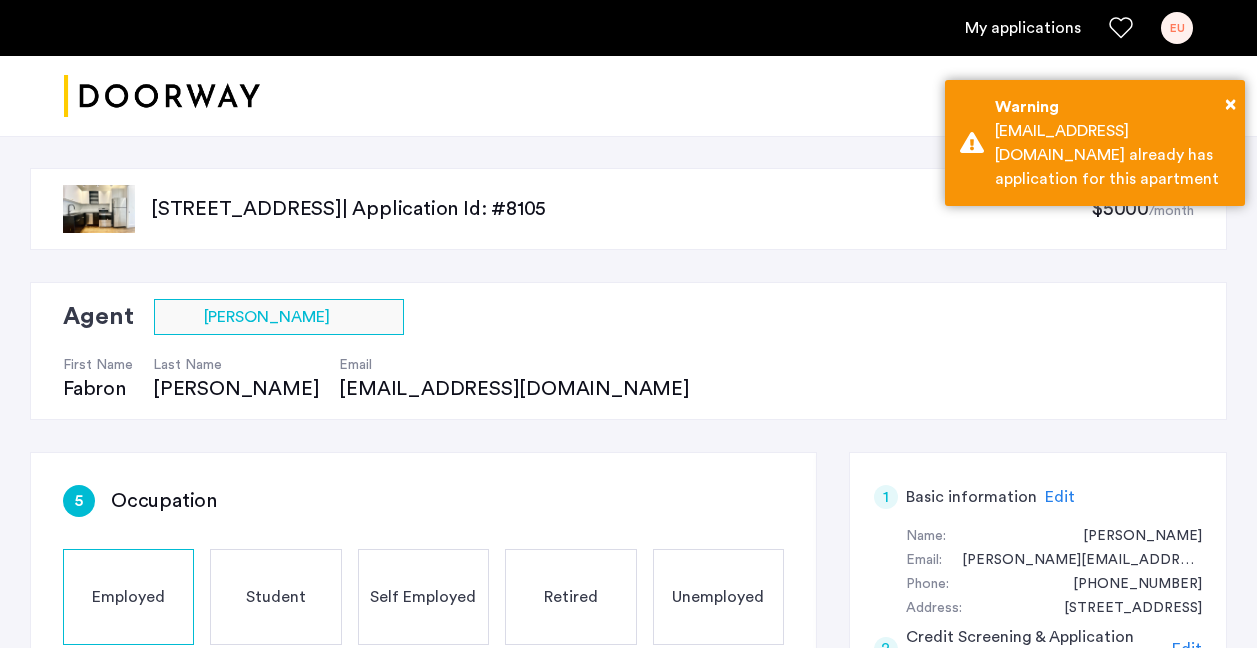 scroll, scrollTop: 848, scrollLeft: 0, axis: vertical 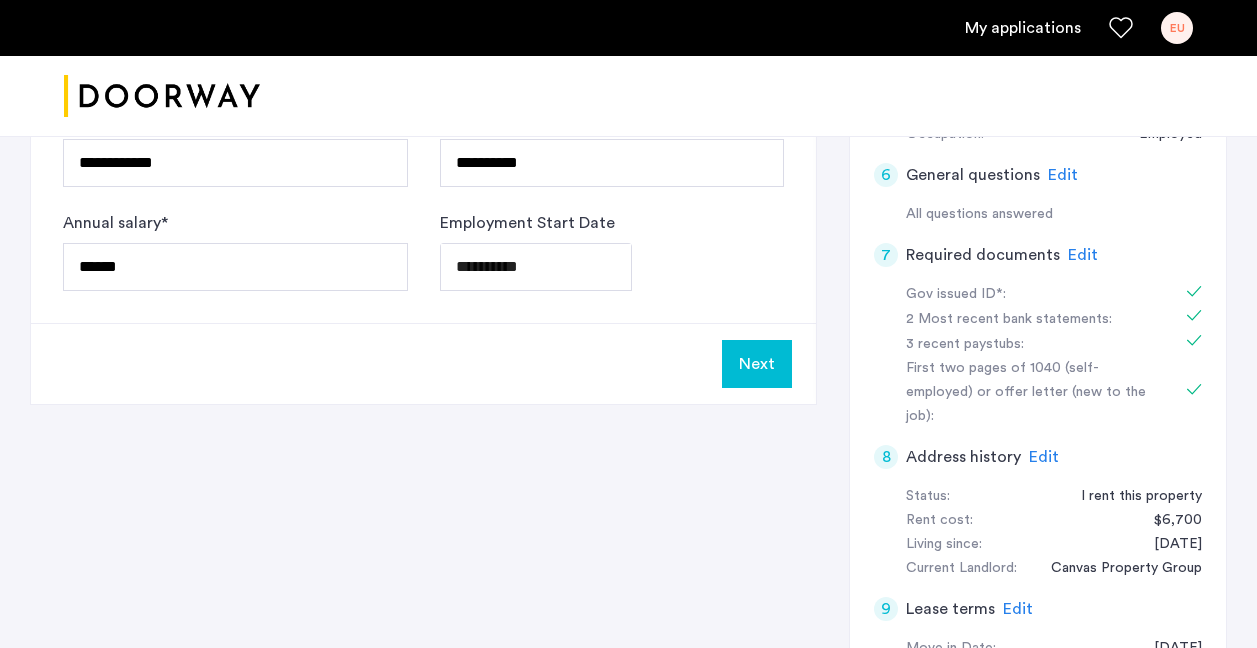 click on "Next" 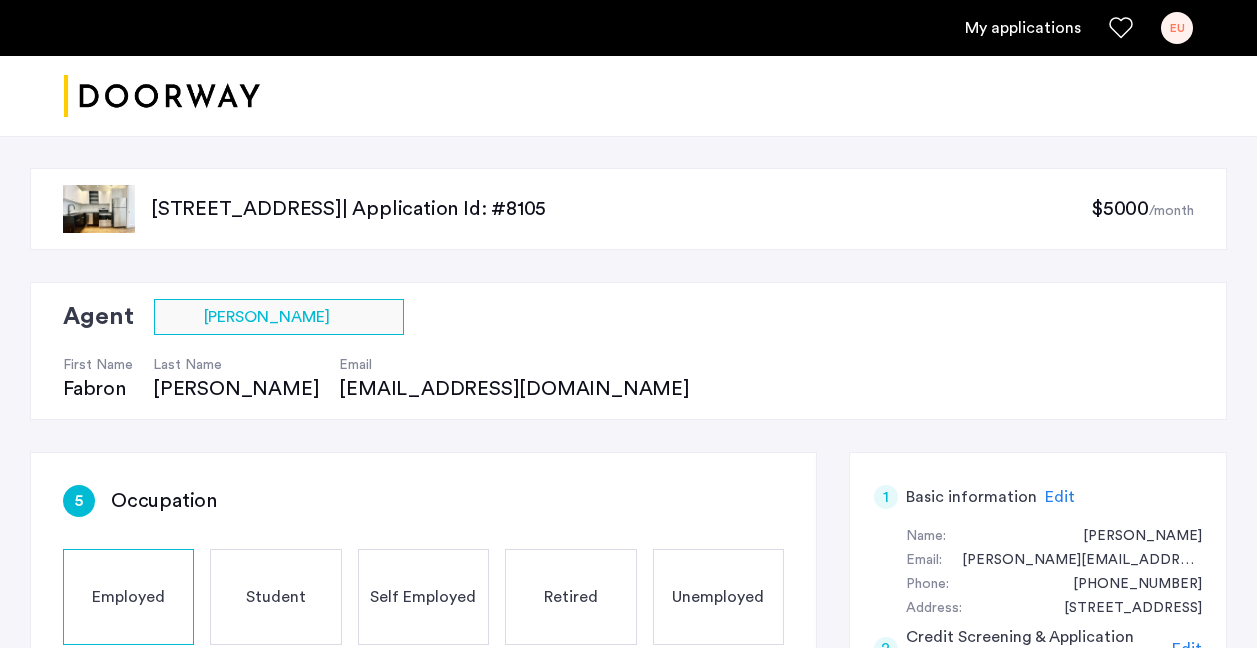 scroll, scrollTop: 1137, scrollLeft: 0, axis: vertical 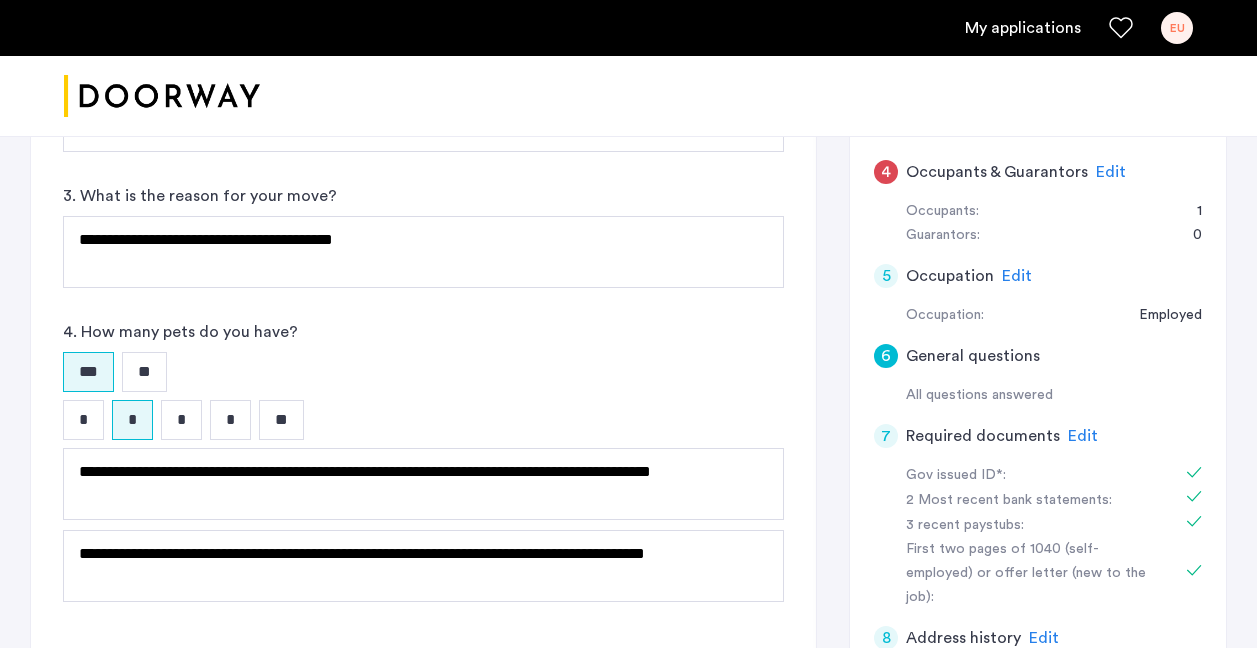 click on "Occupants & Guarantors" 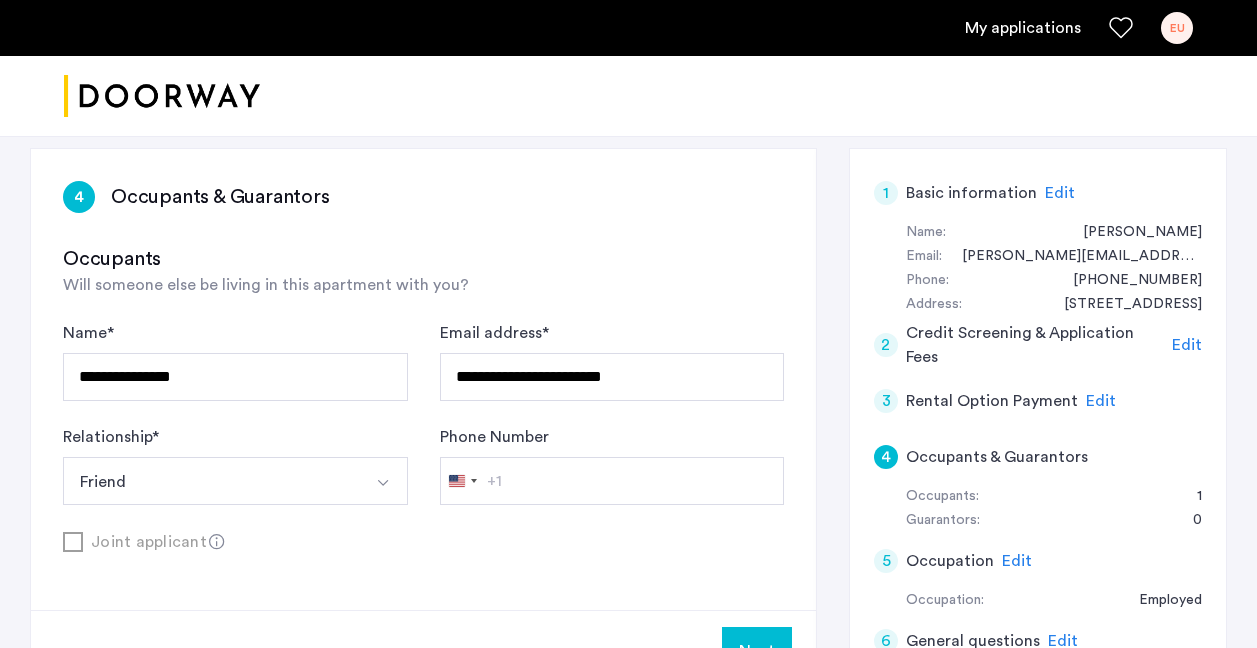 scroll, scrollTop: 287, scrollLeft: 0, axis: vertical 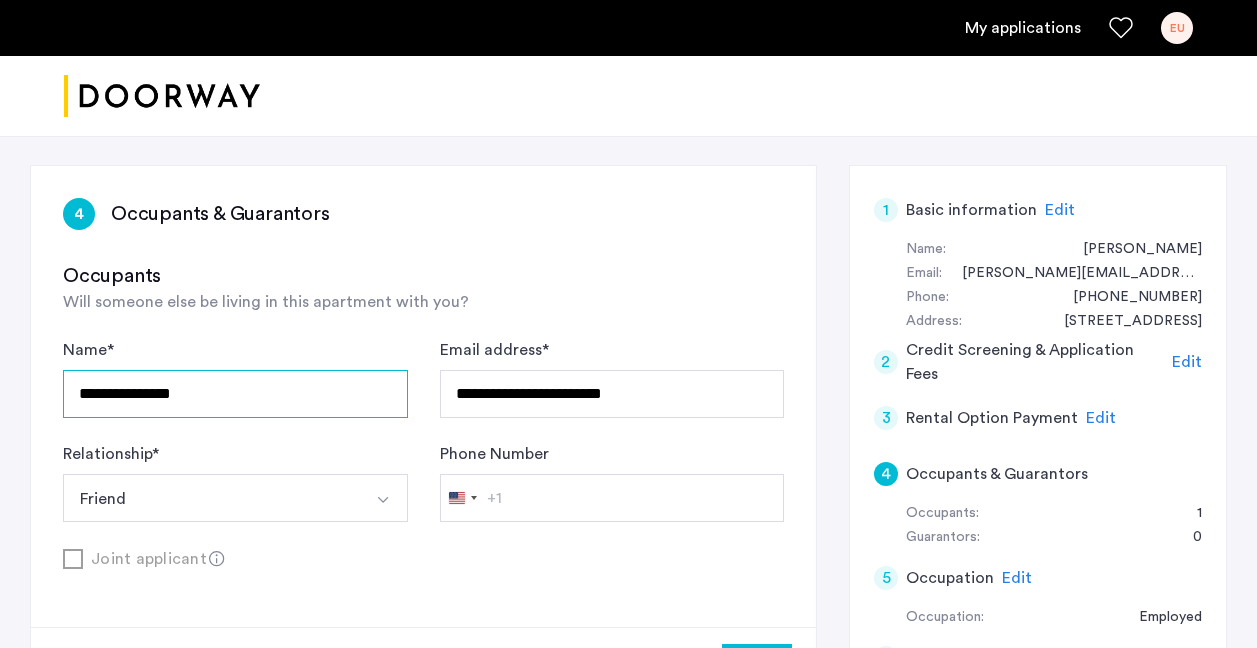 click on "**********" at bounding box center (235, 394) 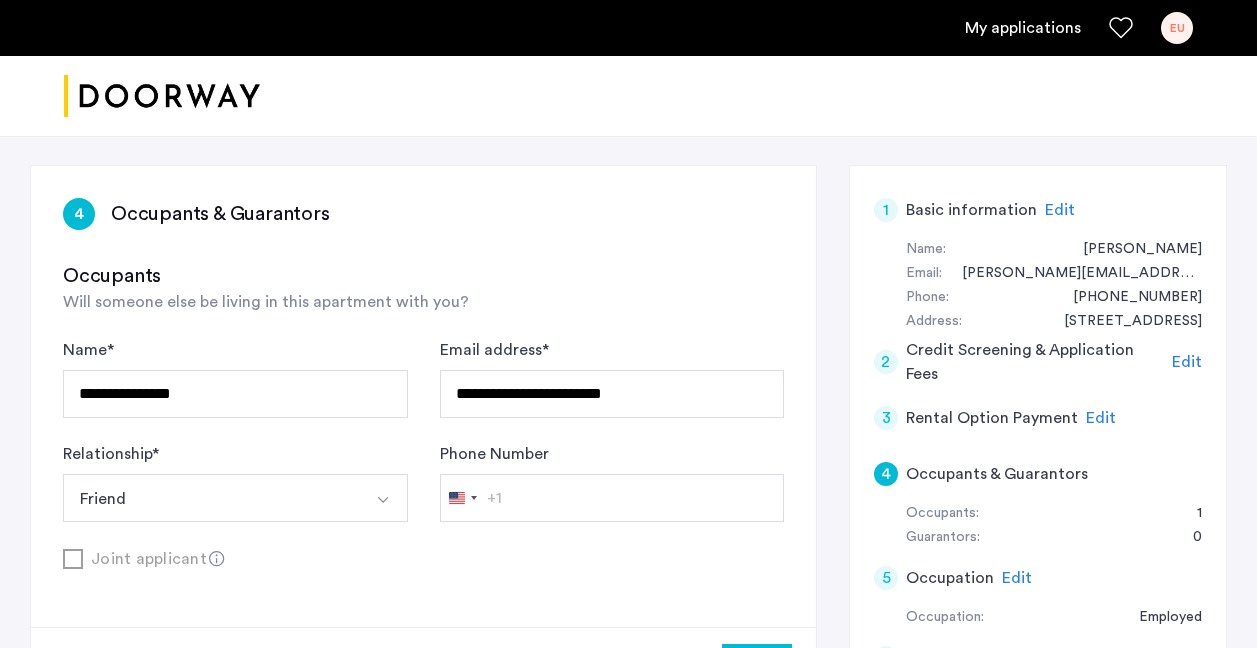 type 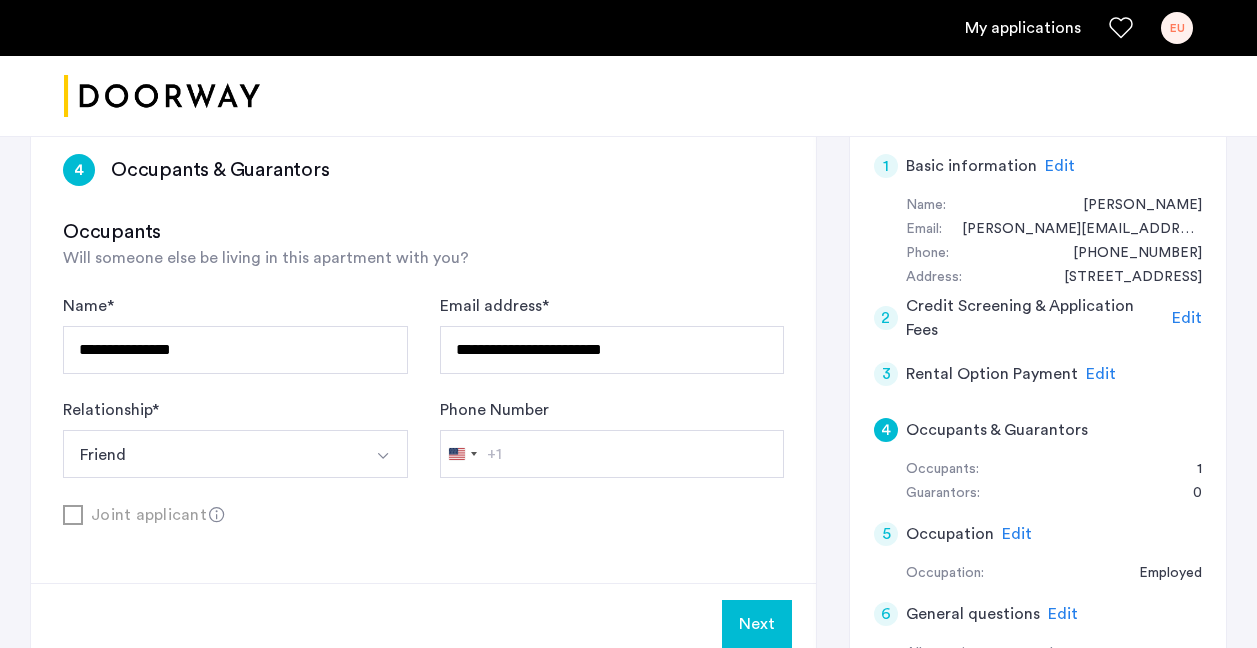 type 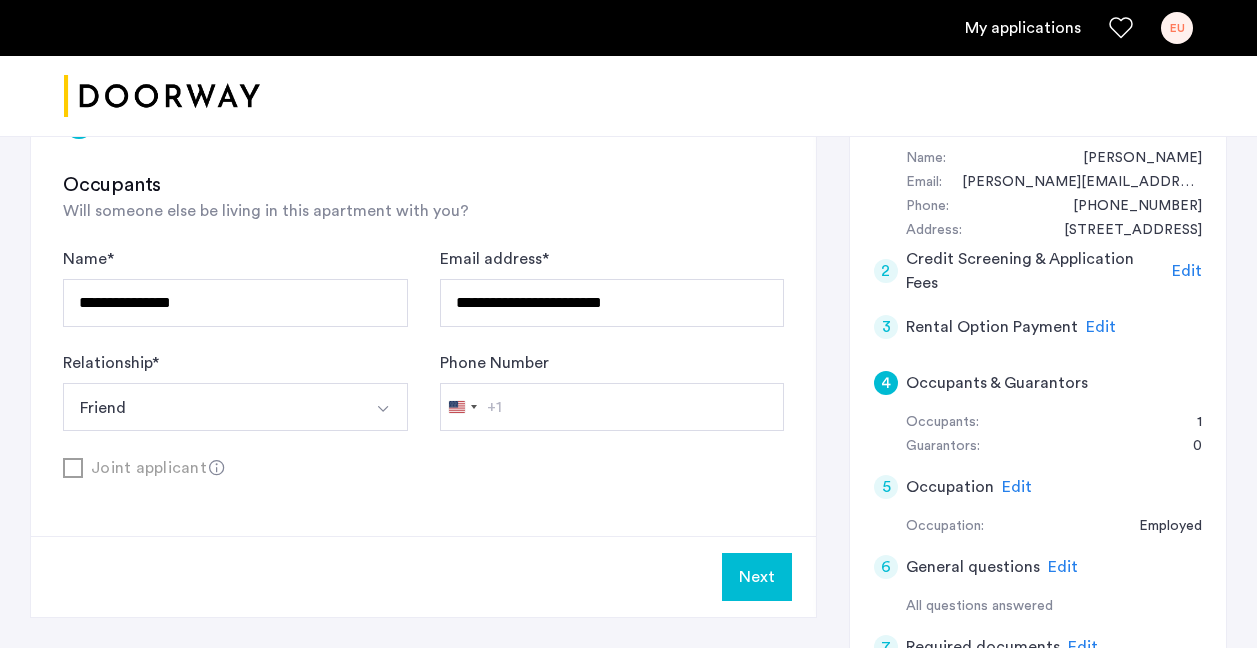 scroll, scrollTop: 487, scrollLeft: 0, axis: vertical 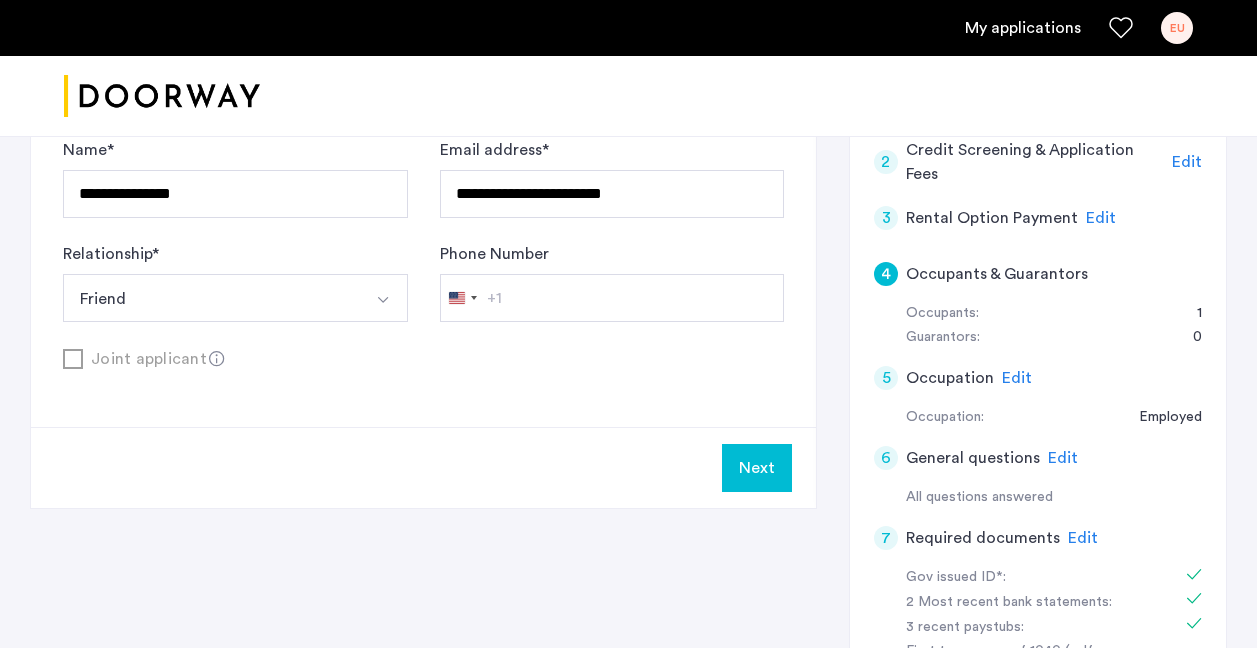 click on "Next" 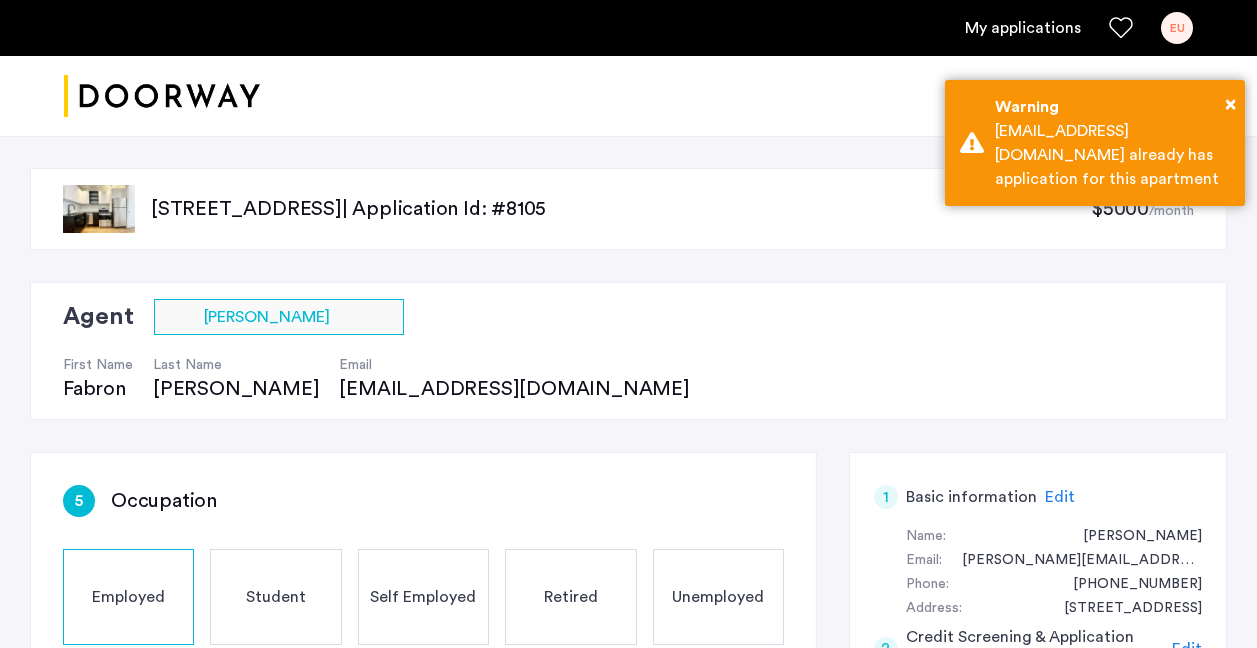 scroll, scrollTop: 848, scrollLeft: 0, axis: vertical 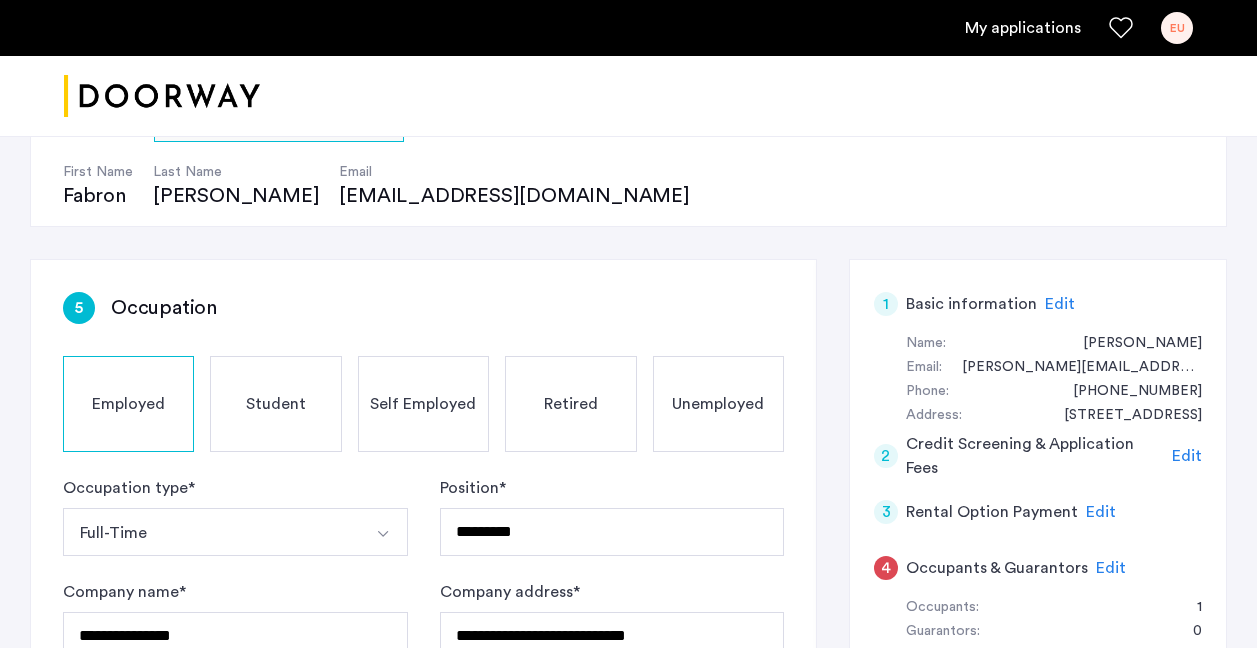 click on "Edit" 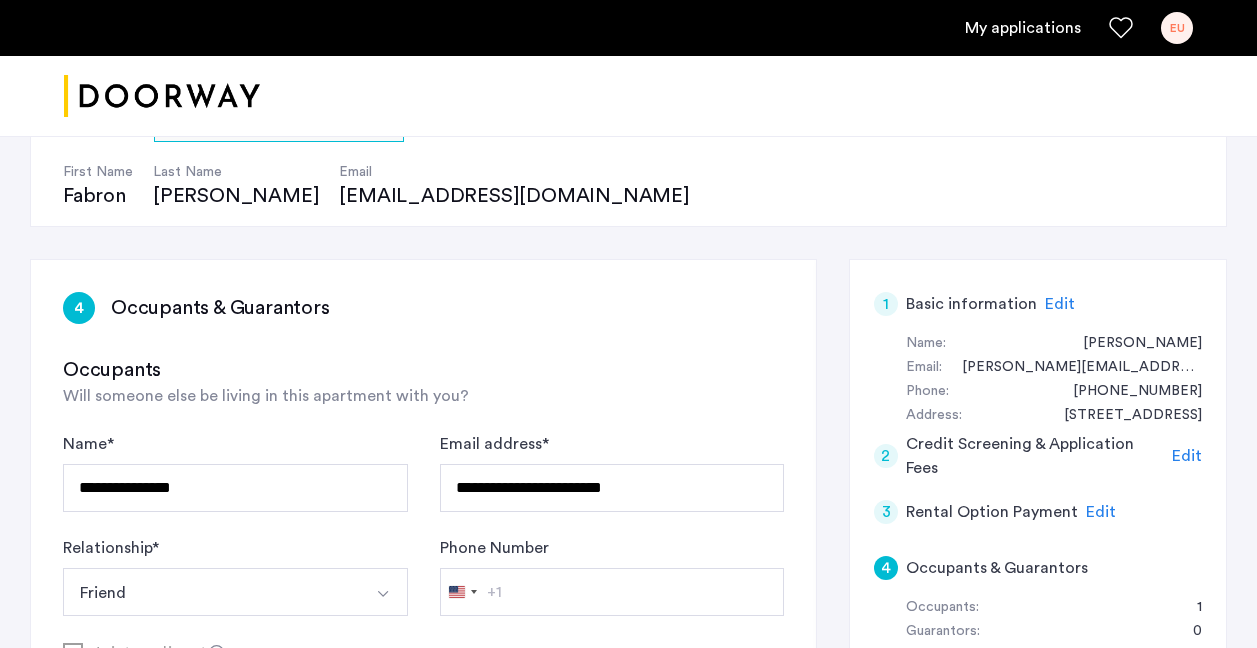 scroll, scrollTop: 246, scrollLeft: 0, axis: vertical 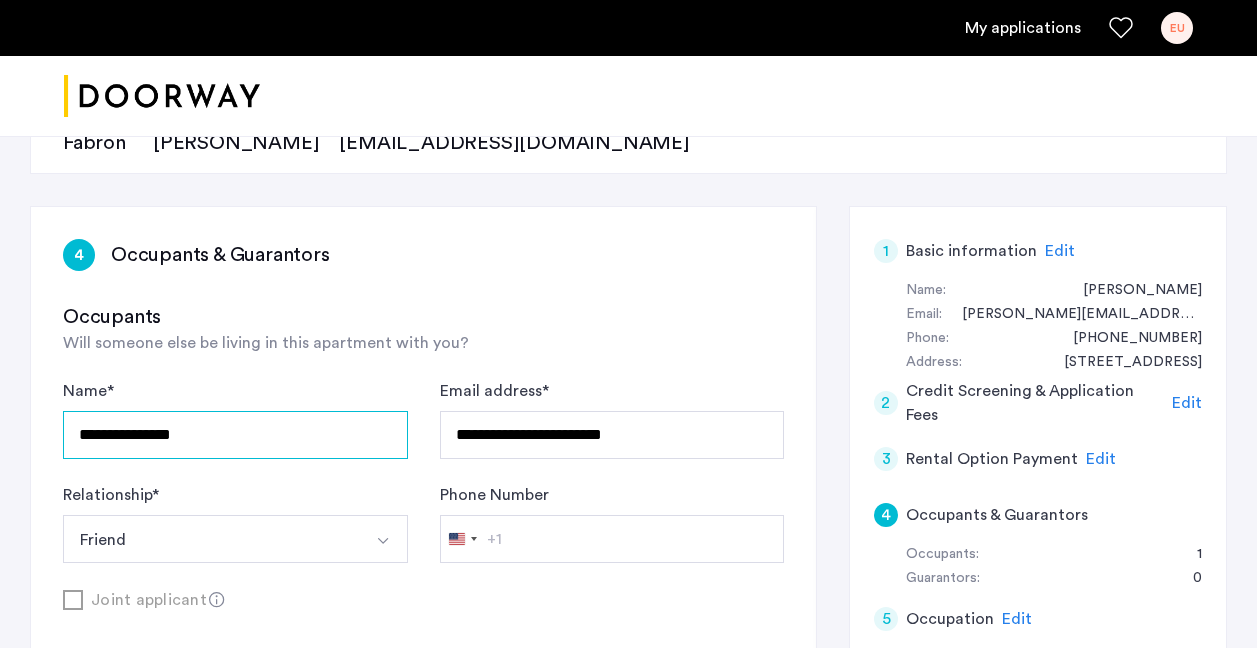 drag, startPoint x: 334, startPoint y: 414, endPoint x: -4, endPoint y: 419, distance: 338.037 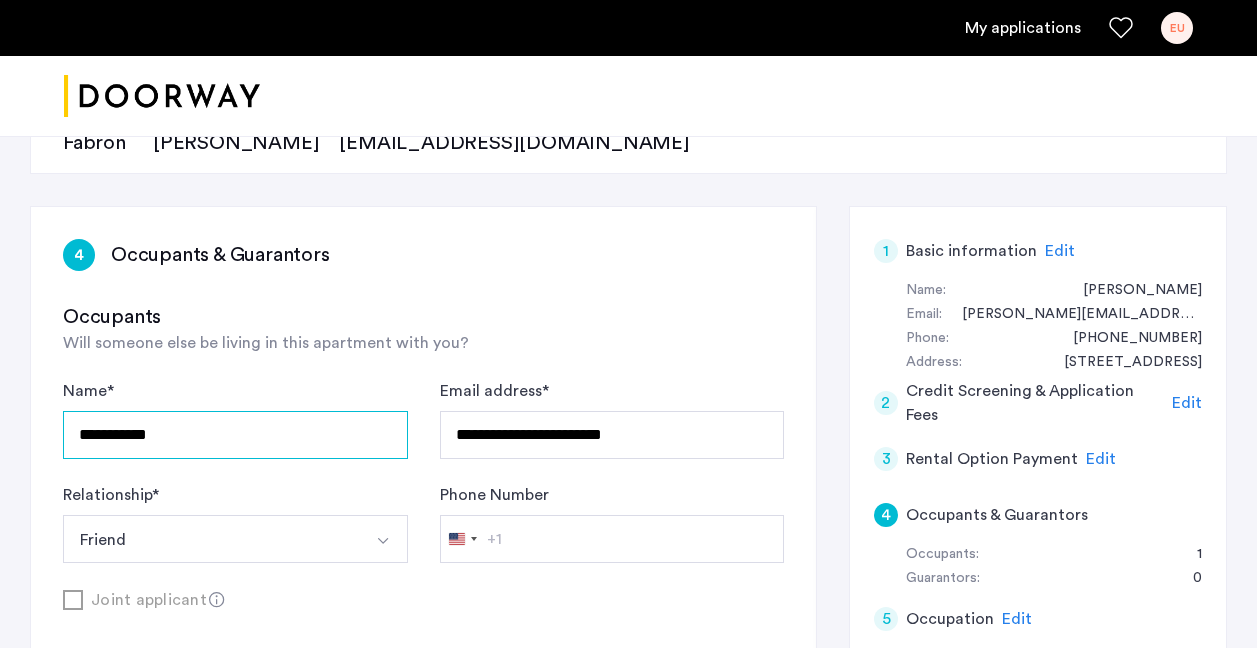 type on "**********" 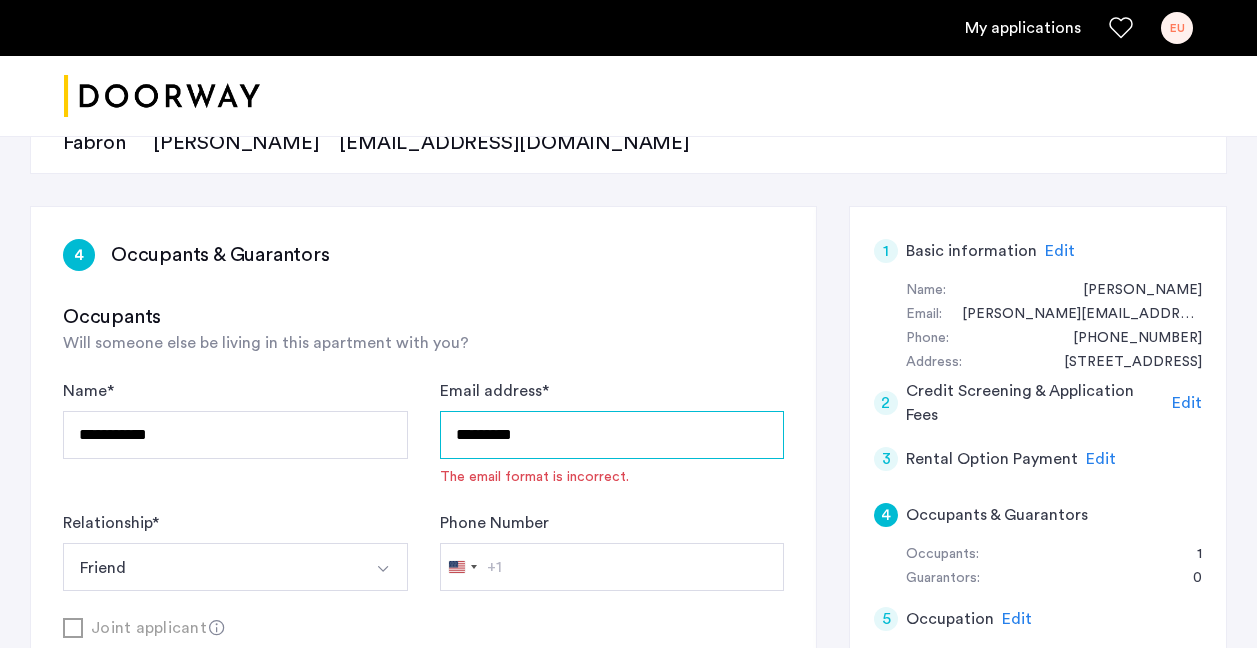 type on "**********" 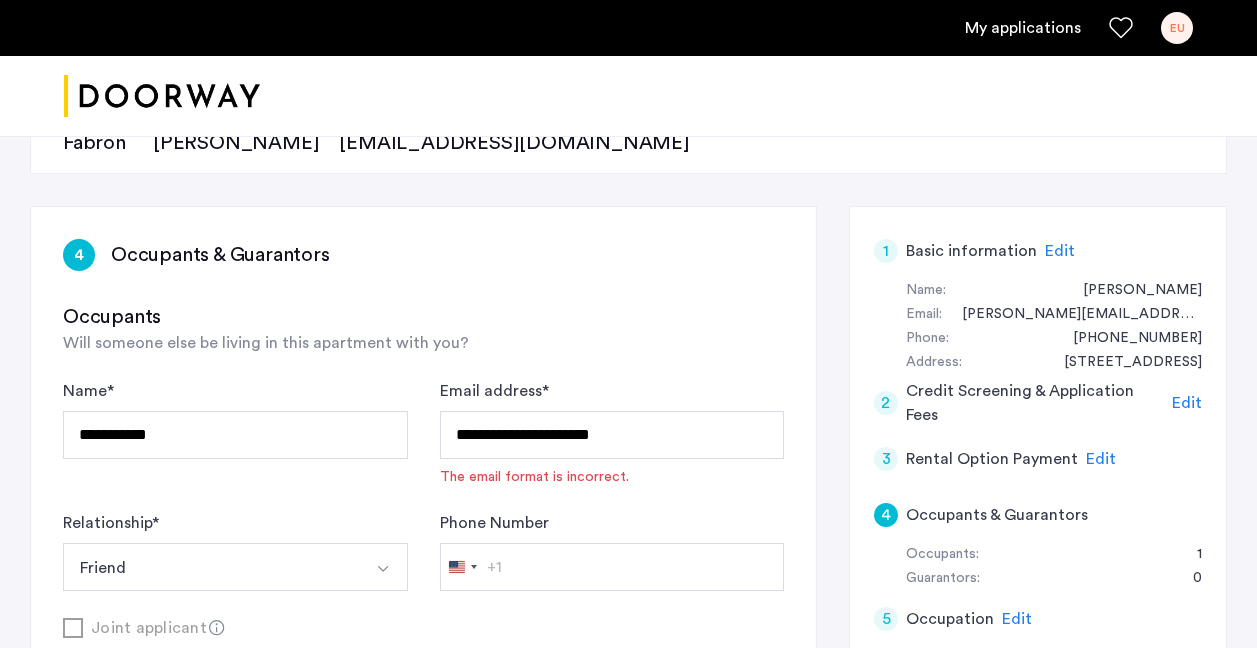 type 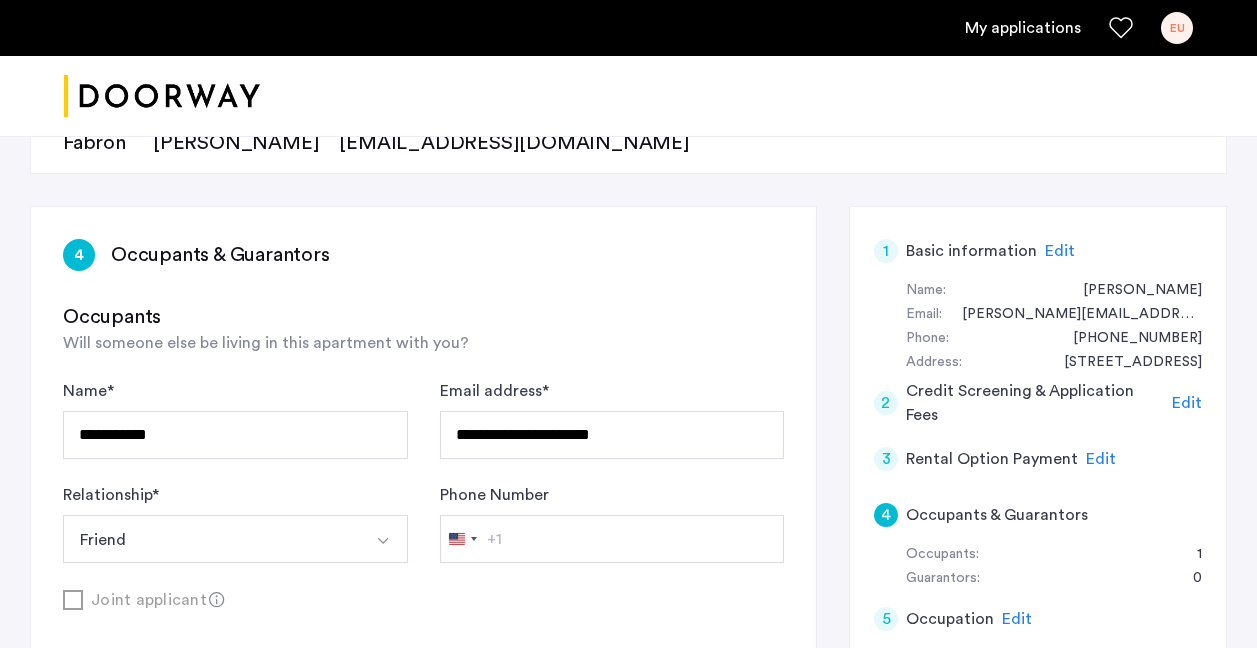 click on "Relationship  * ****** Friend Husband Wife Son Daughter Mother Father Friend Other" 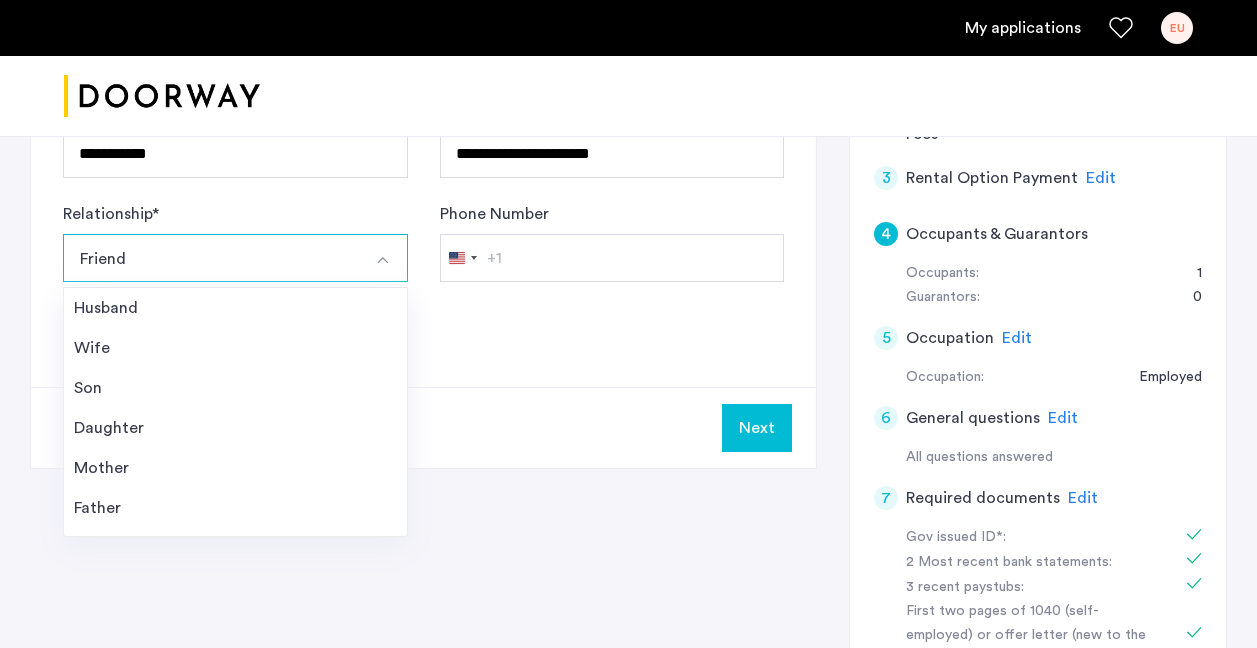 scroll, scrollTop: 528, scrollLeft: 0, axis: vertical 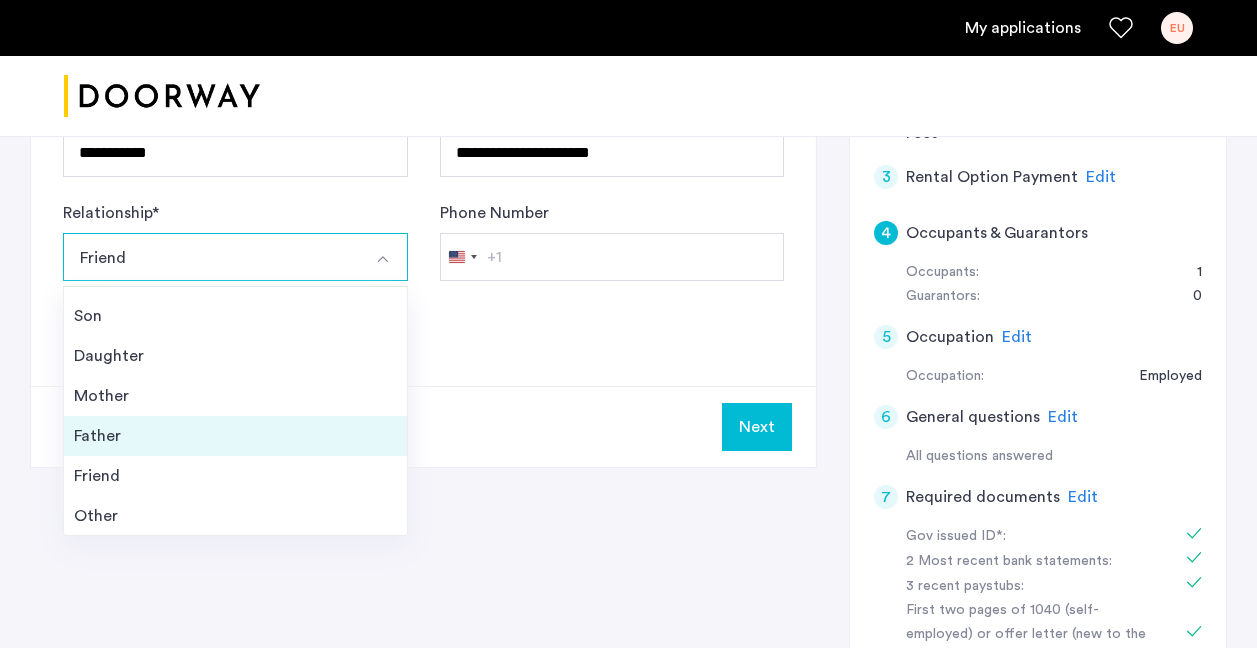 click on "Other" at bounding box center (235, 516) 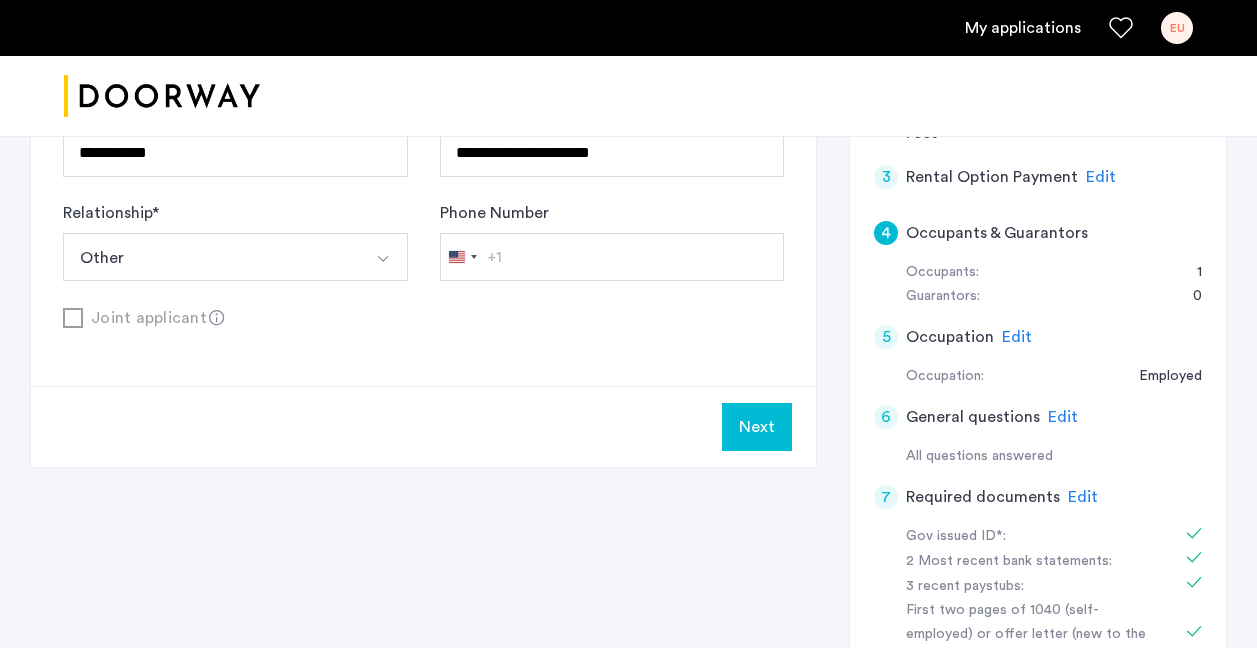 scroll, scrollTop: 416, scrollLeft: 0, axis: vertical 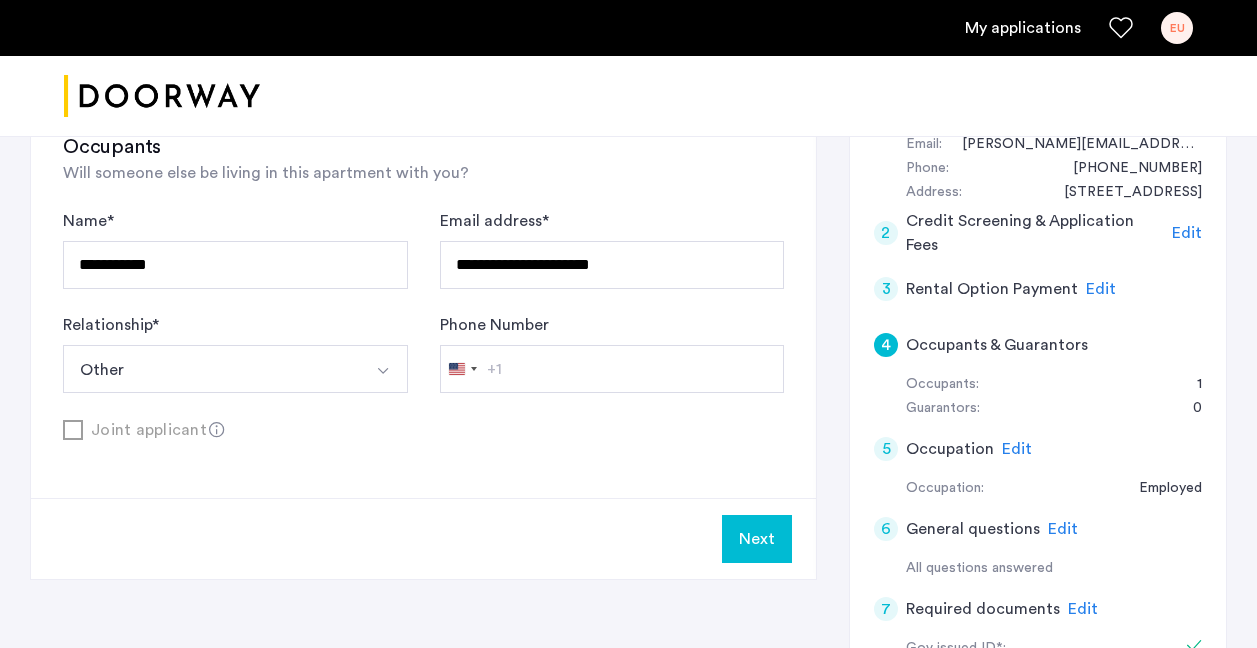 click on "Next" 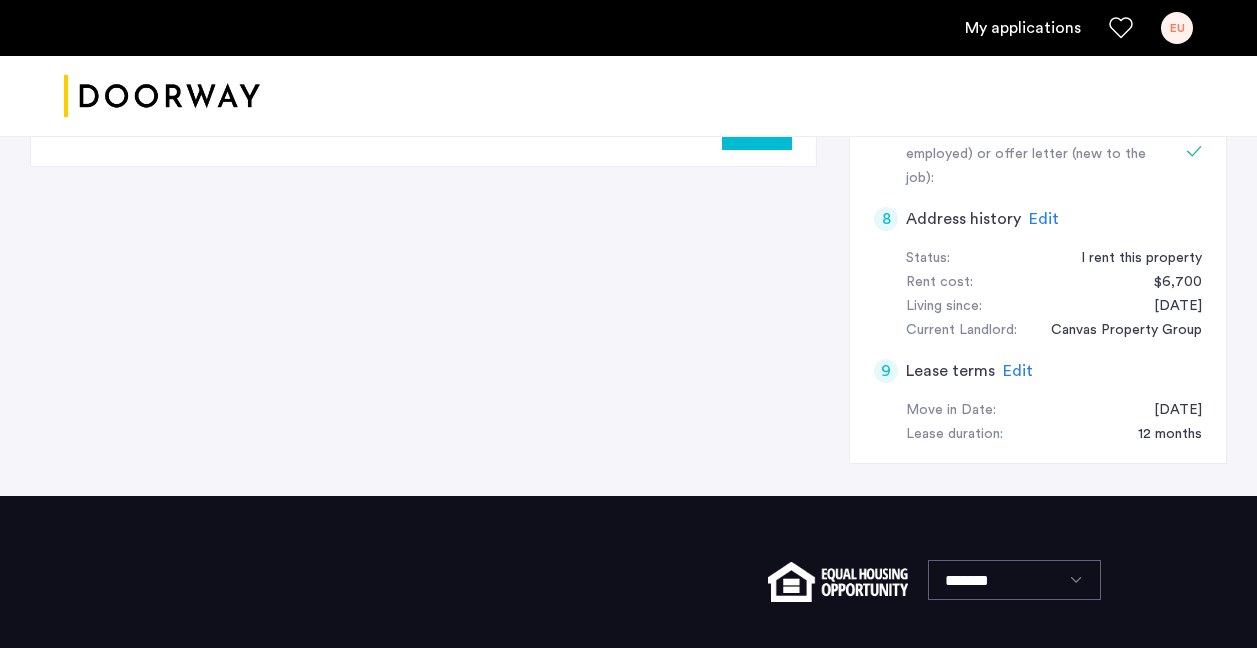 scroll, scrollTop: 1006, scrollLeft: 0, axis: vertical 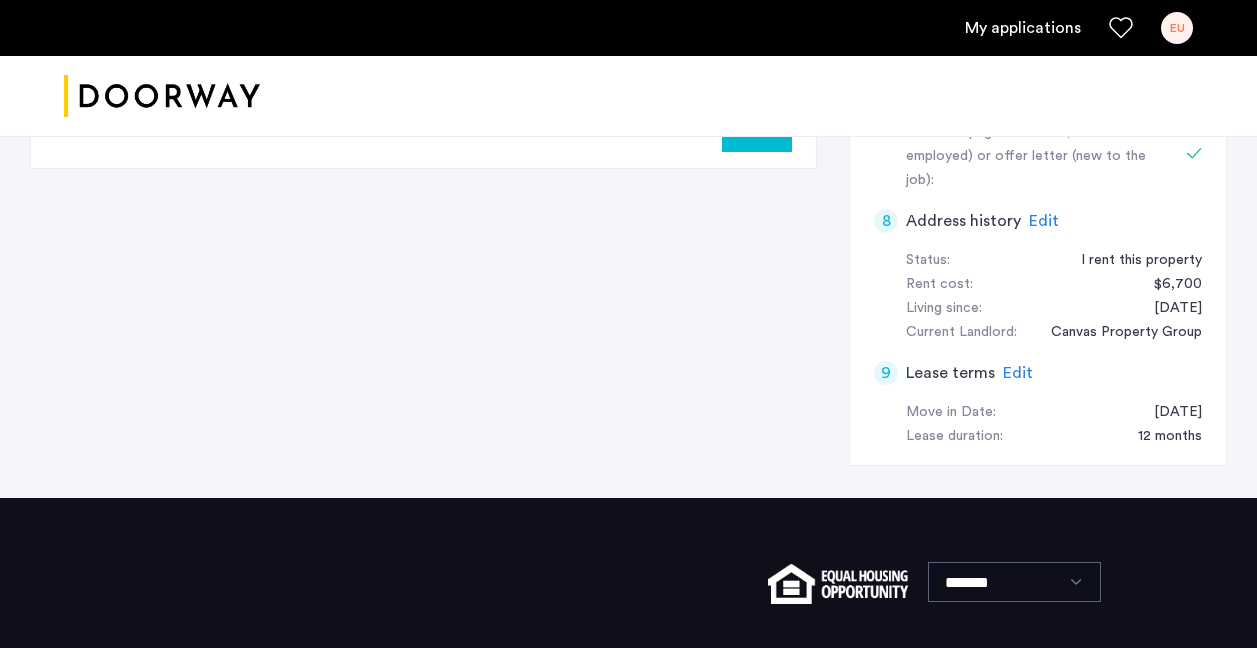 click on "Next" 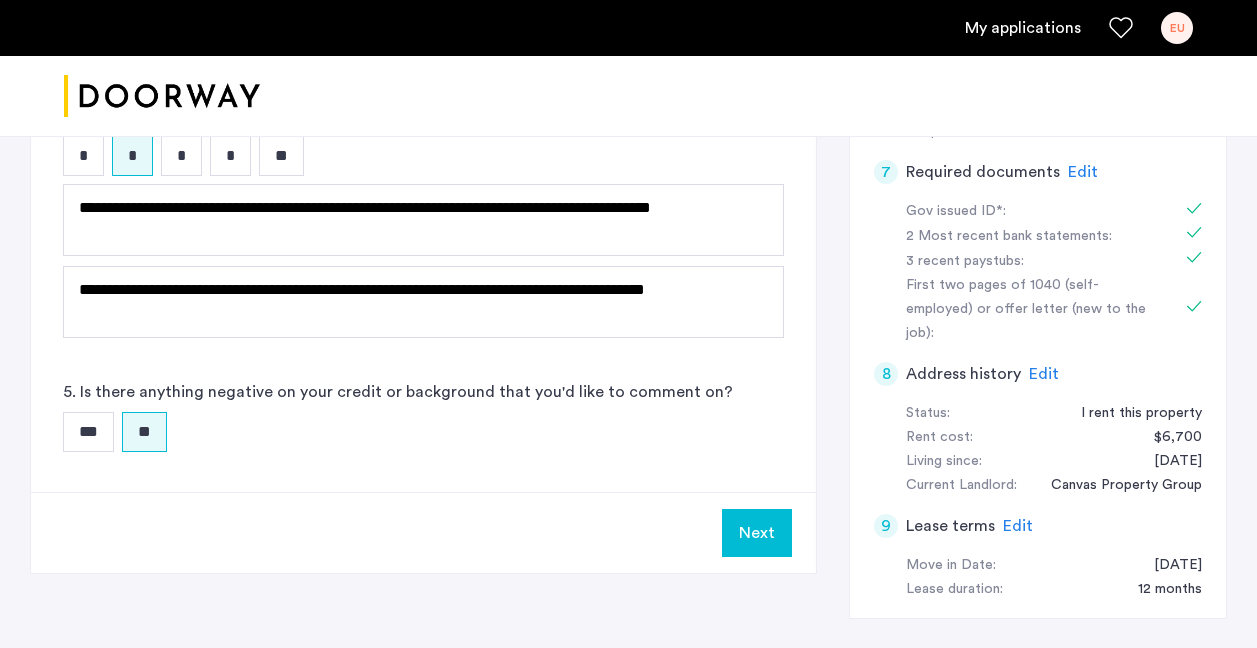 scroll, scrollTop: 863, scrollLeft: 0, axis: vertical 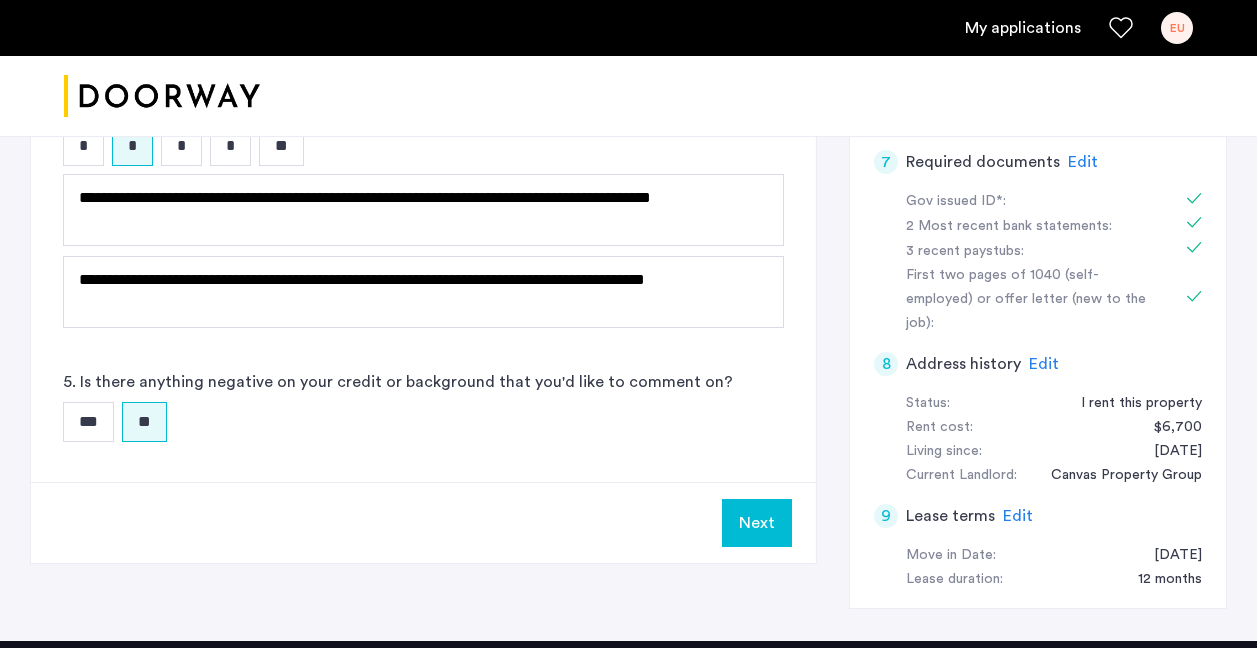 click on "Next" at bounding box center (757, 523) 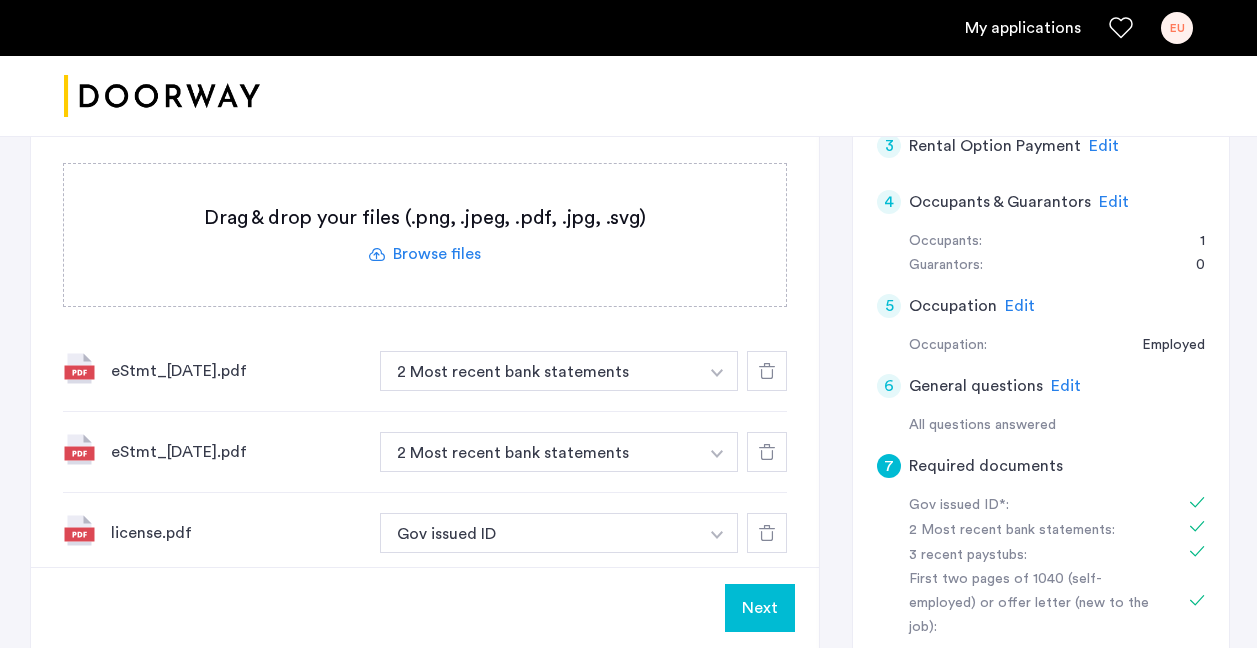 scroll, scrollTop: 641, scrollLeft: 0, axis: vertical 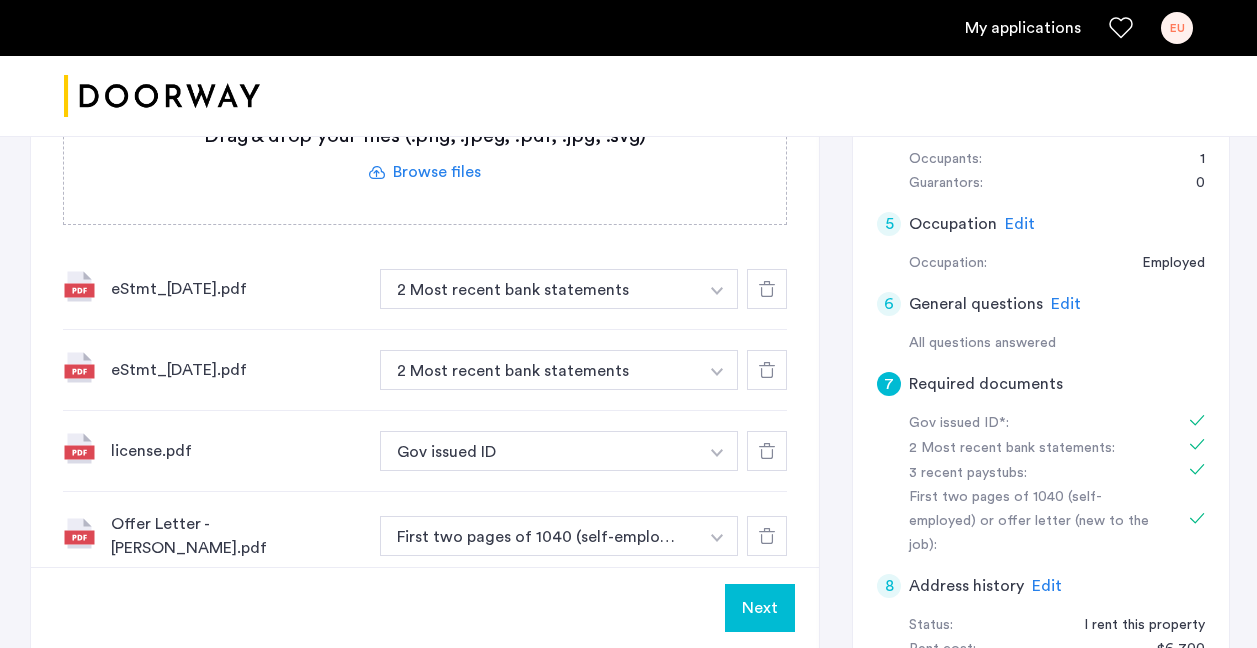 click on "Next" 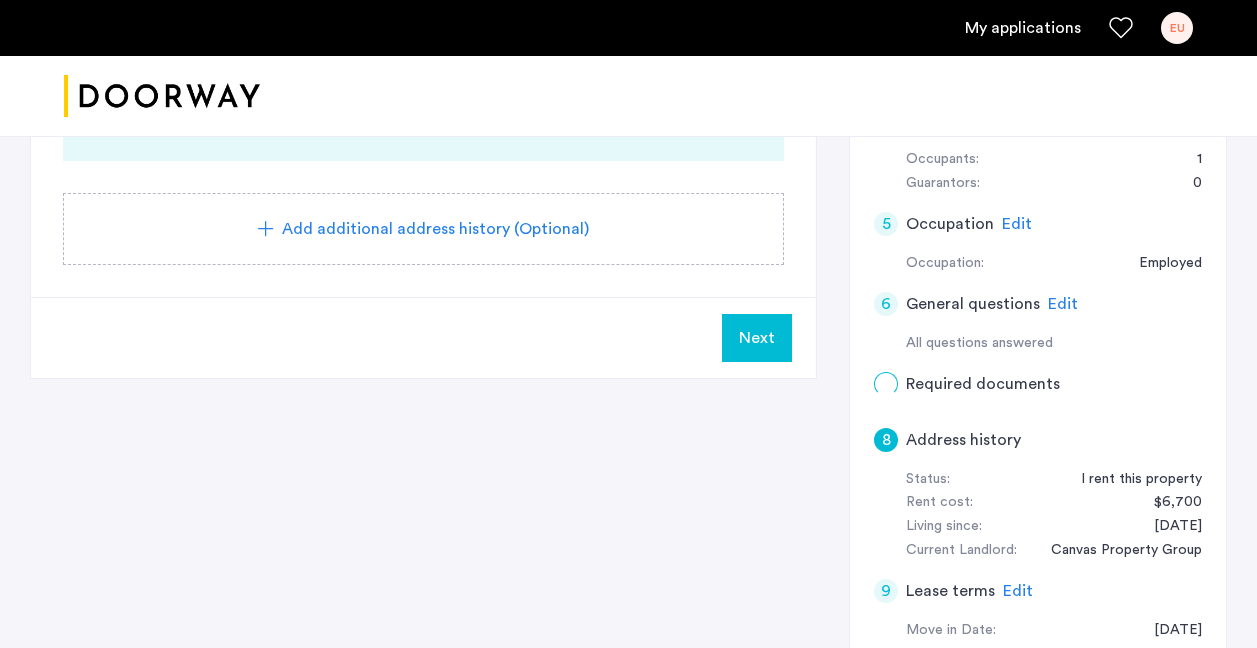 scroll, scrollTop: 0, scrollLeft: 0, axis: both 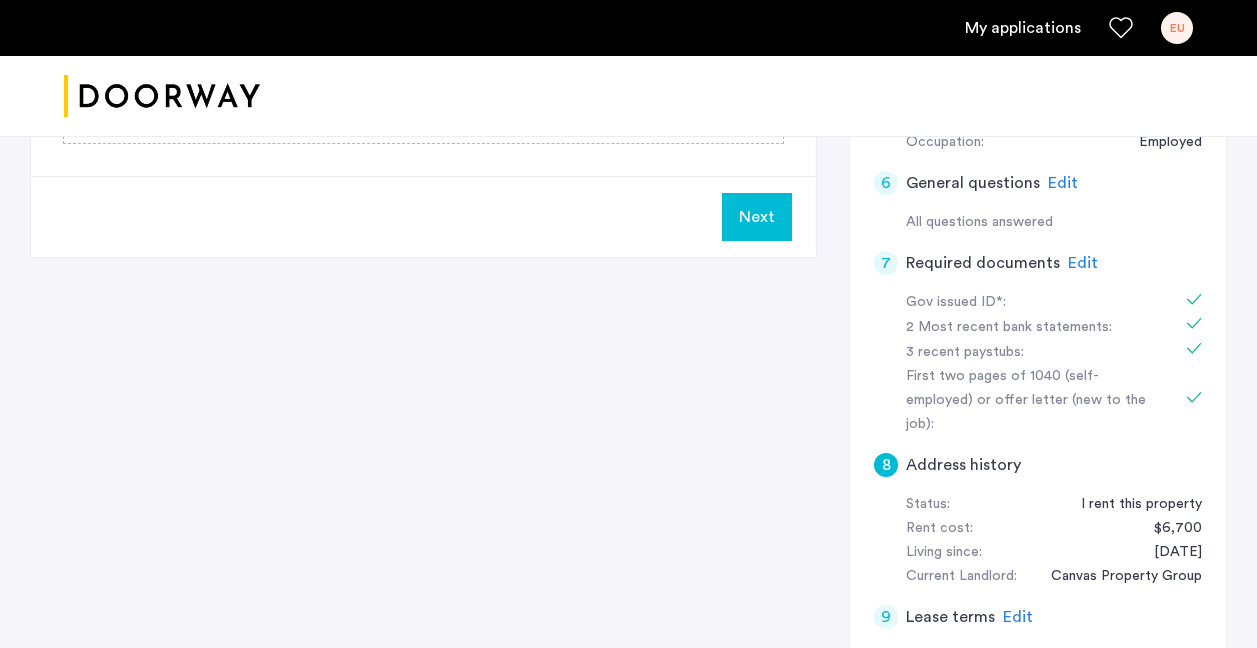 click on "Next" 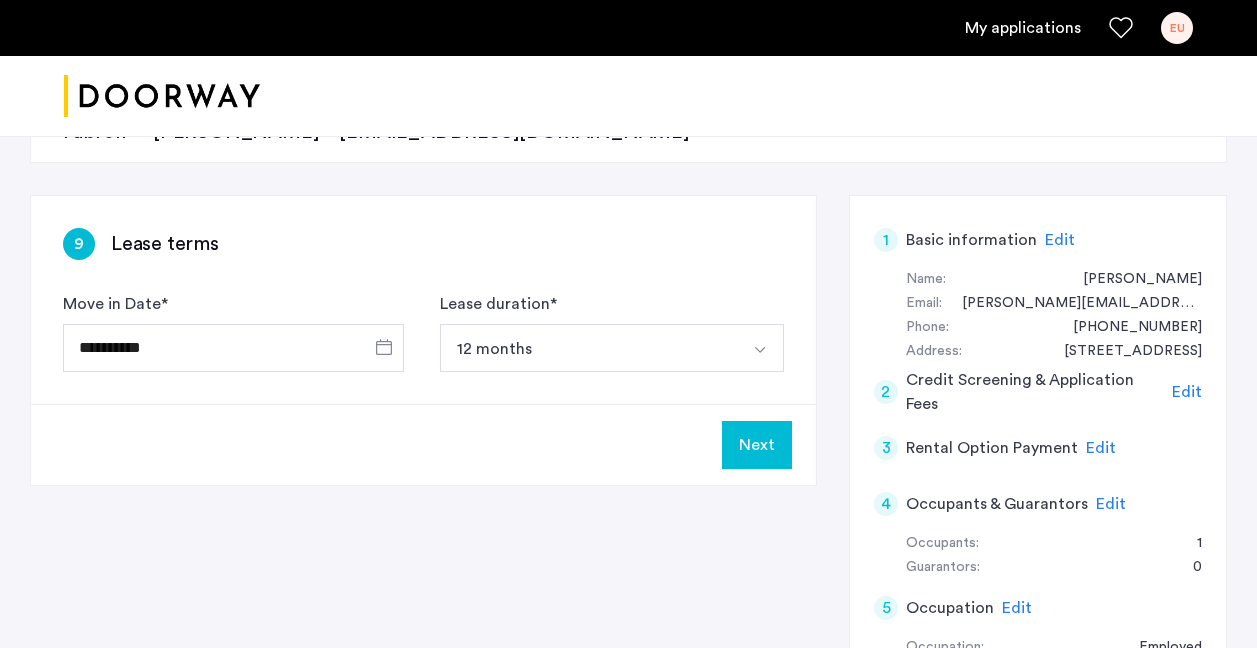 drag, startPoint x: 747, startPoint y: 430, endPoint x: 710, endPoint y: 458, distance: 46.400433 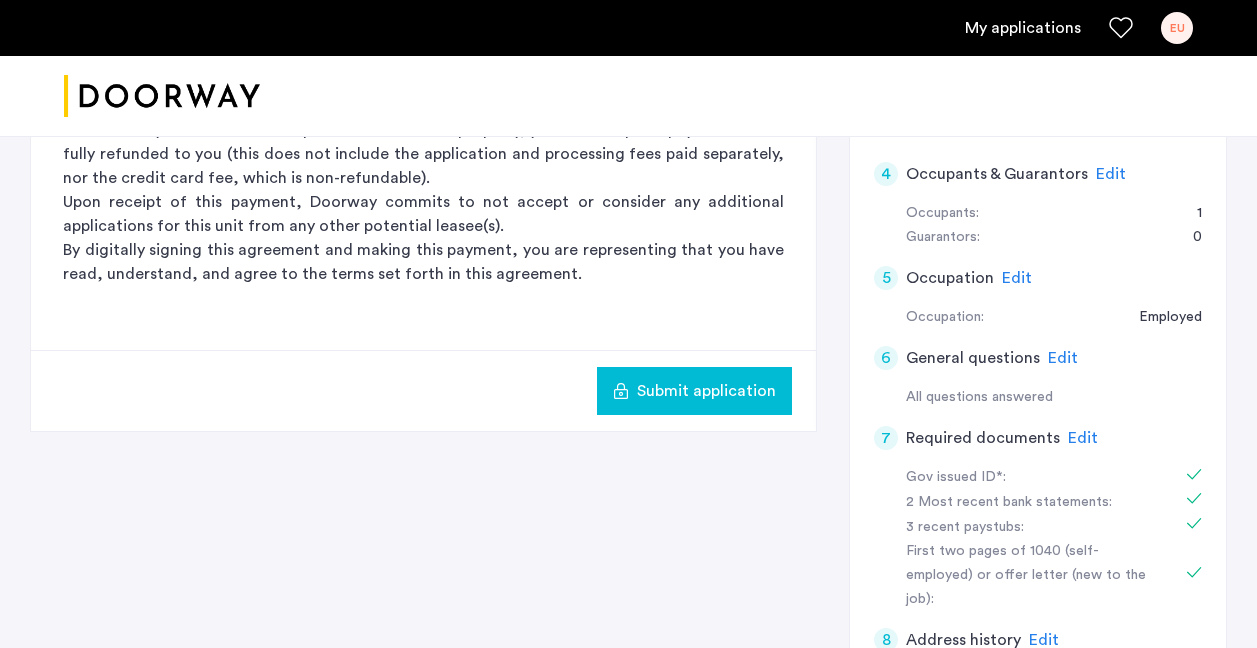 click on "Submit application" 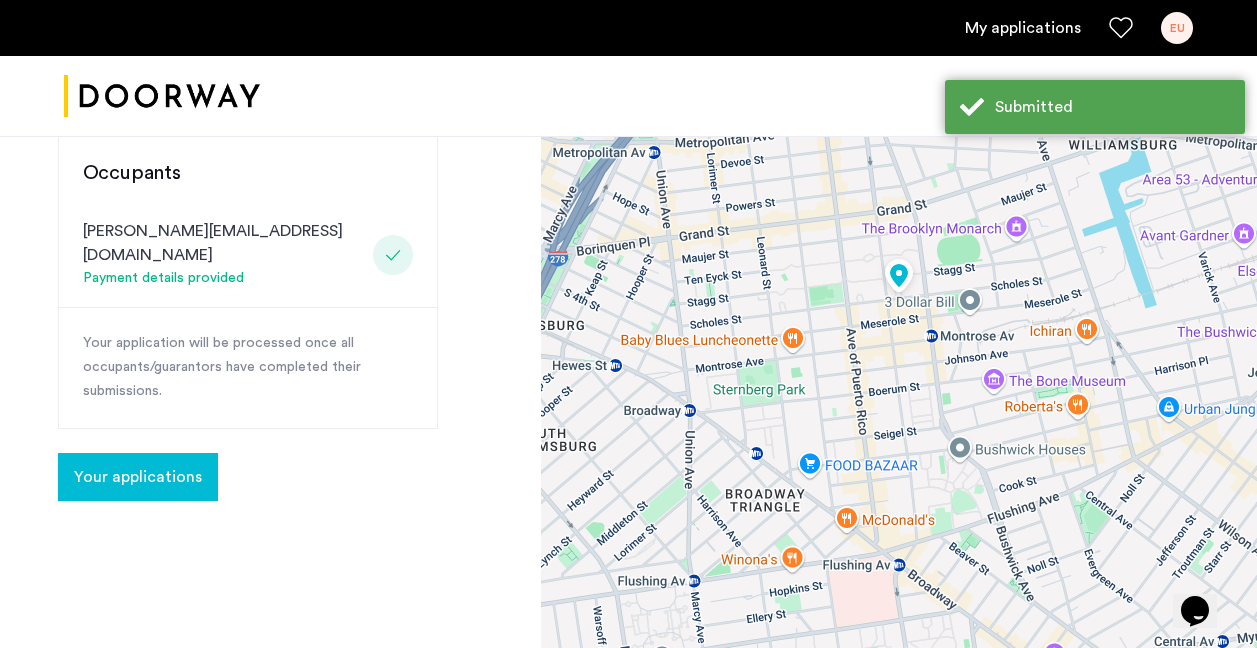 click on "Your application will be processed once all occupants/guarantors have completed their submissions." 